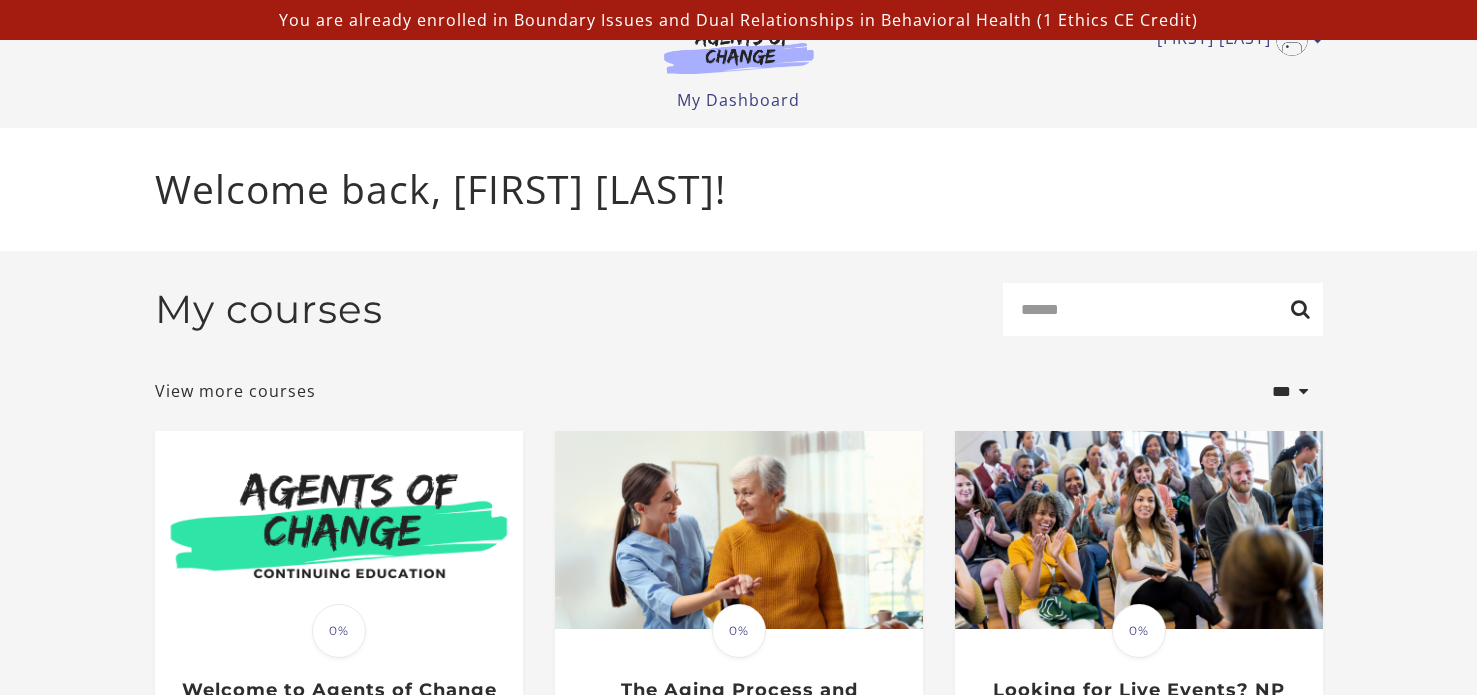 scroll, scrollTop: 0, scrollLeft: 0, axis: both 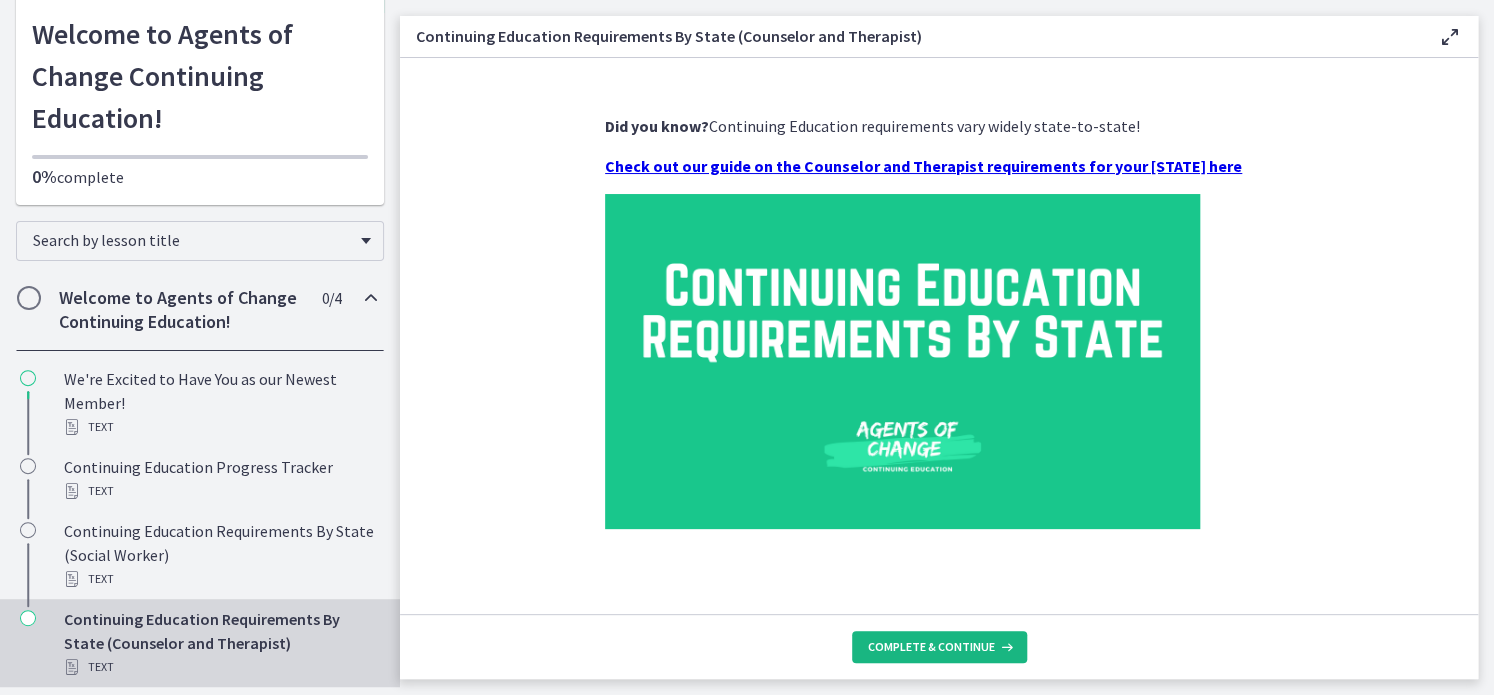 click on "Complete & continue" at bounding box center [931, 647] 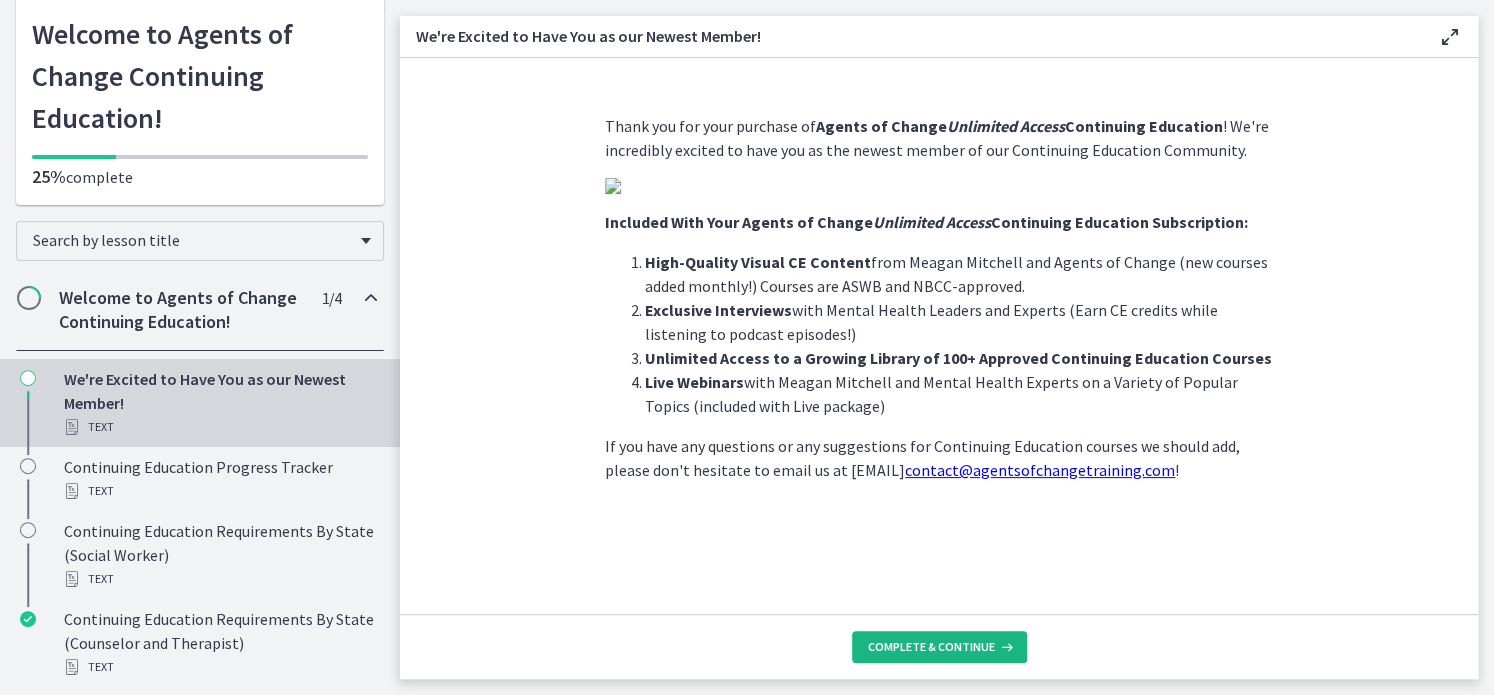 click on "Complete & continue" at bounding box center (931, 647) 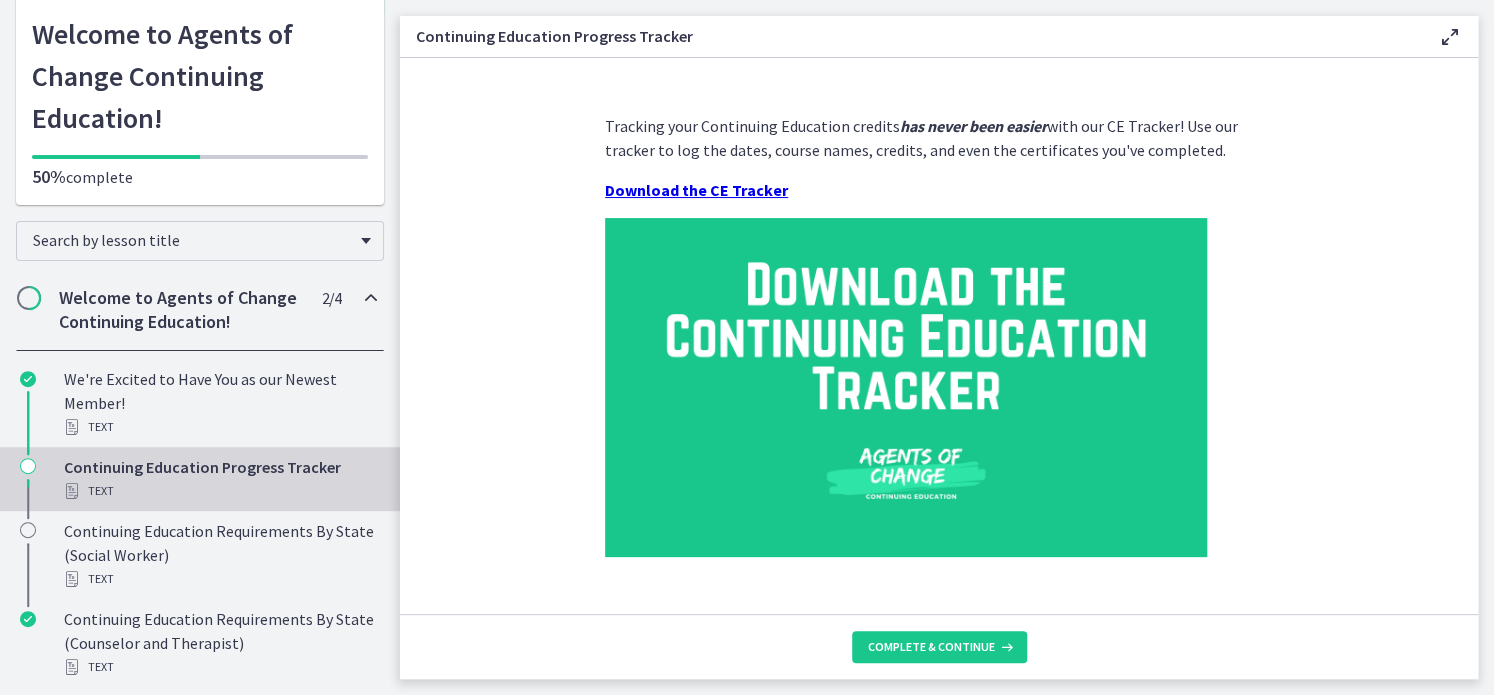 click on "Download the CE Tracker" at bounding box center [696, 190] 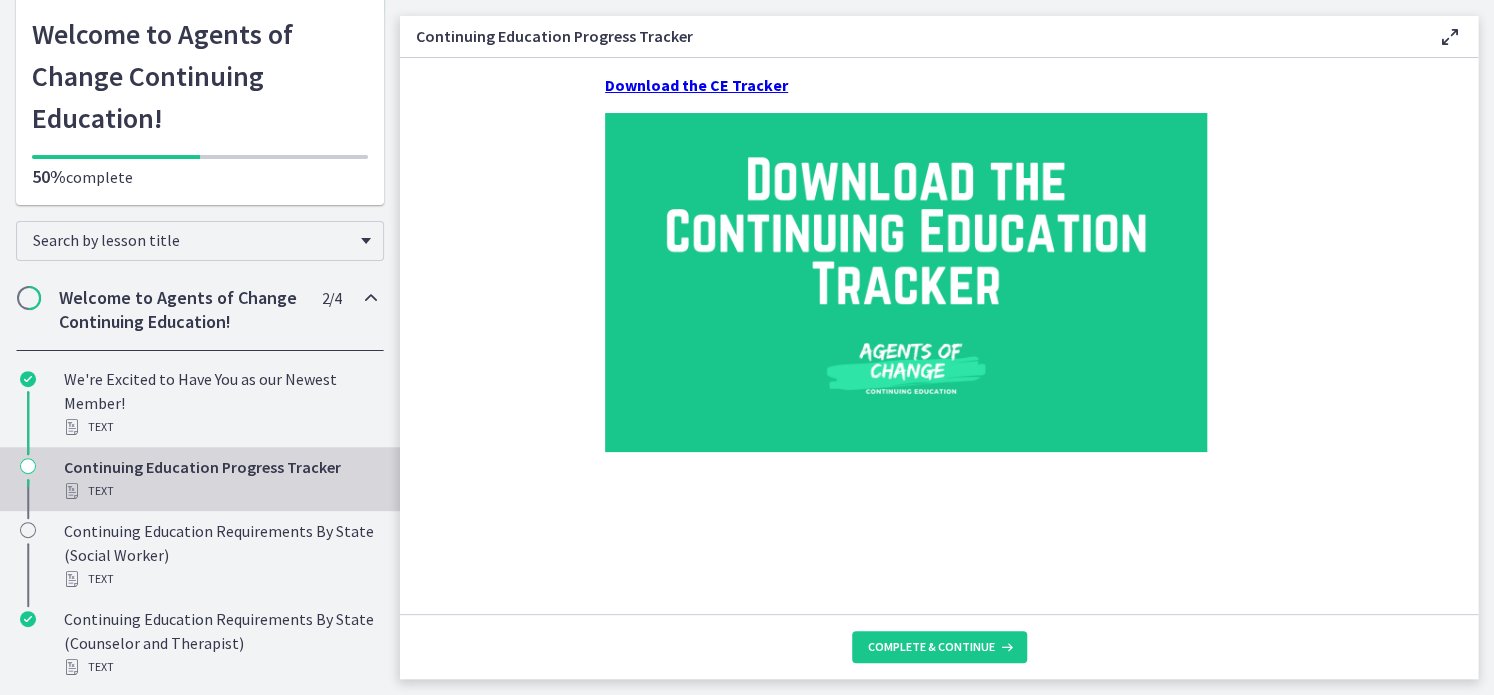 scroll, scrollTop: 107, scrollLeft: 0, axis: vertical 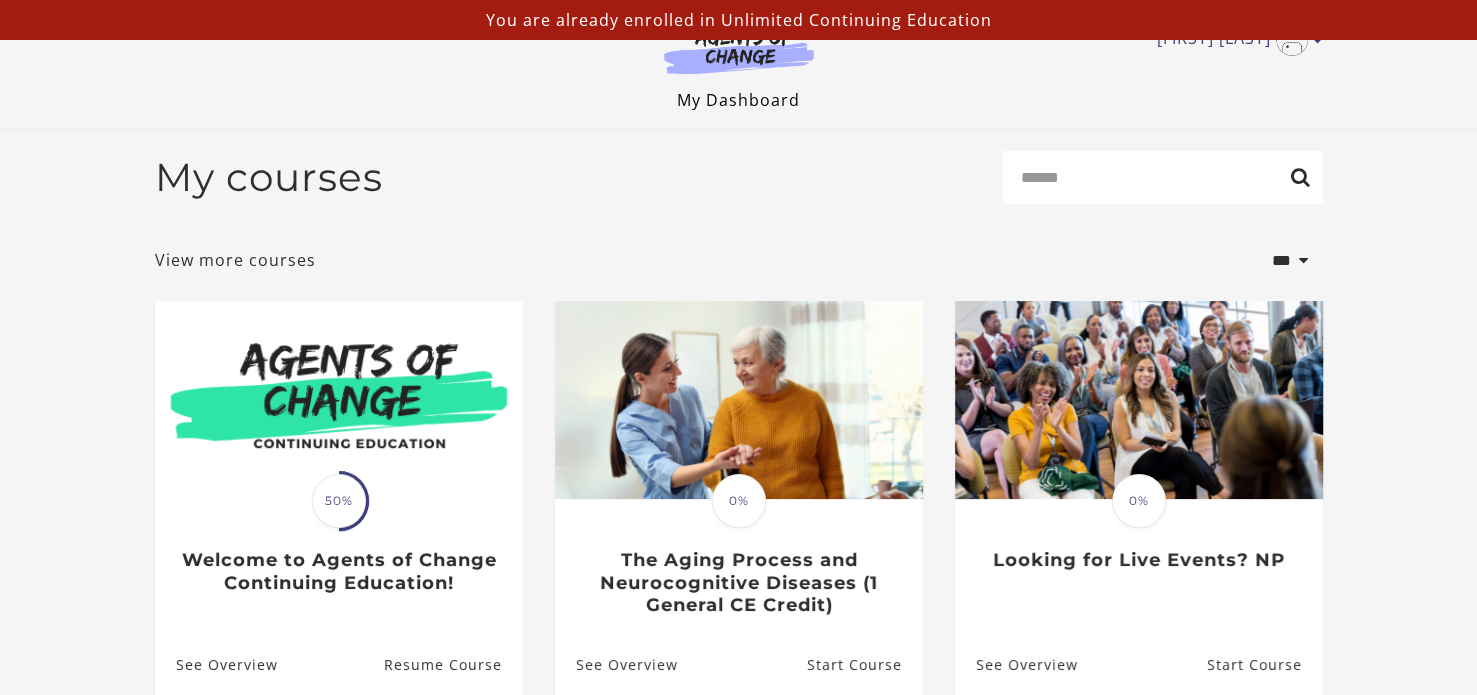 click on "My Dashboard" at bounding box center (738, 100) 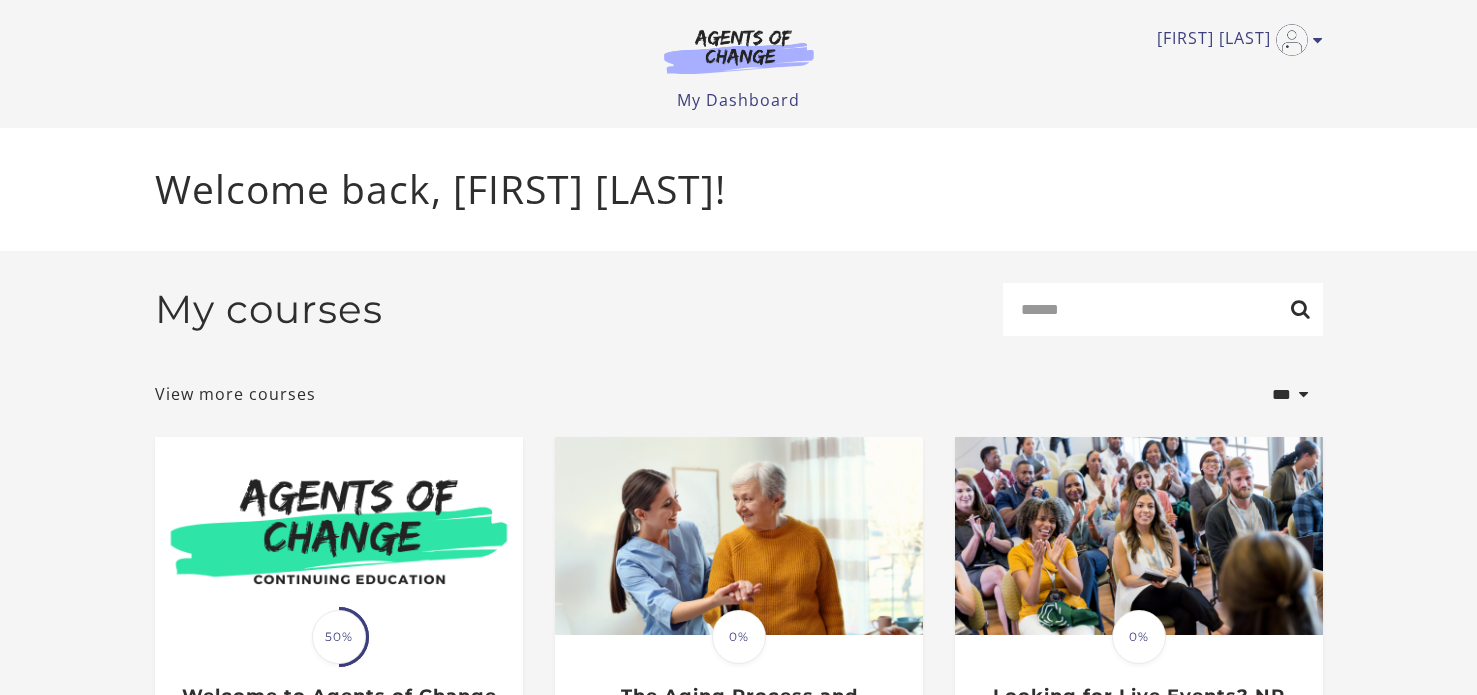scroll, scrollTop: 0, scrollLeft: 0, axis: both 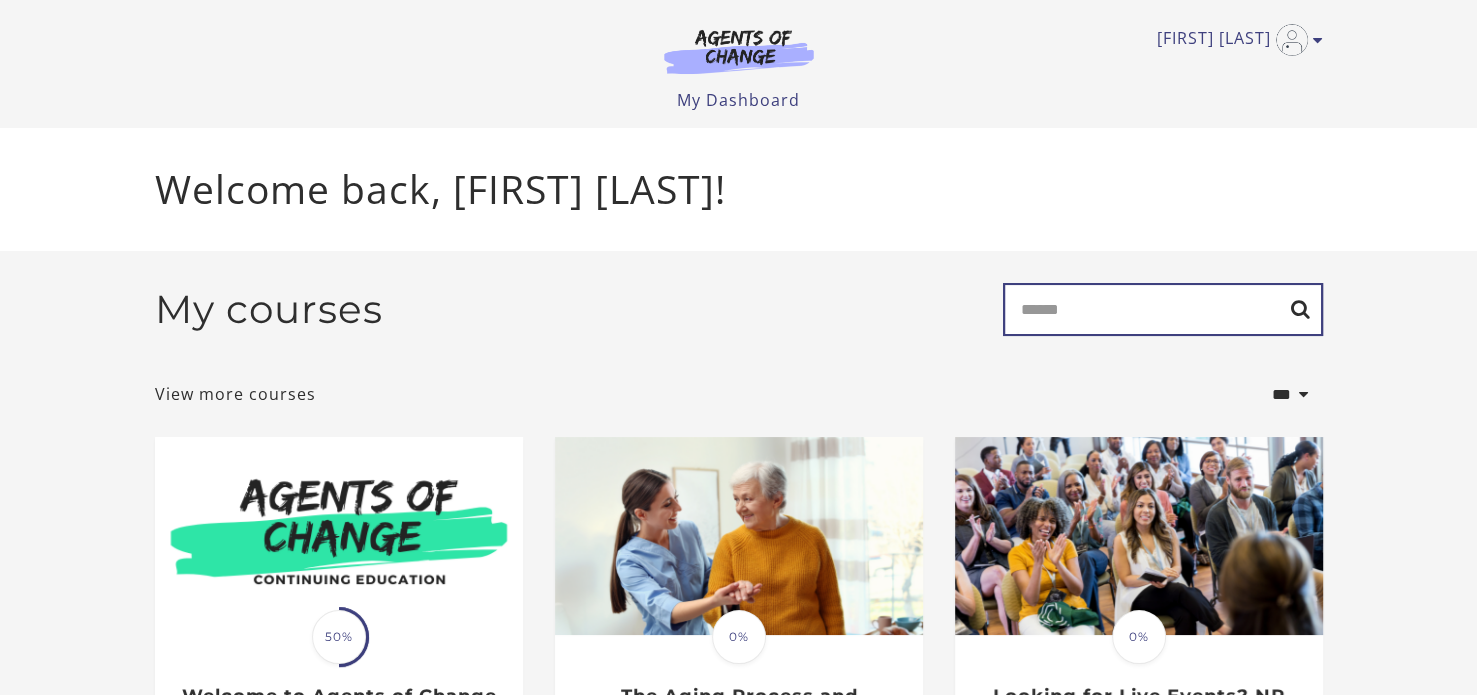 click on "Search" at bounding box center [1163, 309] 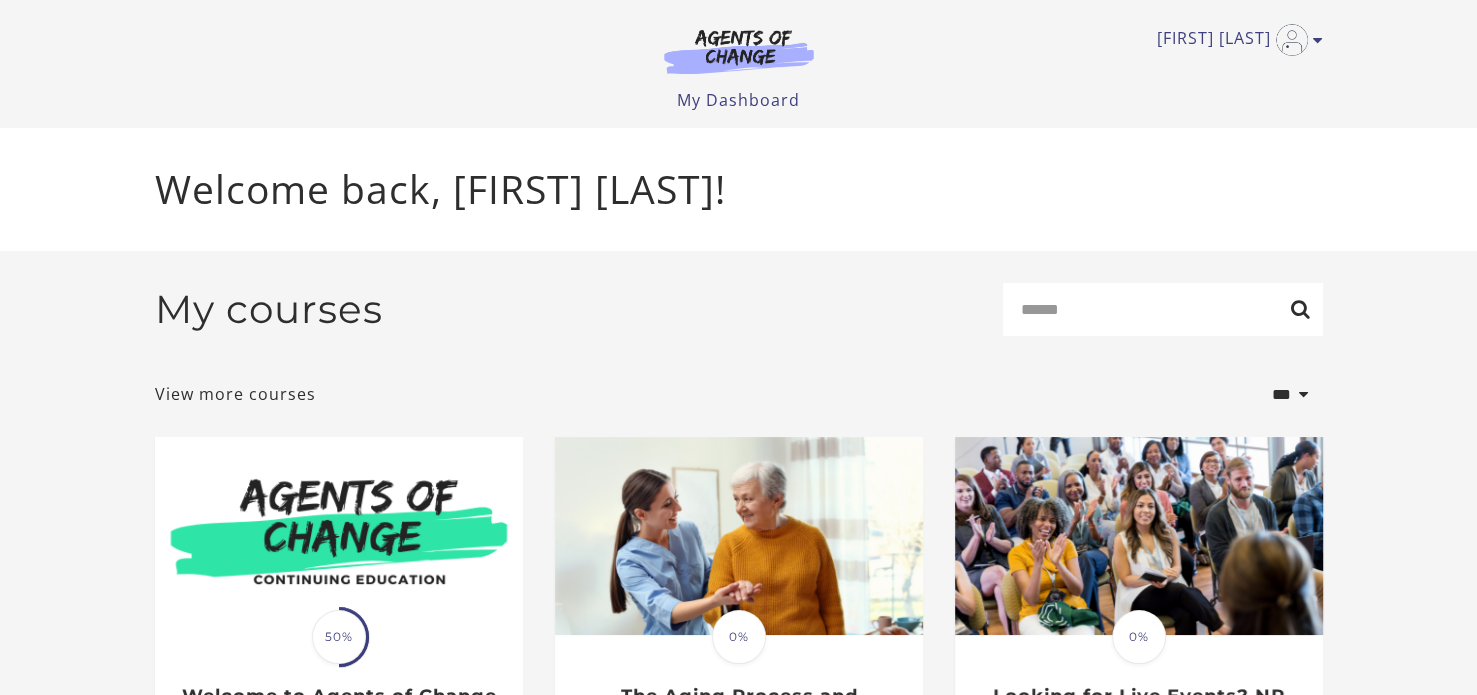 click on "**********" at bounding box center [739, 352] 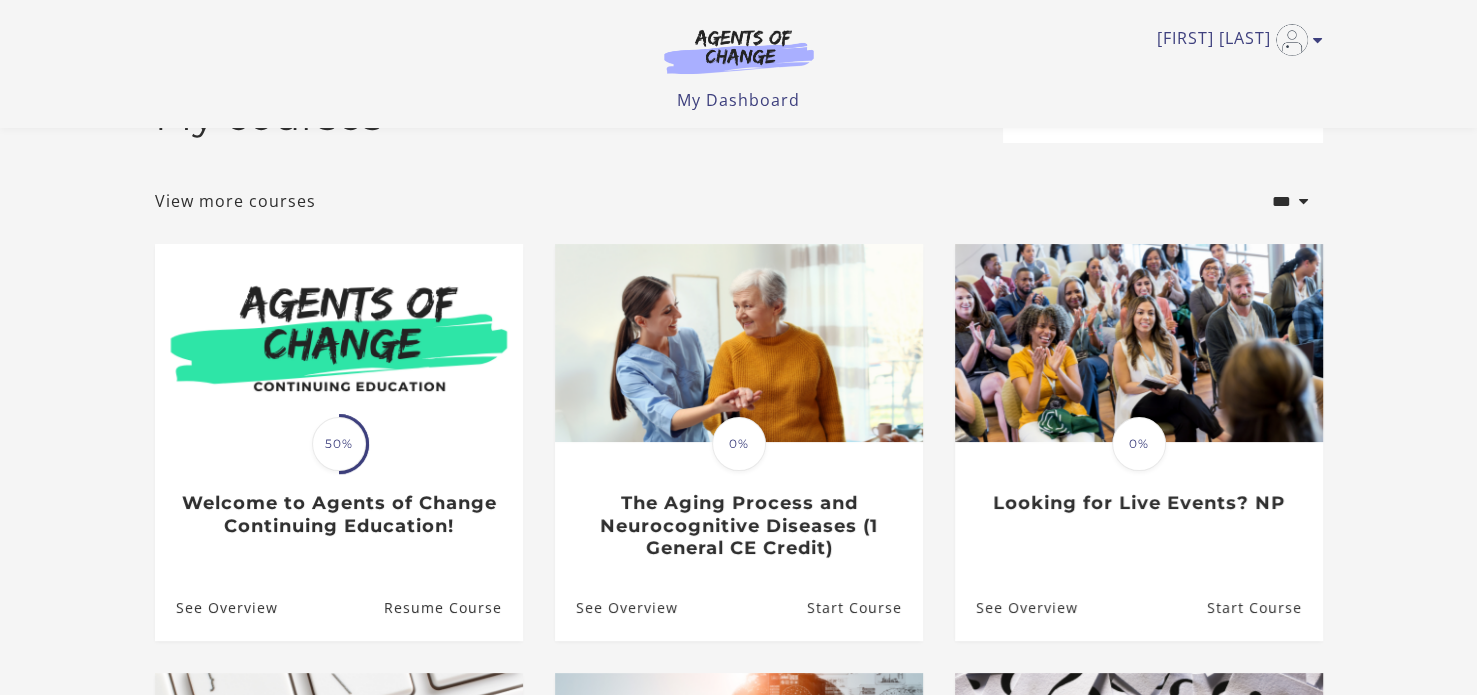 scroll, scrollTop: 100, scrollLeft: 0, axis: vertical 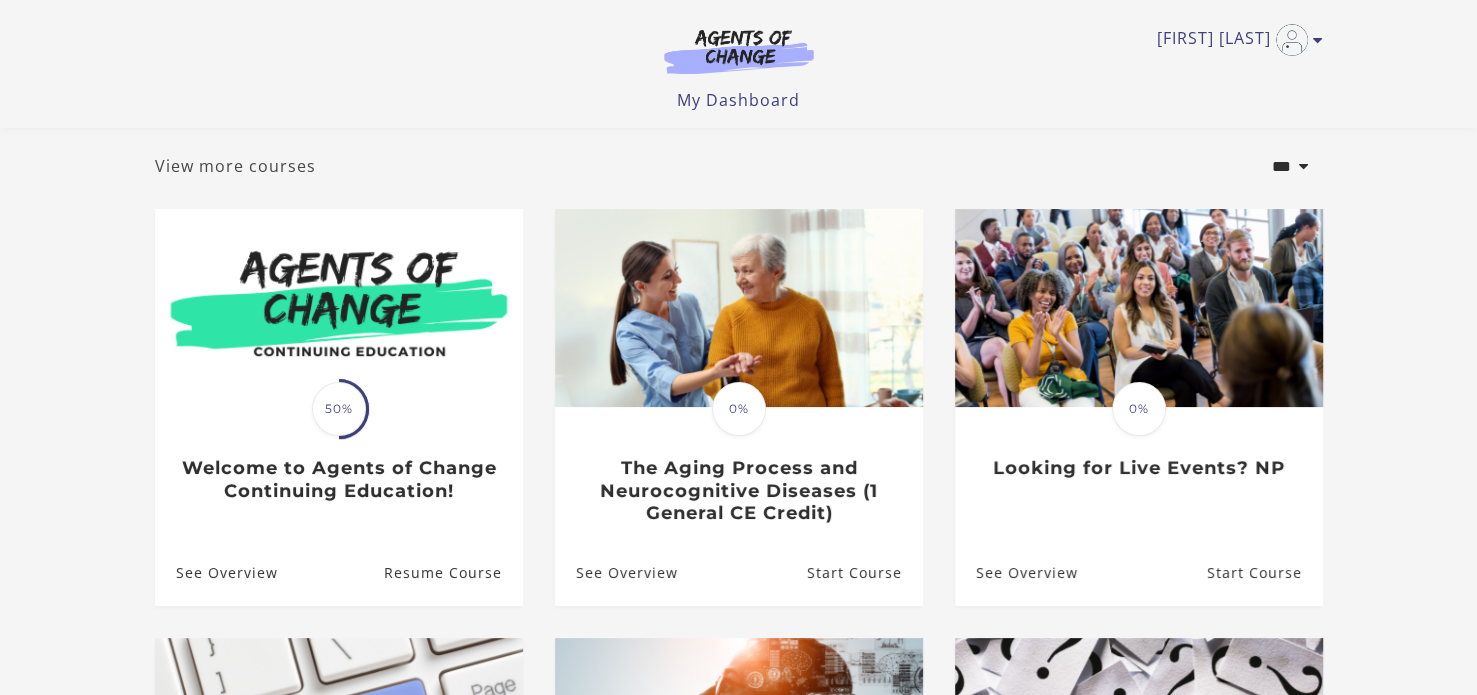 click on "View more courses" at bounding box center (235, 166) 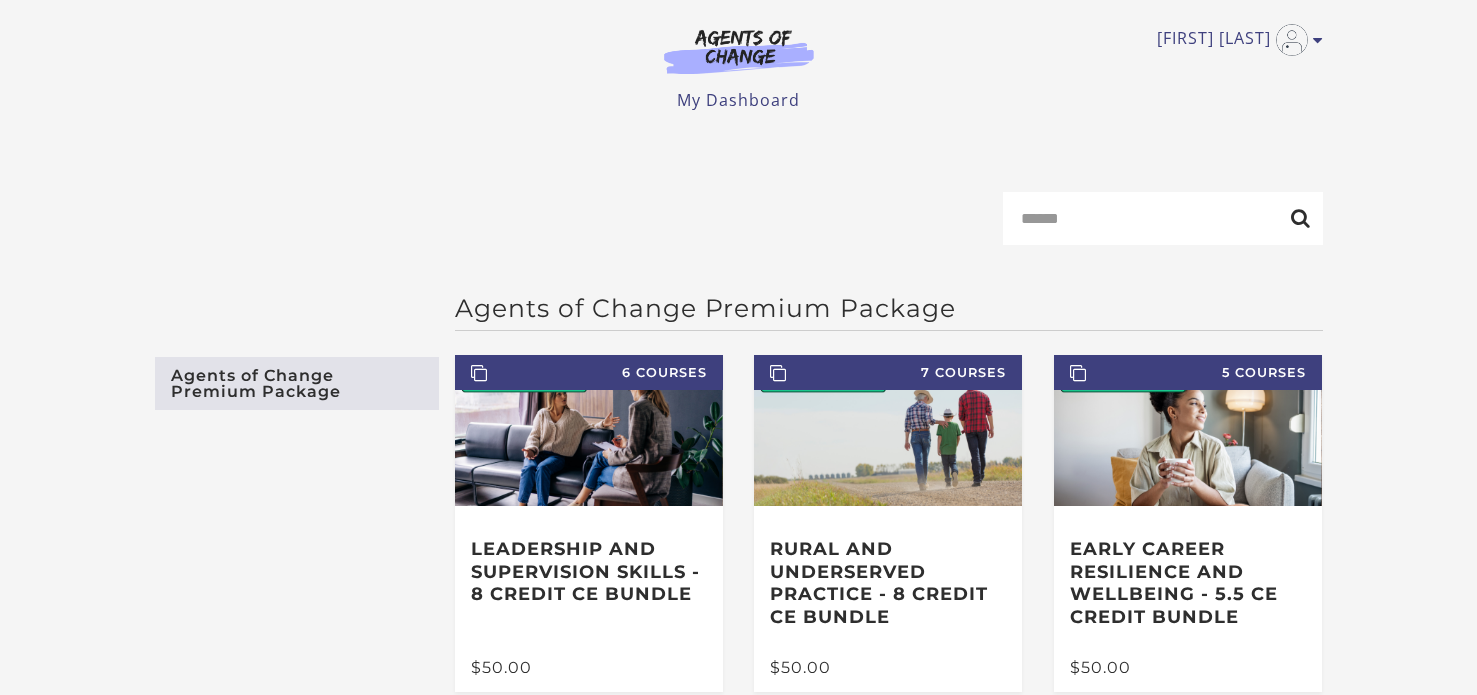 scroll, scrollTop: 0, scrollLeft: 0, axis: both 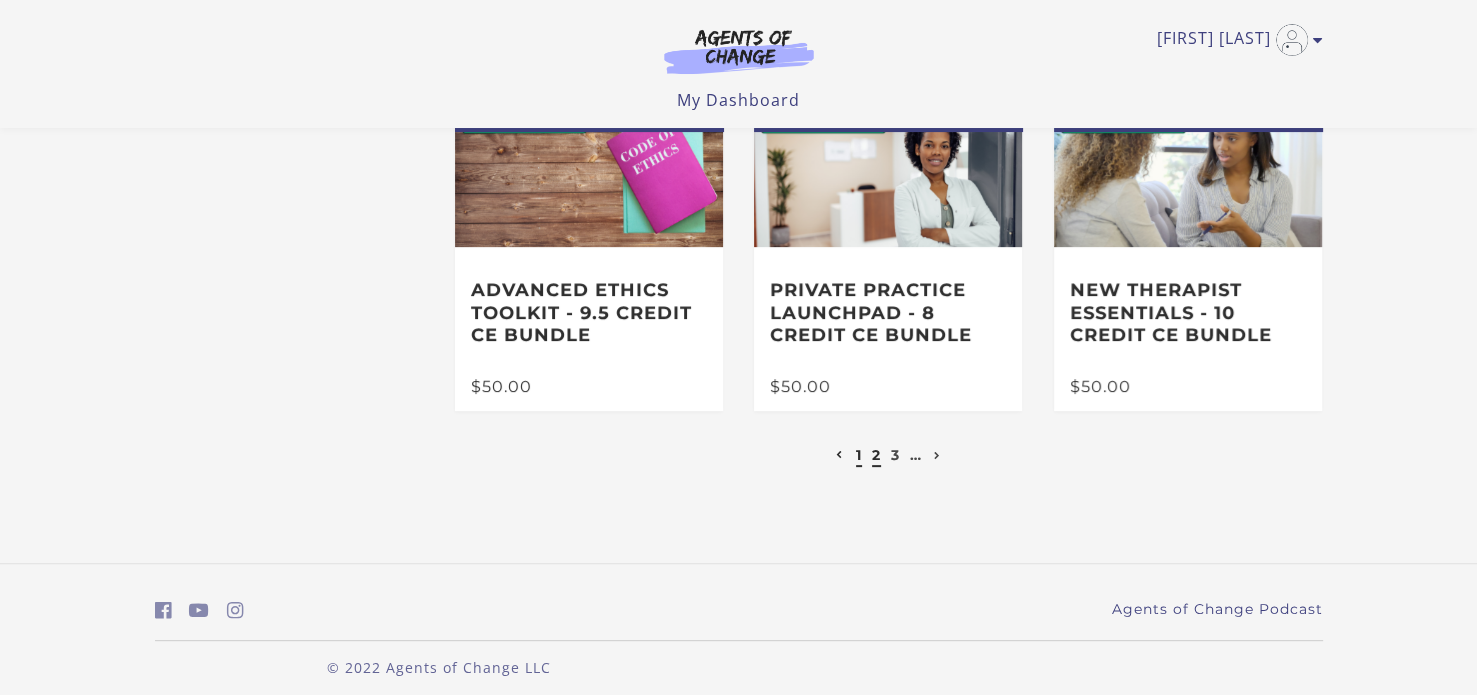 click on "2" at bounding box center (876, 455) 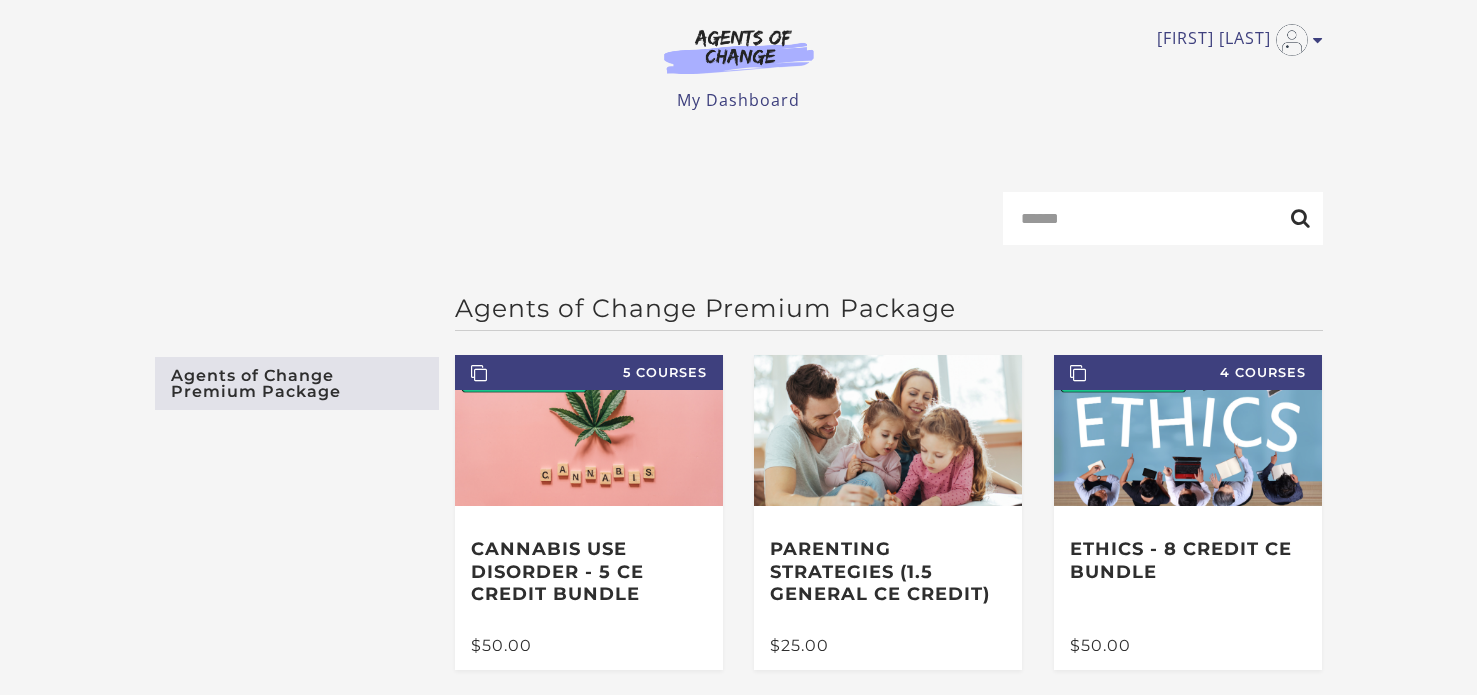 scroll, scrollTop: 0, scrollLeft: 0, axis: both 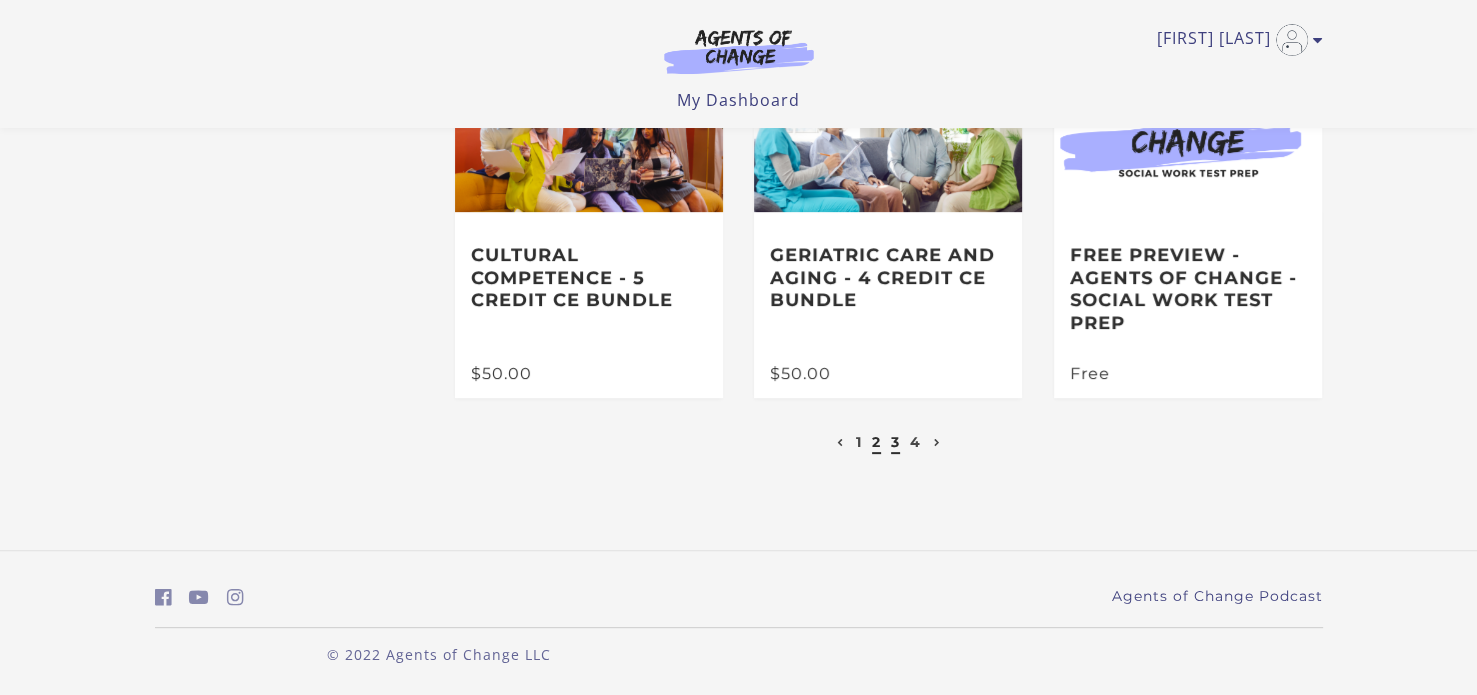 click on "3" at bounding box center [895, 442] 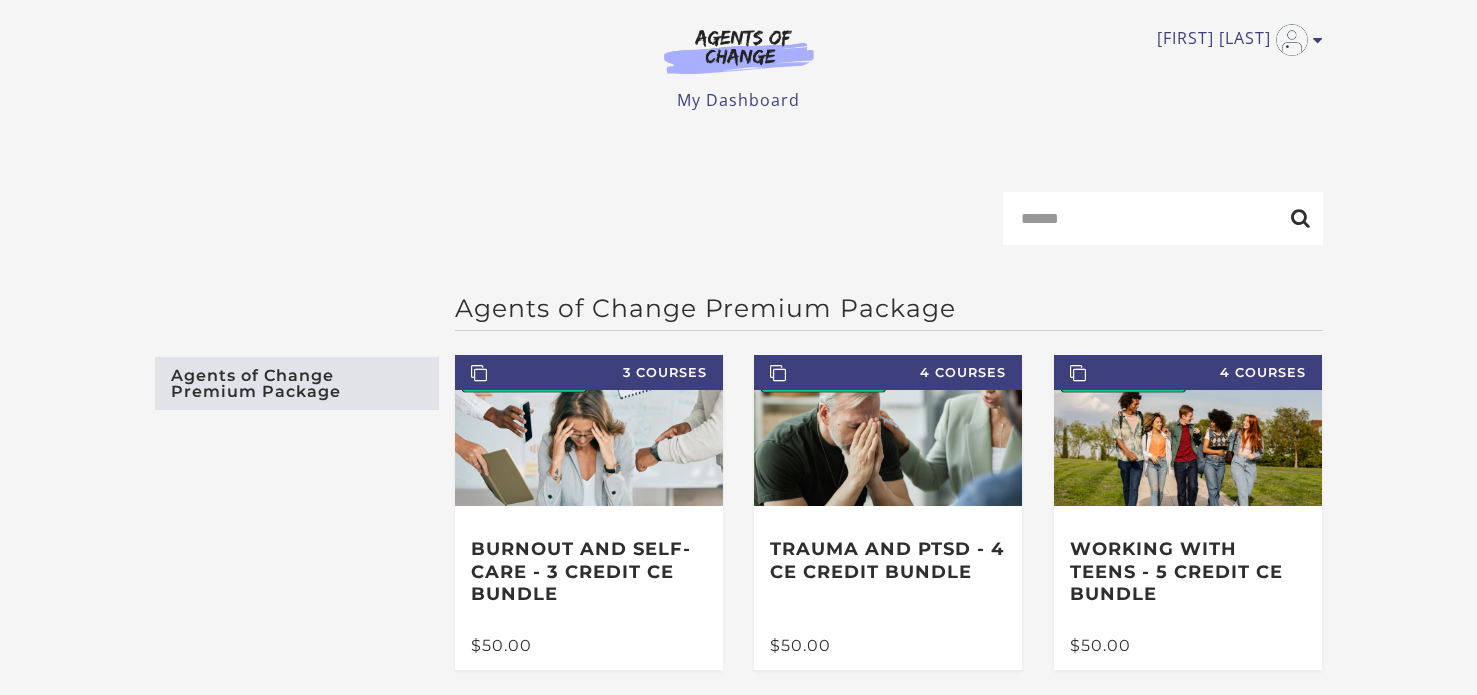 scroll, scrollTop: 0, scrollLeft: 0, axis: both 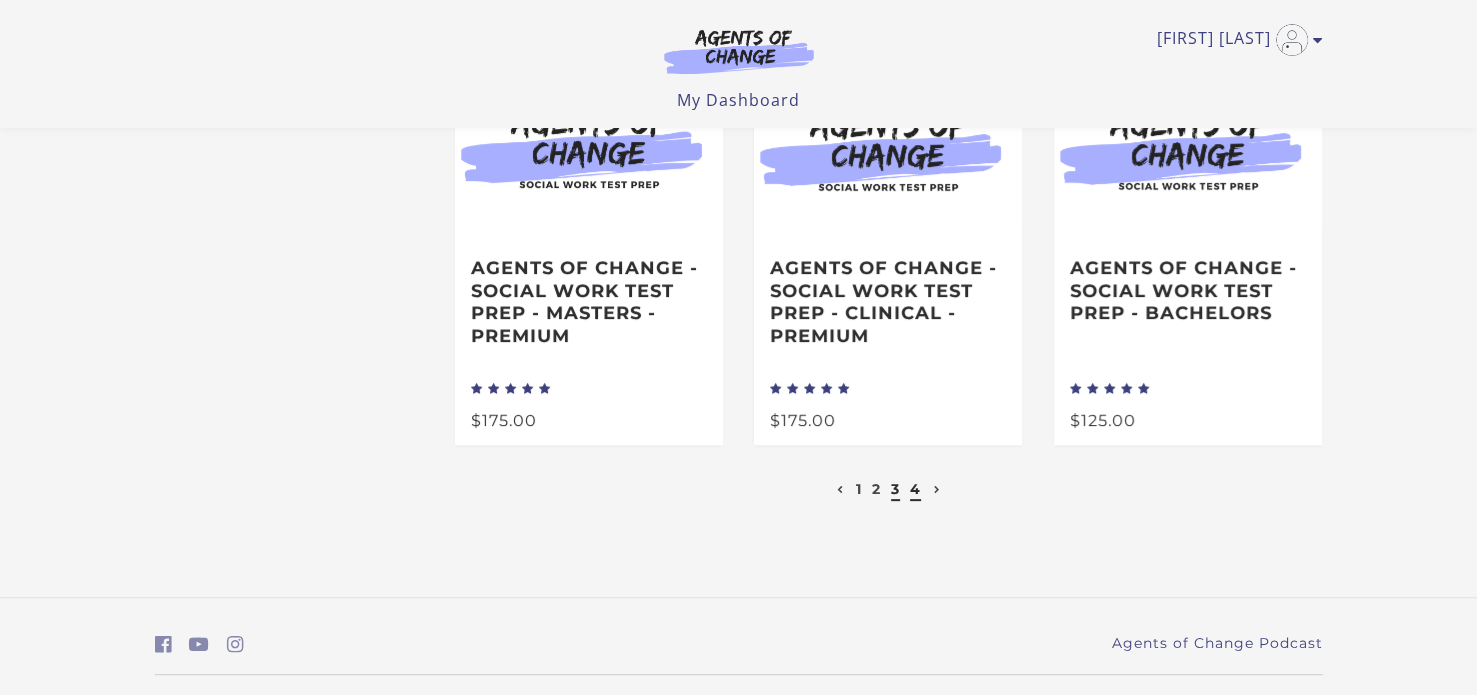 click on "4" at bounding box center (915, 489) 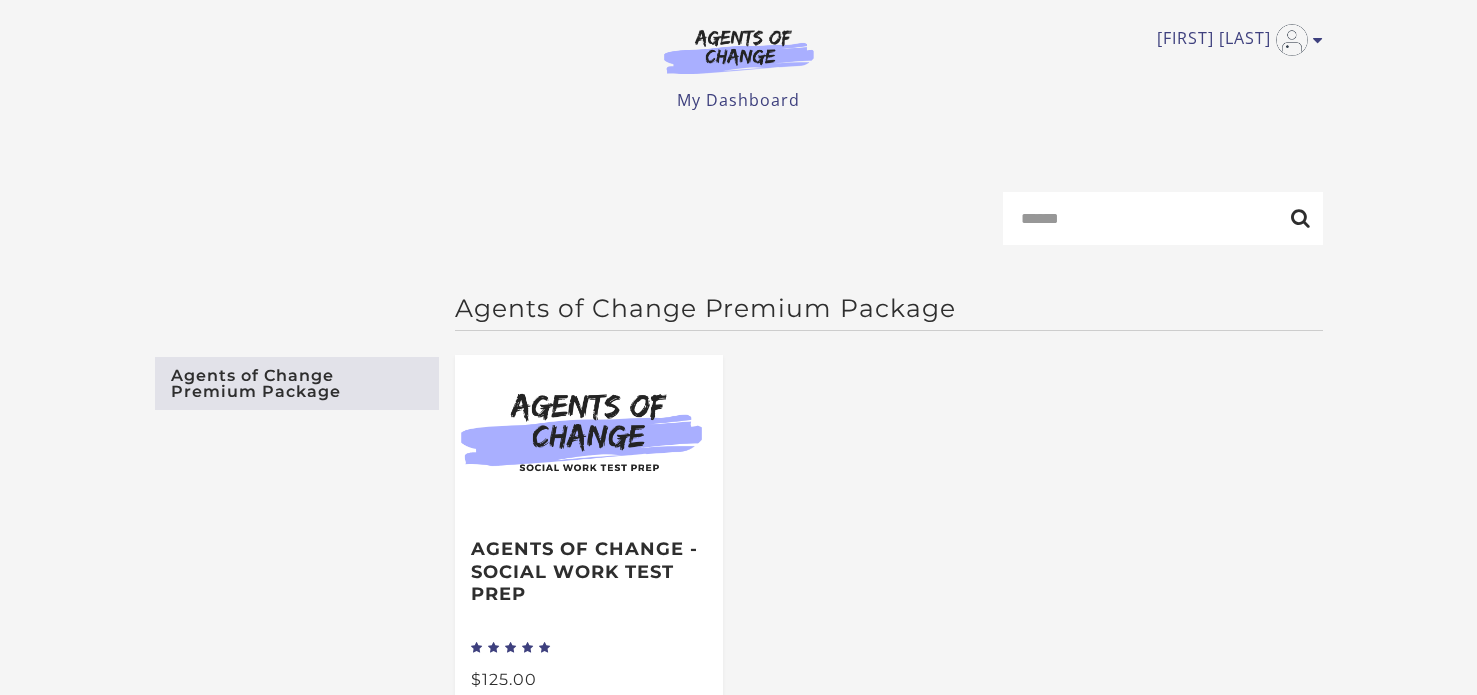 scroll, scrollTop: 0, scrollLeft: 0, axis: both 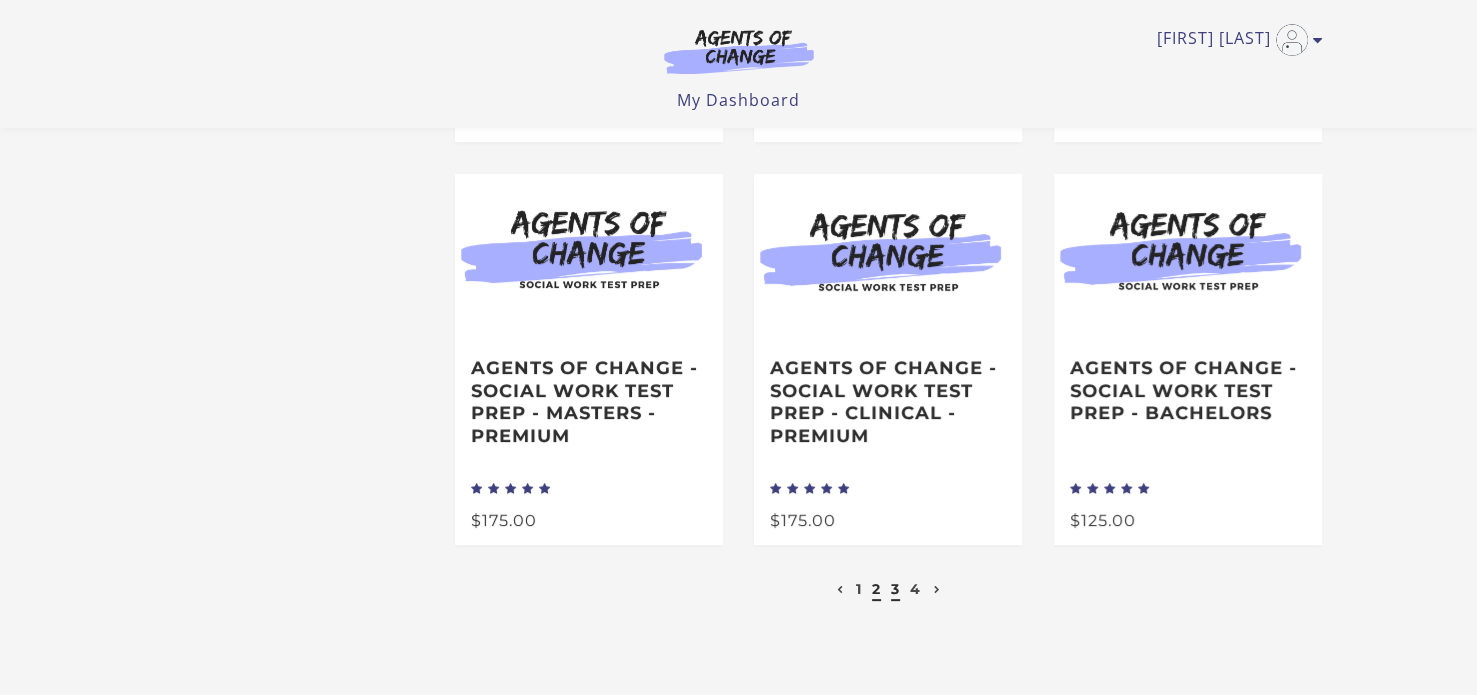 click on "2" at bounding box center (876, 589) 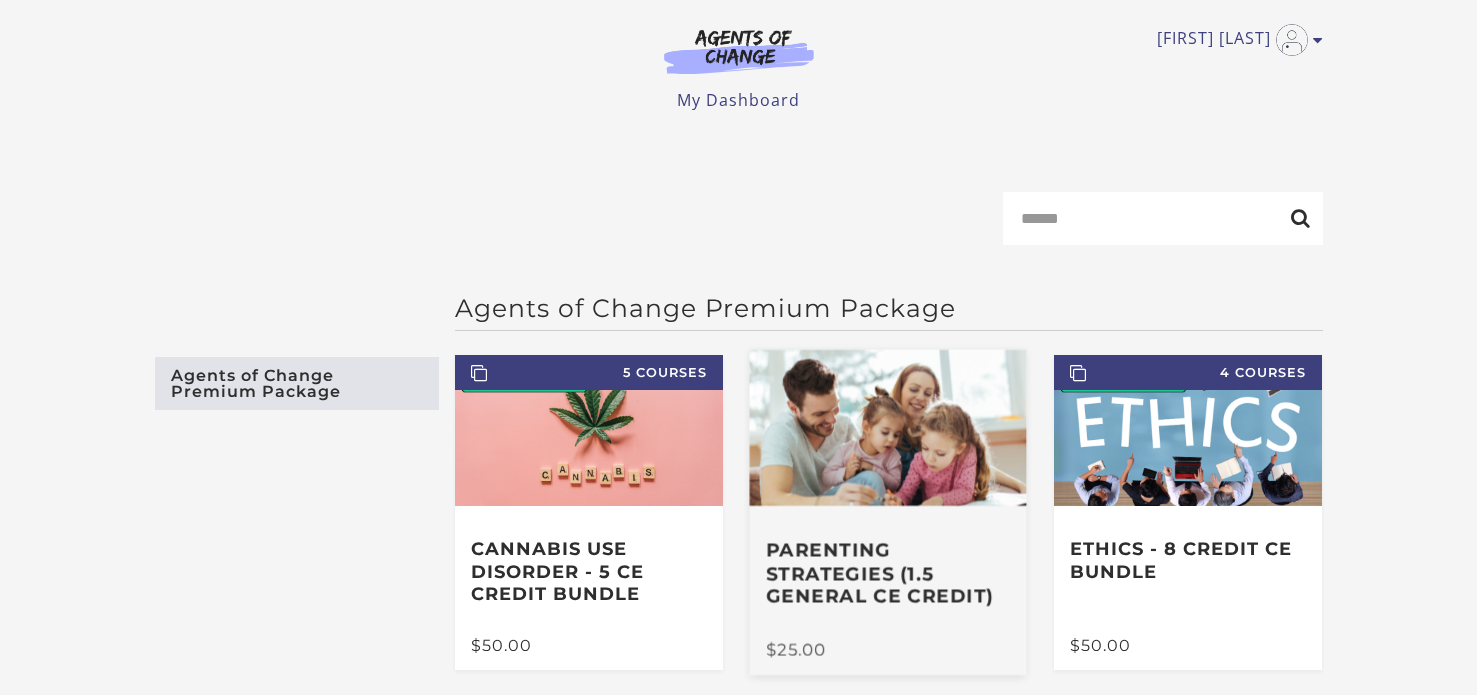 scroll, scrollTop: 0, scrollLeft: 0, axis: both 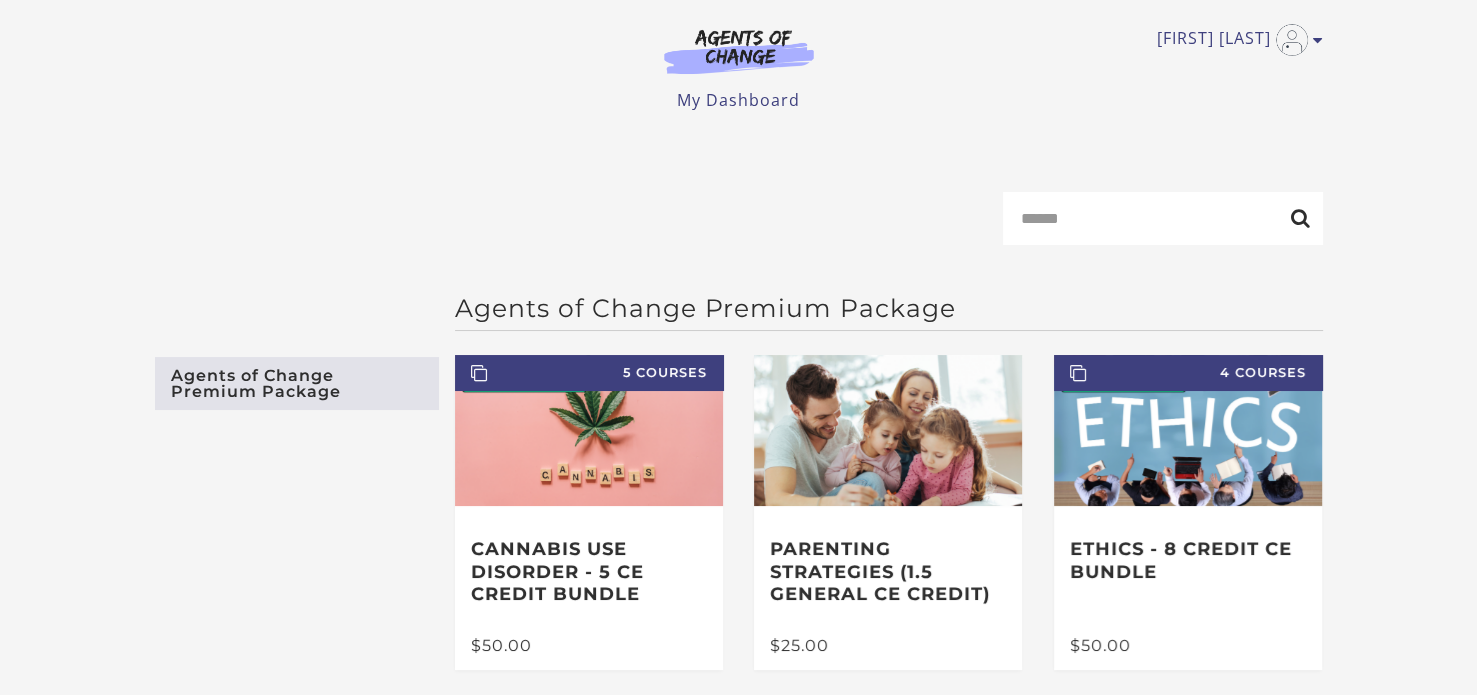 click on "Agents of Change Premium Package" at bounding box center (297, 383) 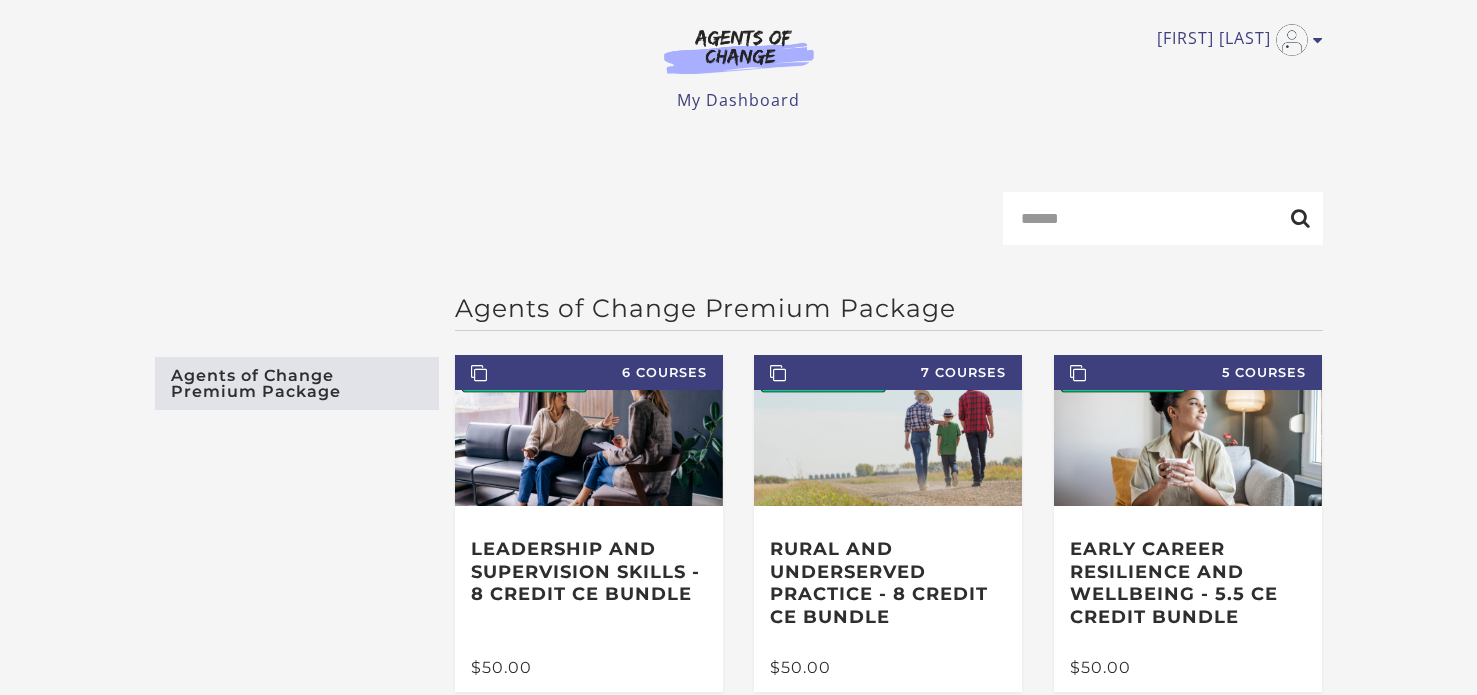 scroll, scrollTop: 0, scrollLeft: 0, axis: both 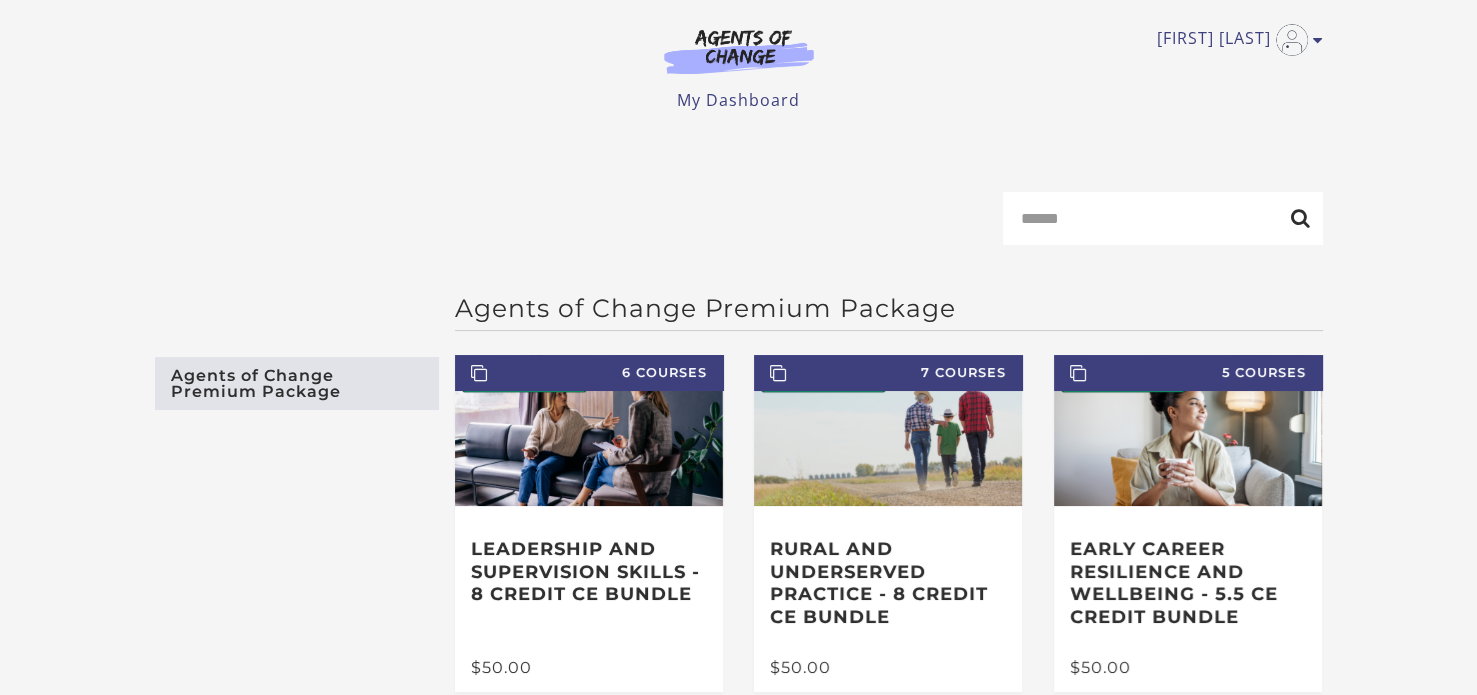 click on "Agents of Change Premium Package" at bounding box center (297, 383) 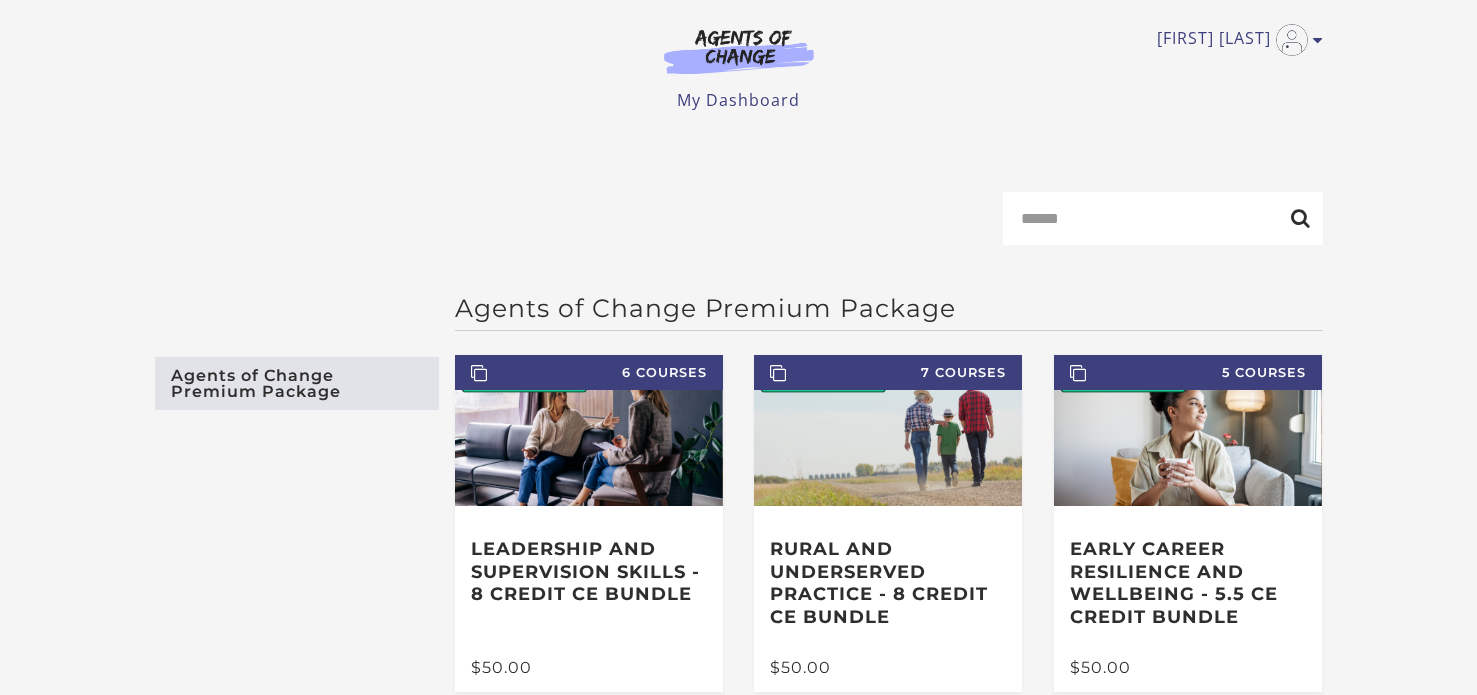 scroll, scrollTop: 0, scrollLeft: 0, axis: both 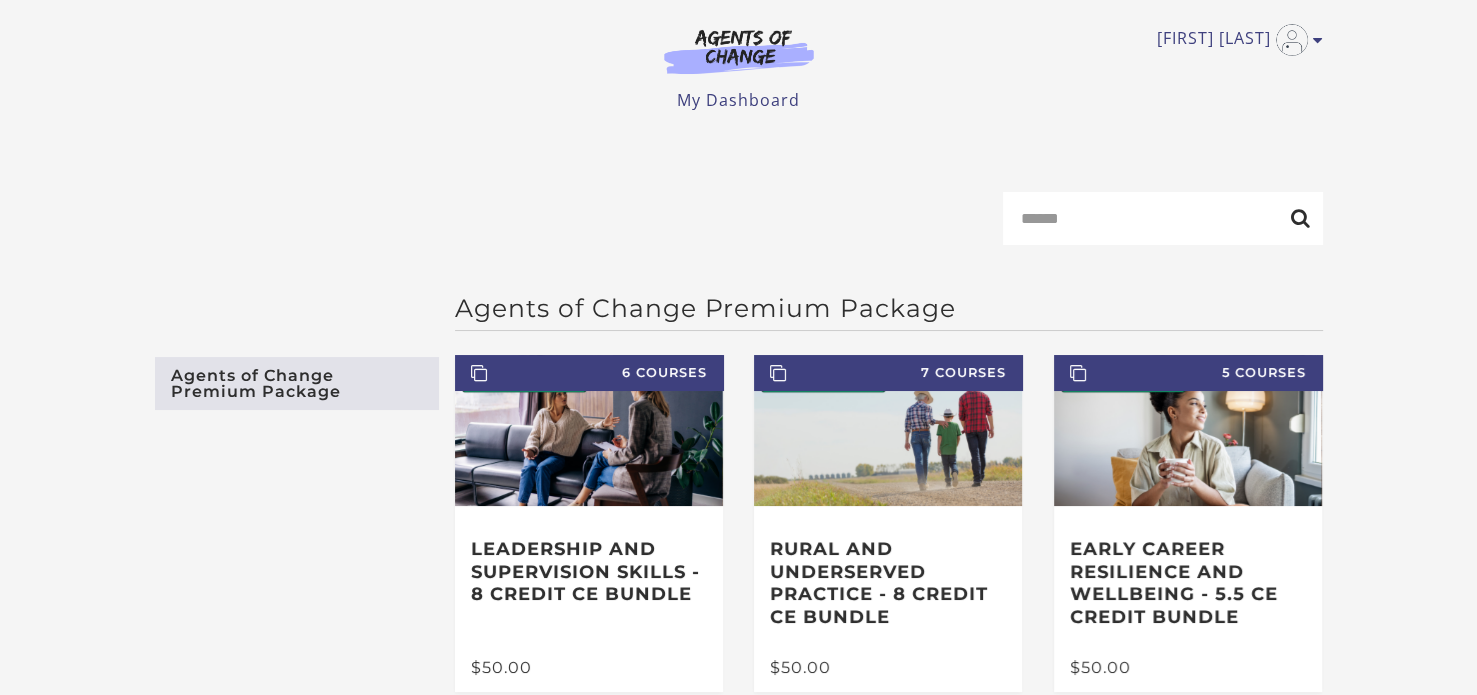 click on "Agents of Change Premium Package" at bounding box center [297, 383] 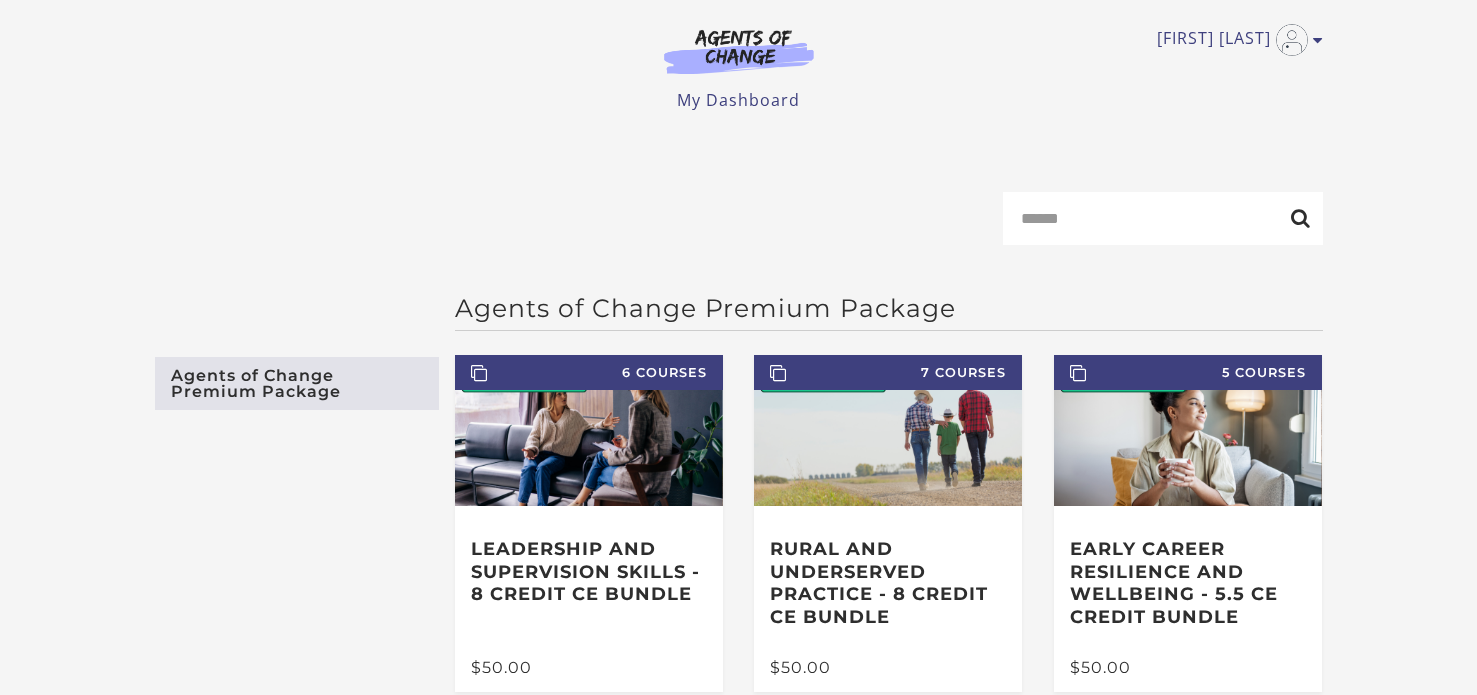 scroll, scrollTop: 0, scrollLeft: 0, axis: both 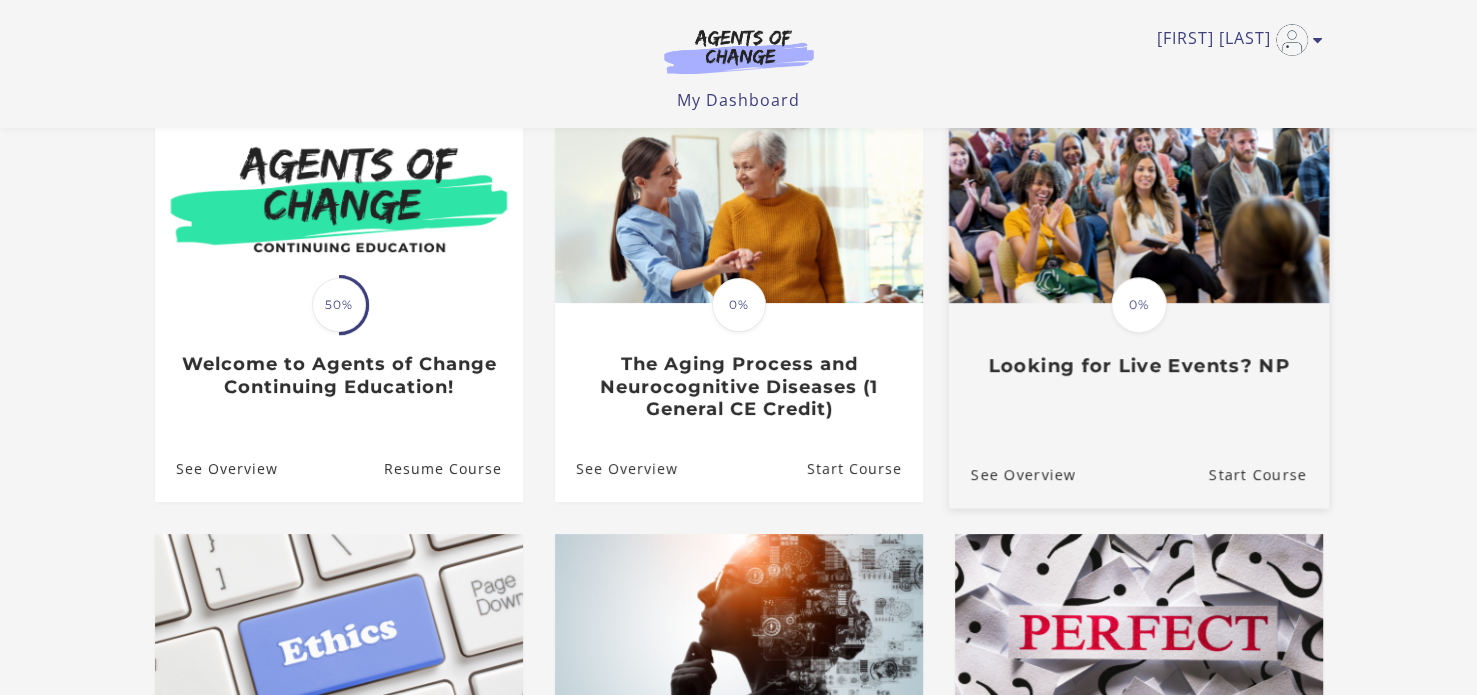 click on "Looking for Live Events? NP" at bounding box center (1138, 366) 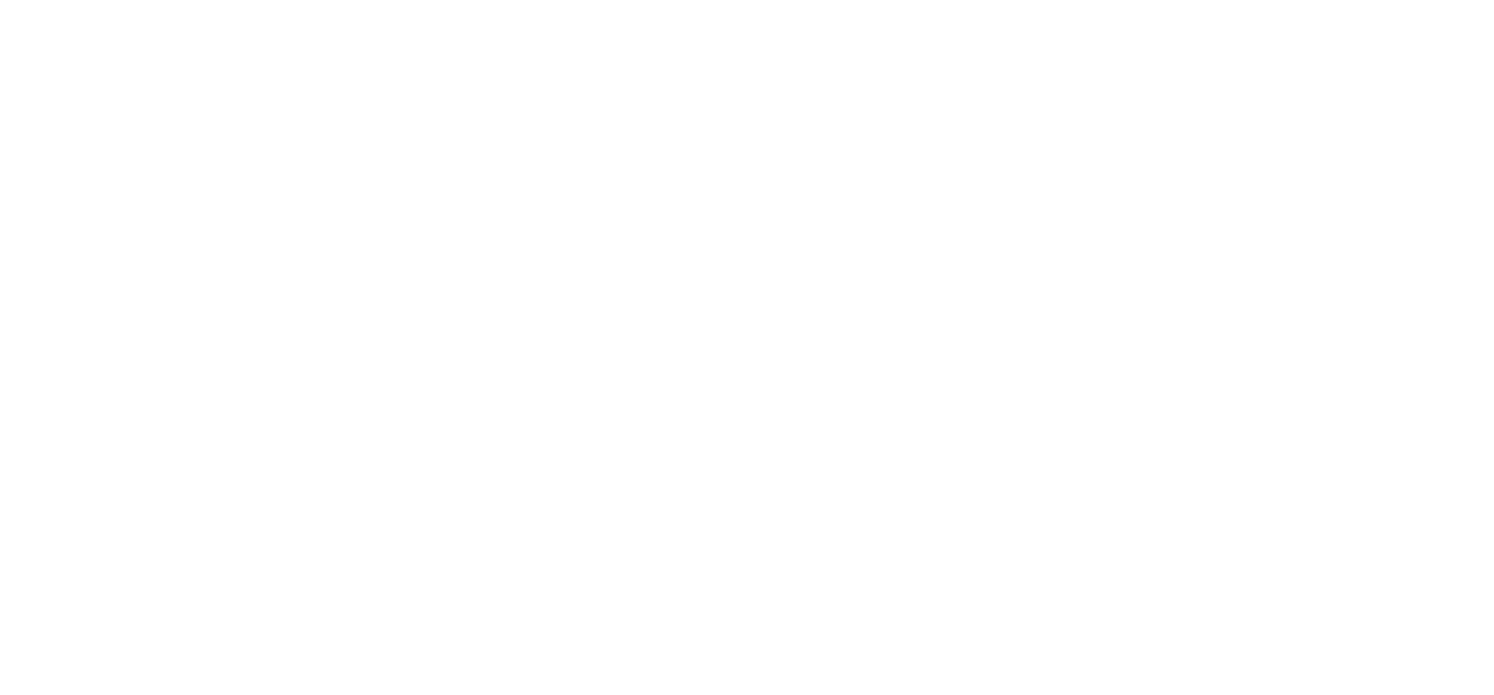 scroll, scrollTop: 0, scrollLeft: 0, axis: both 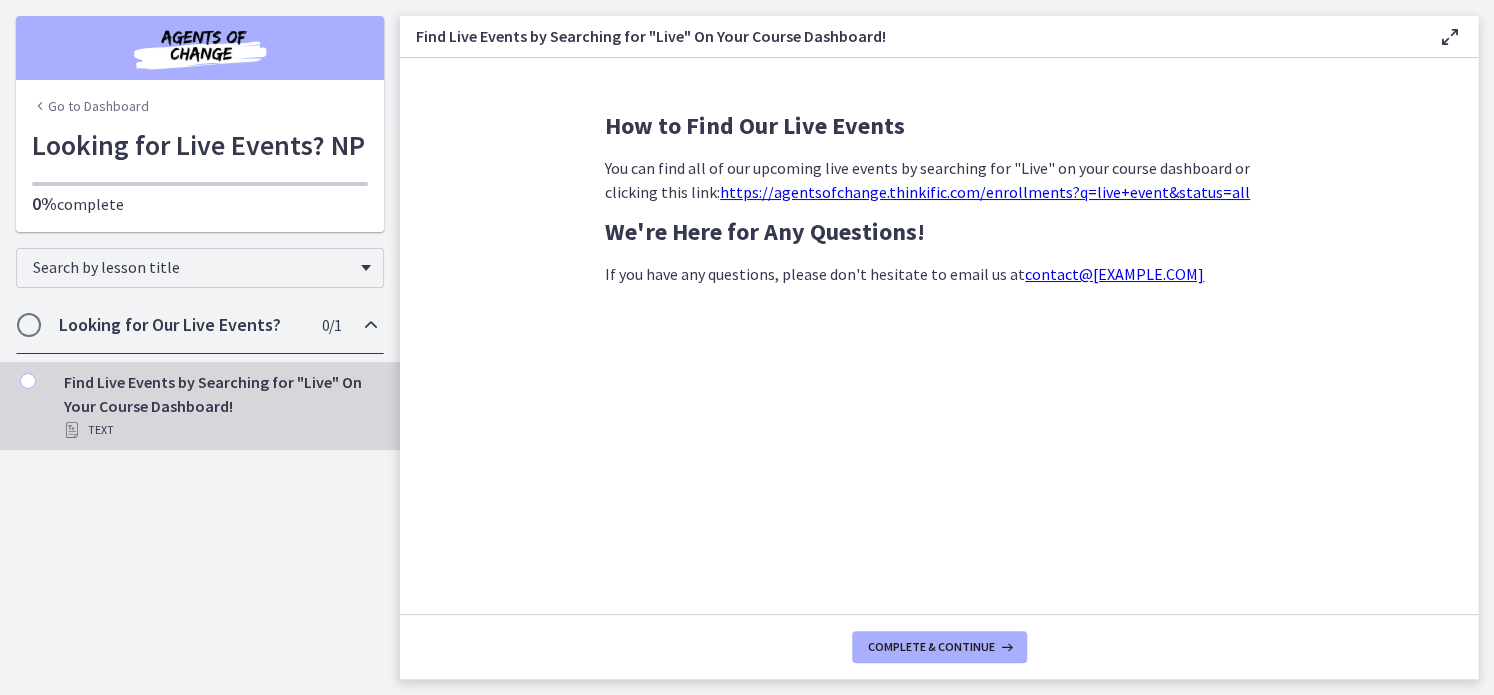 click on "https://agentsofchange.thinkific.com/enrollments?q=live+event&status=all" at bounding box center (985, 192) 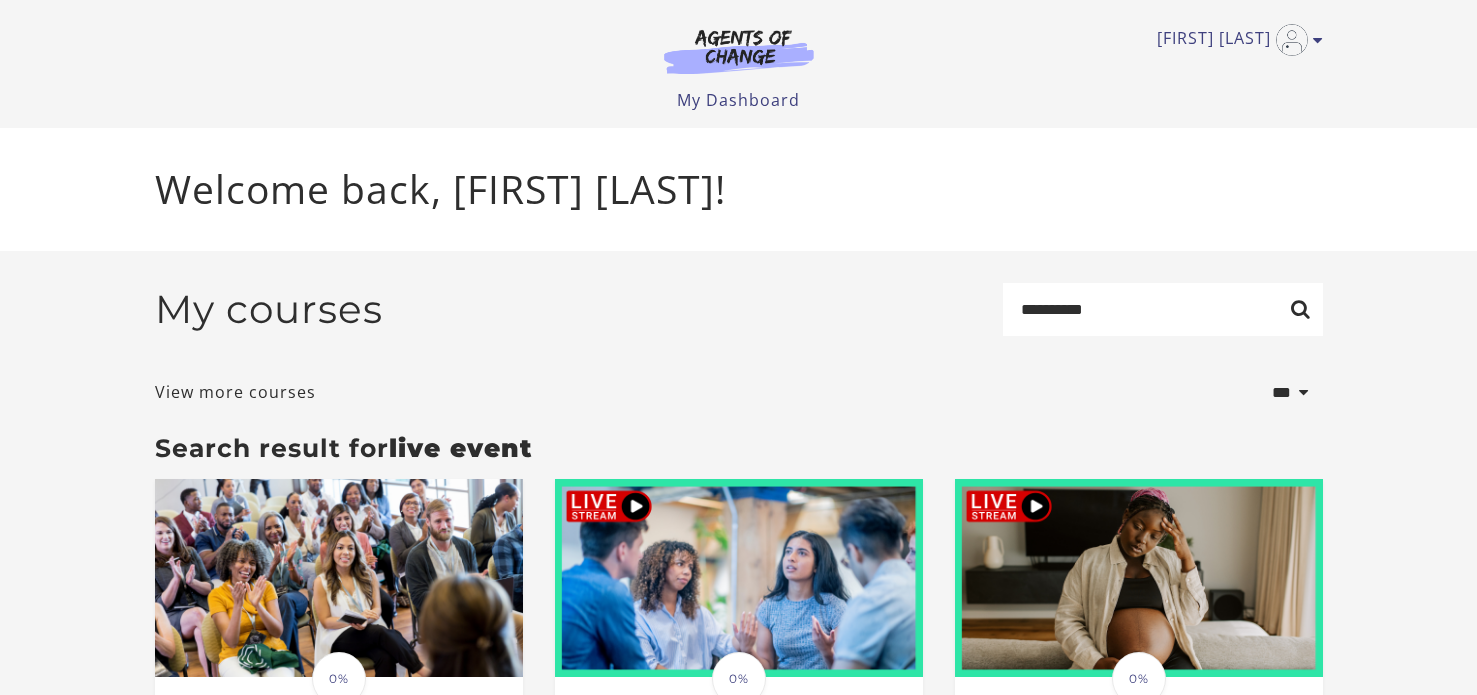 scroll, scrollTop: 0, scrollLeft: 0, axis: both 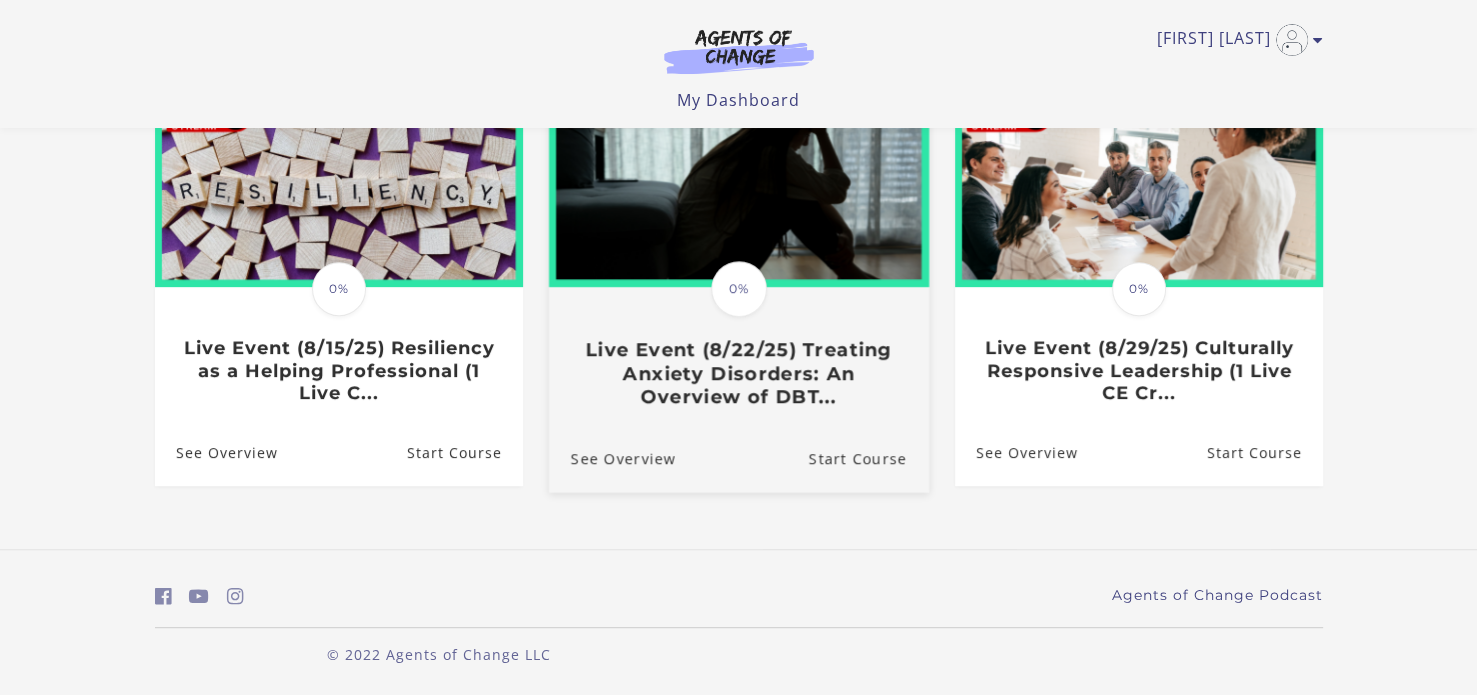 click on "Live Event (8/22/25) Treating Anxiety Disorders: An Overview of DBT..." at bounding box center [738, 373] 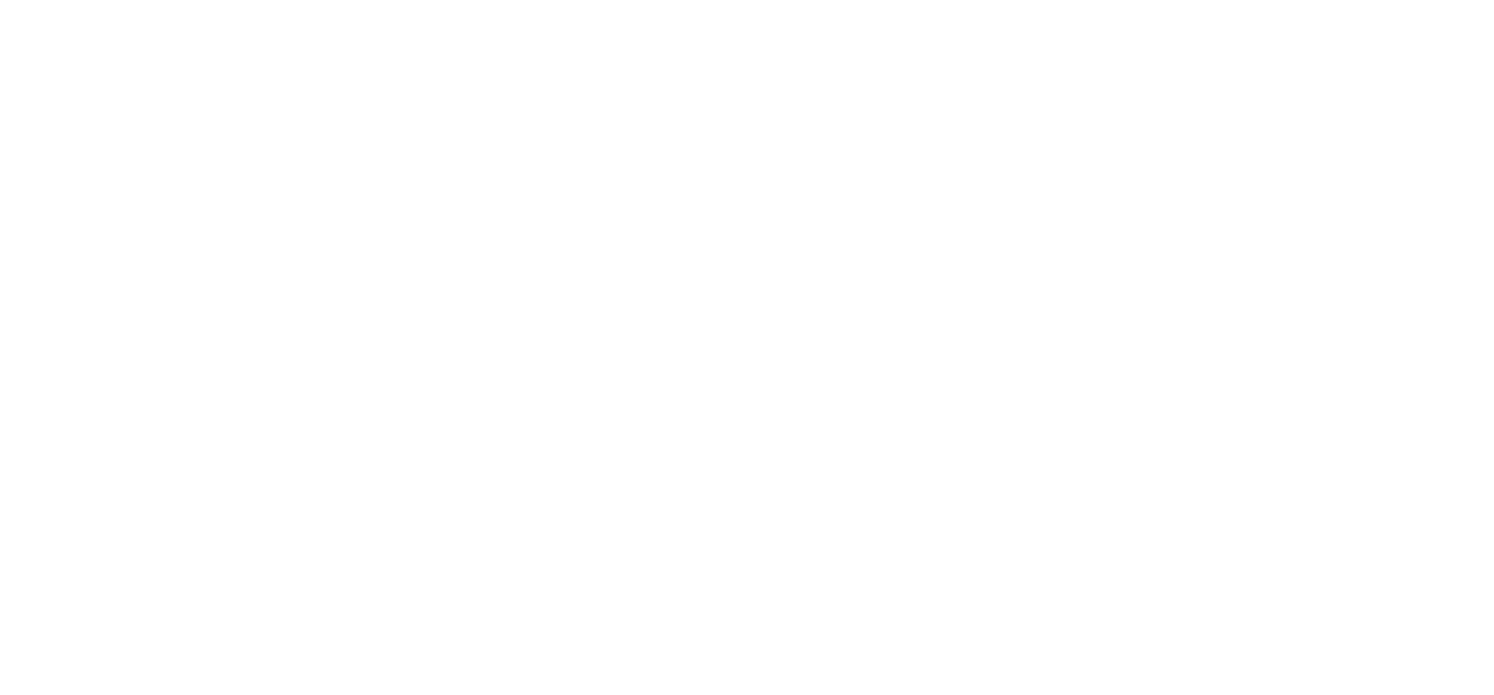 scroll, scrollTop: 0, scrollLeft: 0, axis: both 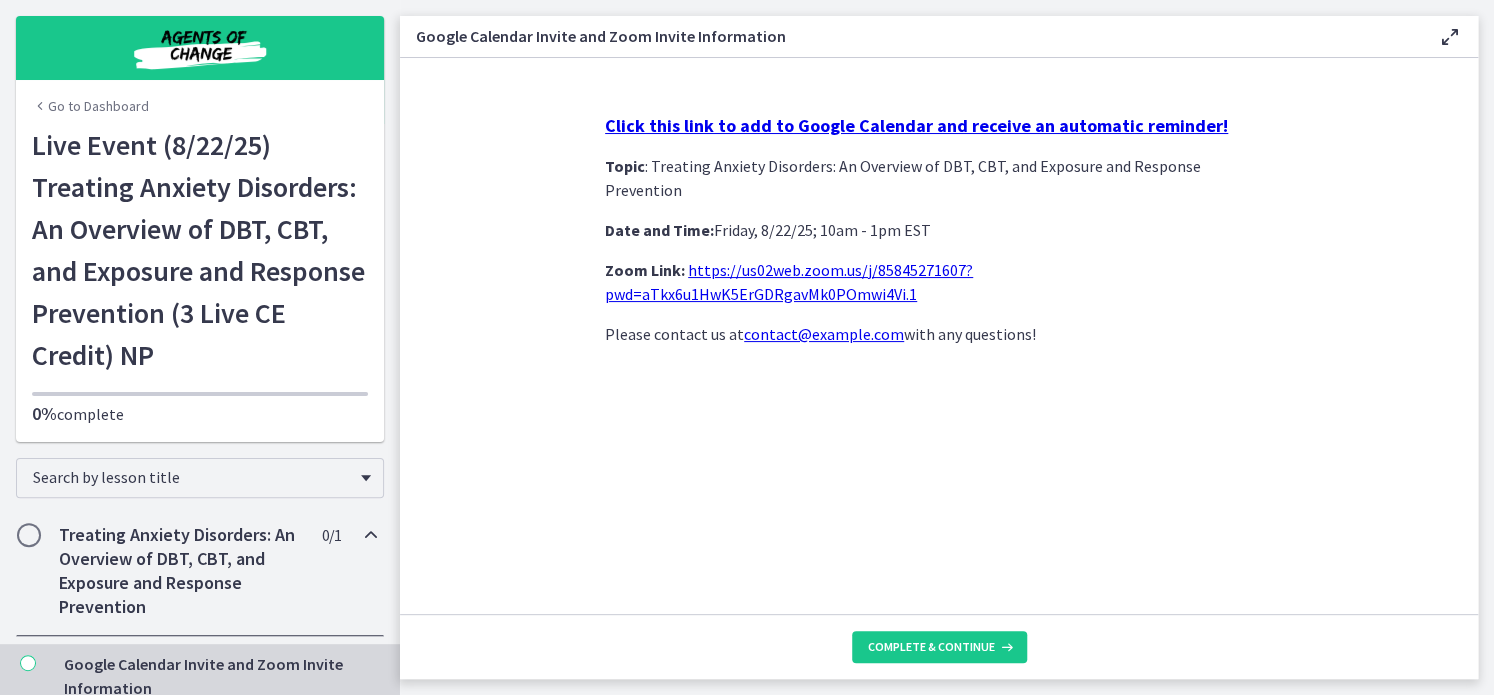 click on "Click this link to add to Google Calendar and receive an automatic reminder!" at bounding box center (916, 125) 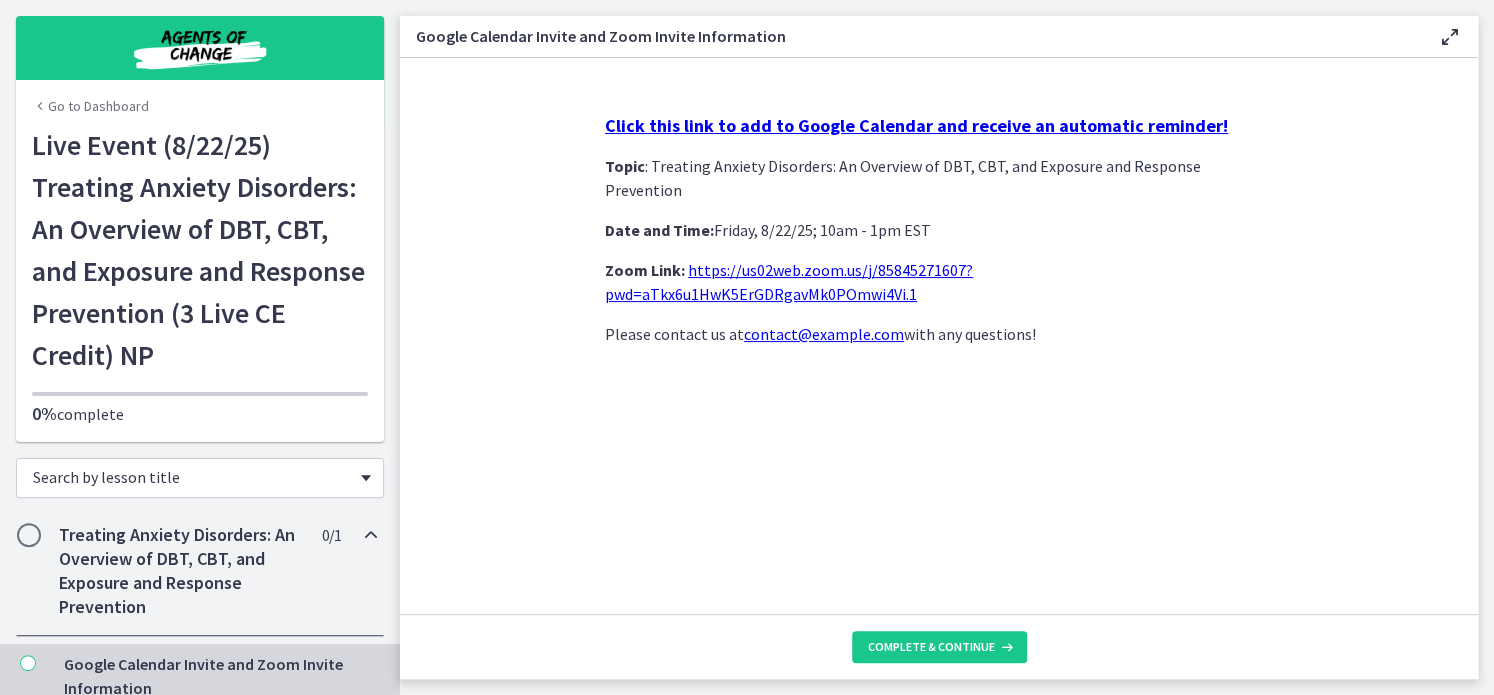 scroll, scrollTop: 45, scrollLeft: 0, axis: vertical 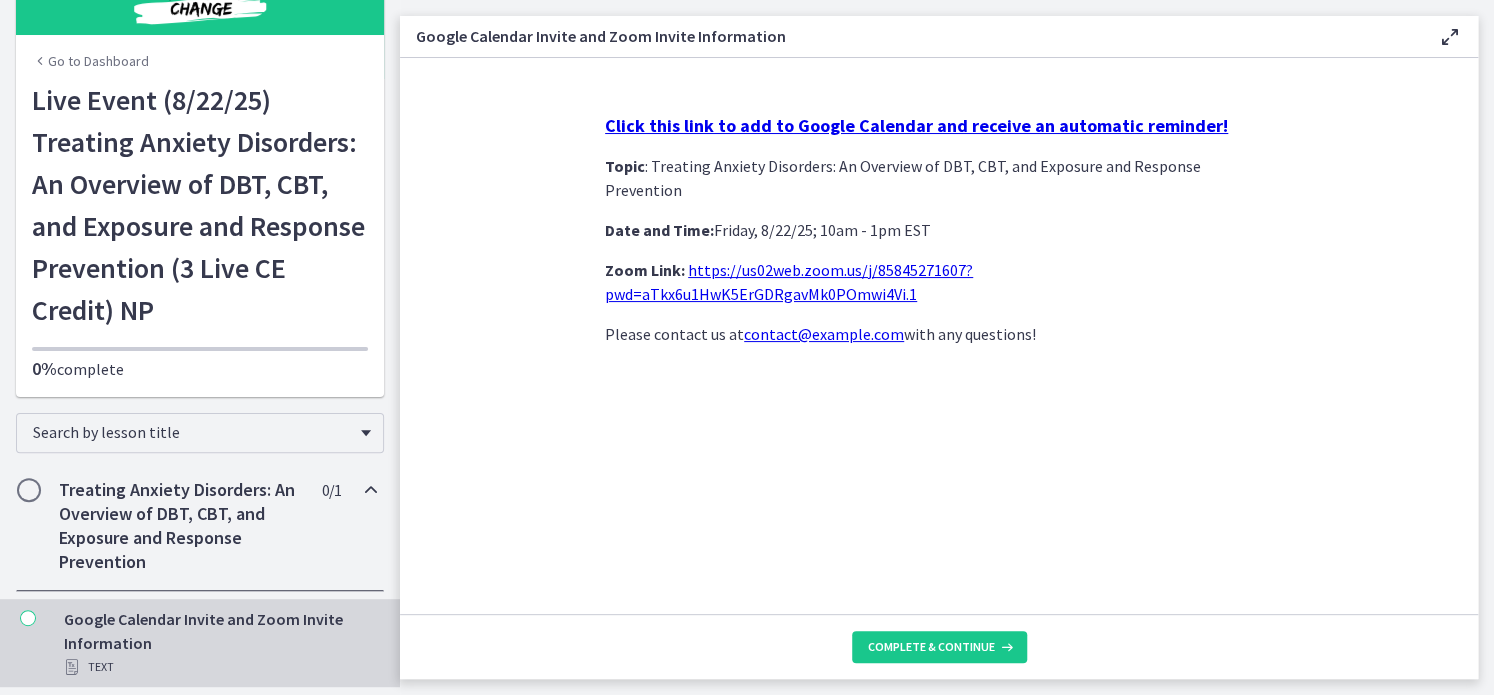 click on "Go to Dashboard" at bounding box center [90, 61] 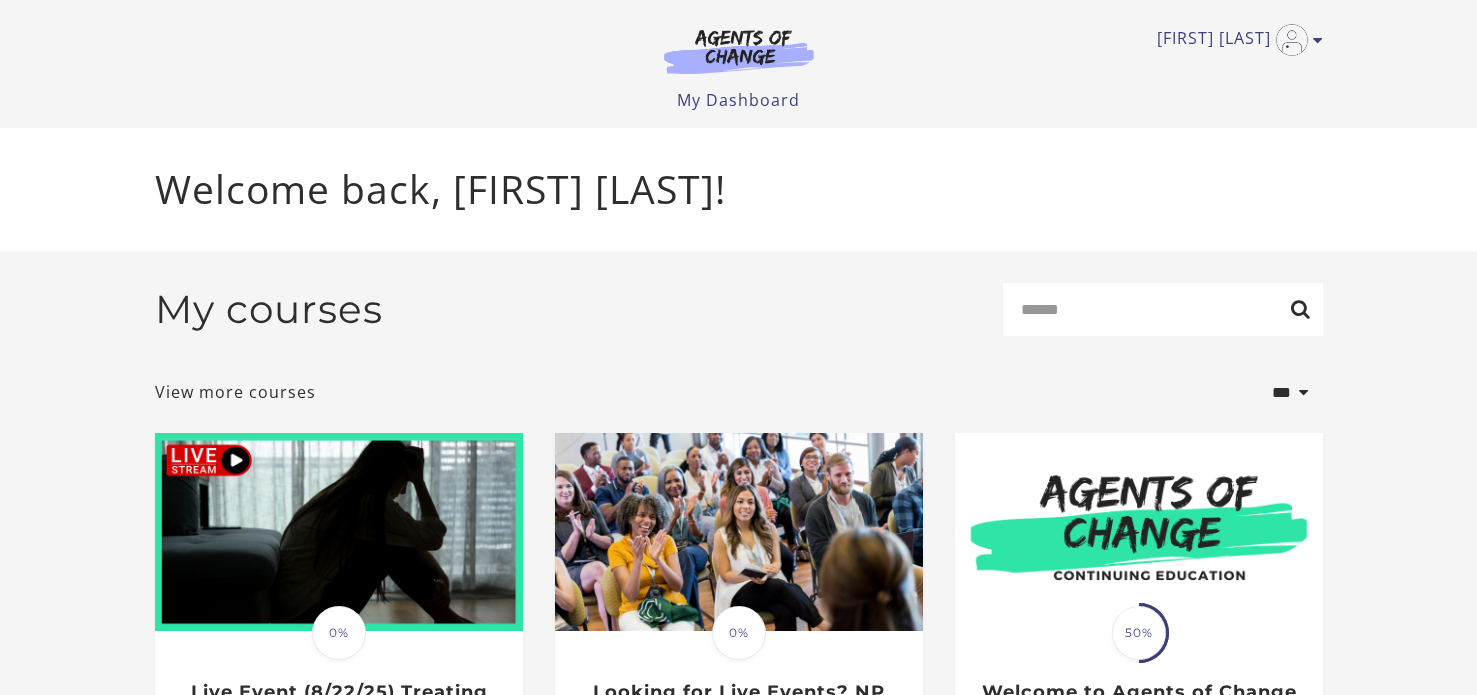 scroll, scrollTop: 0, scrollLeft: 0, axis: both 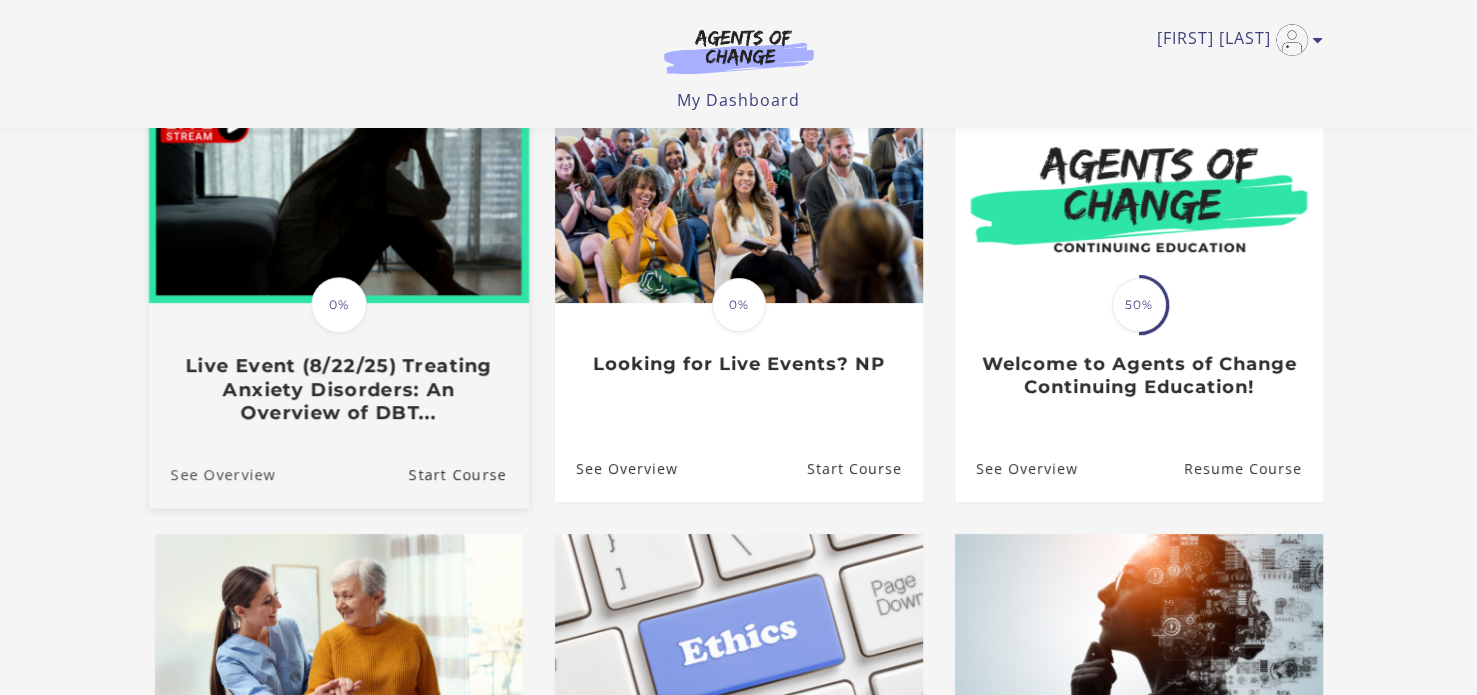 click on "See Overview" at bounding box center [211, 474] 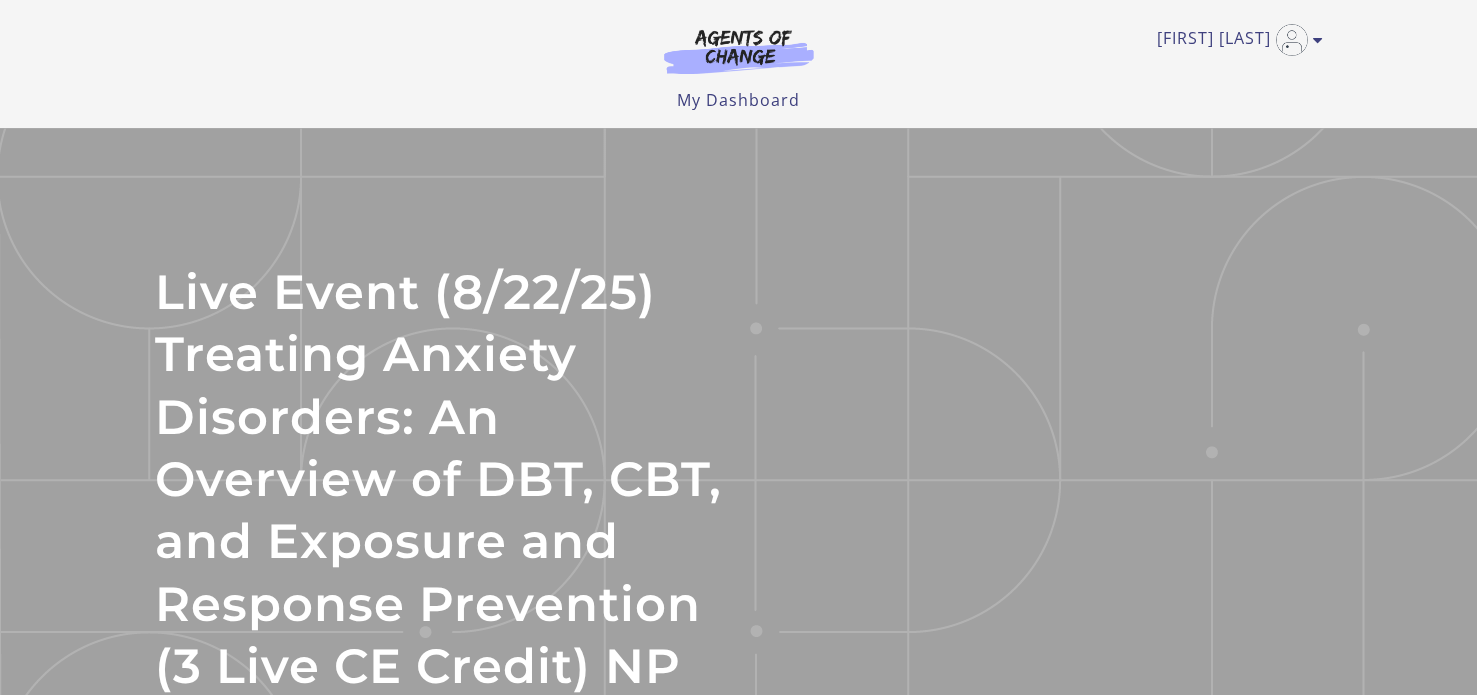 scroll, scrollTop: 0, scrollLeft: 0, axis: both 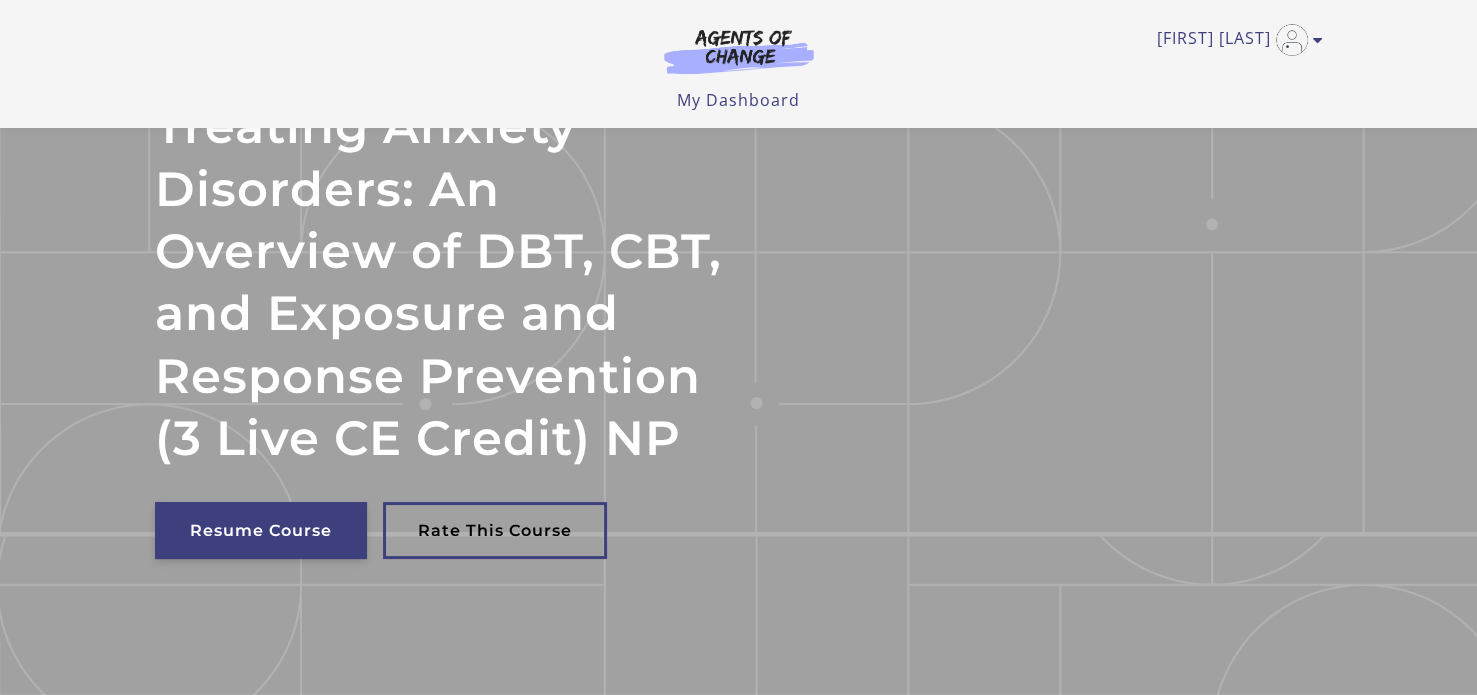 click on "Resume Course" at bounding box center [261, 530] 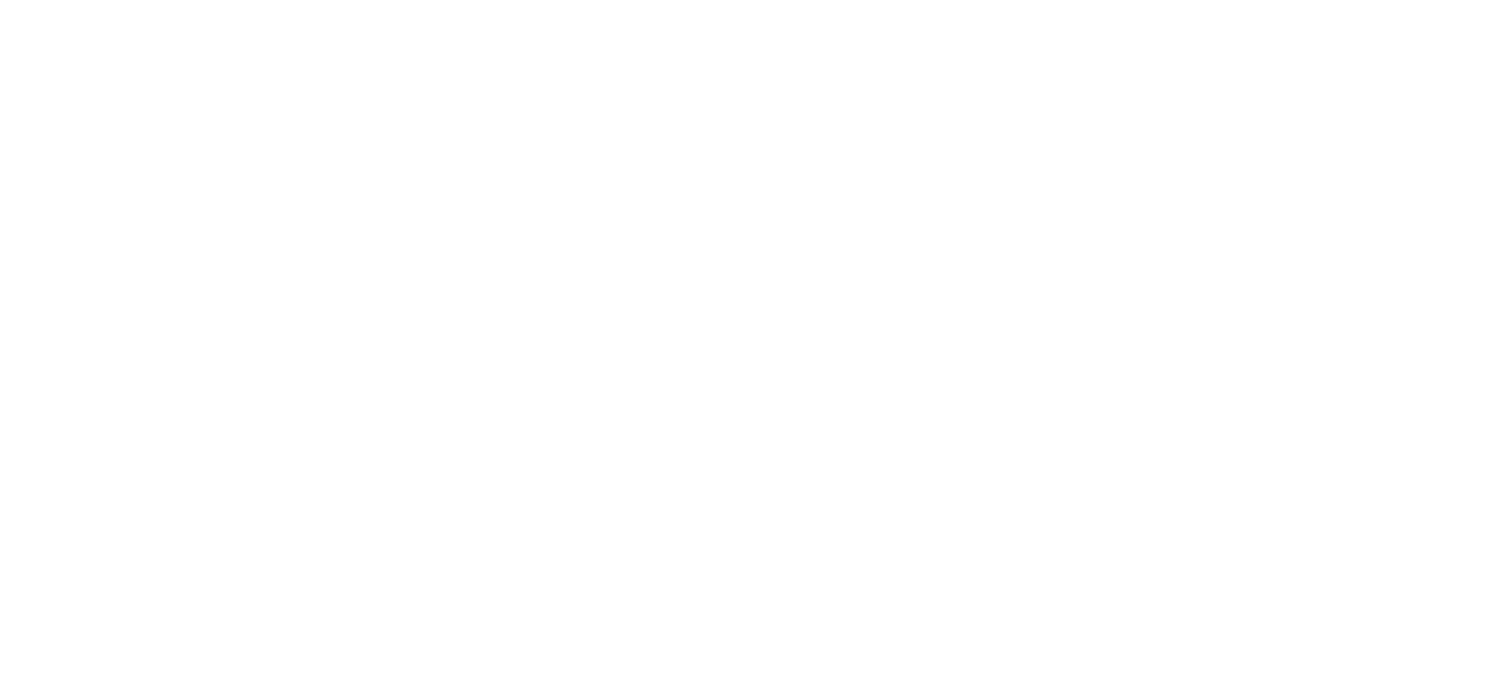 scroll, scrollTop: 0, scrollLeft: 0, axis: both 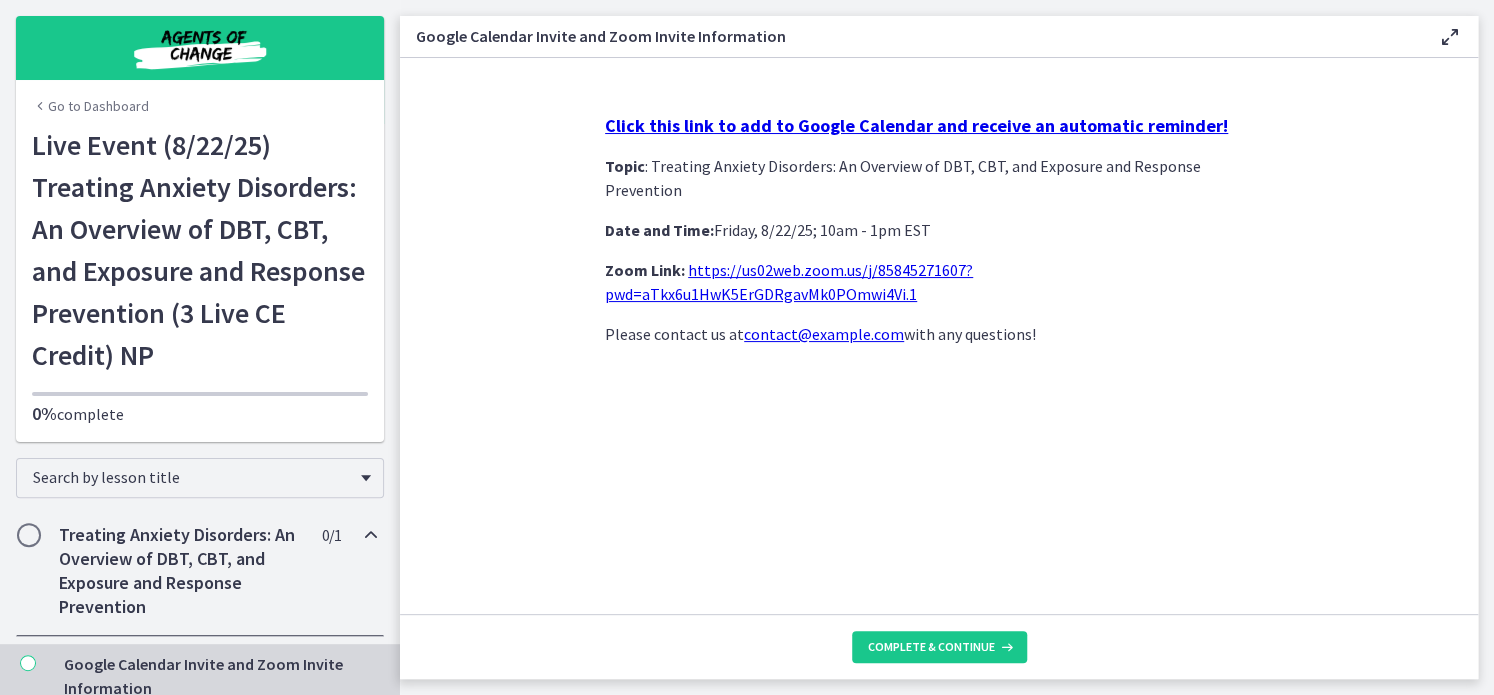 click on "contact@example.com" at bounding box center [824, 334] 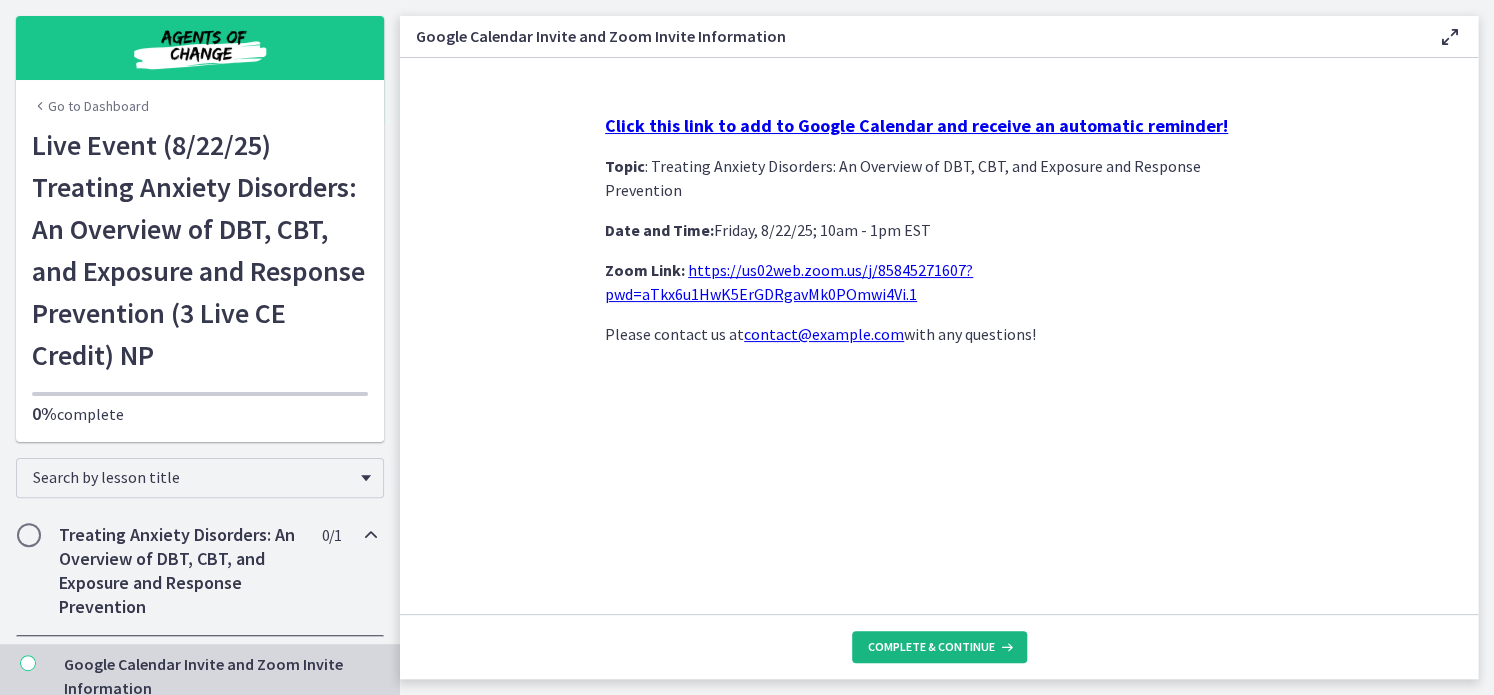 click on "Complete & continue" at bounding box center [931, 647] 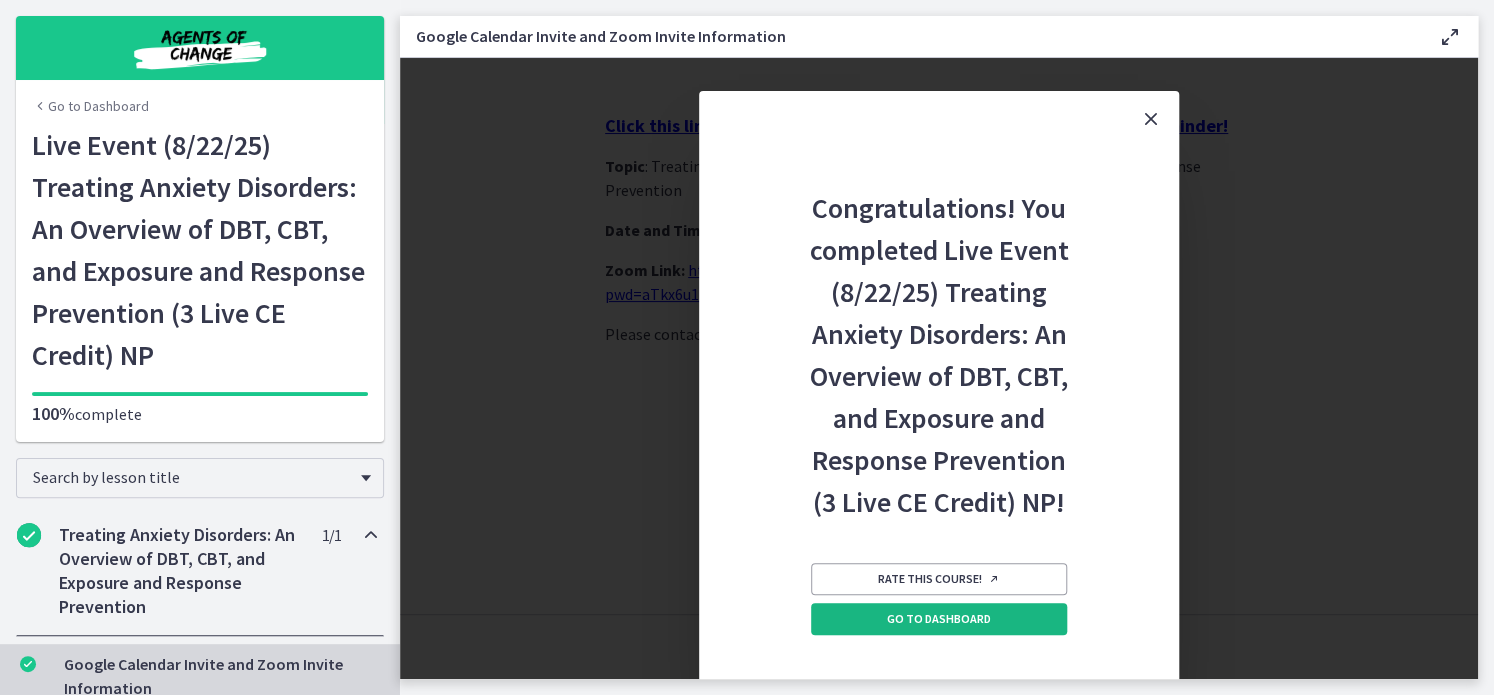 click on "Go to Dashboard" at bounding box center (939, 619) 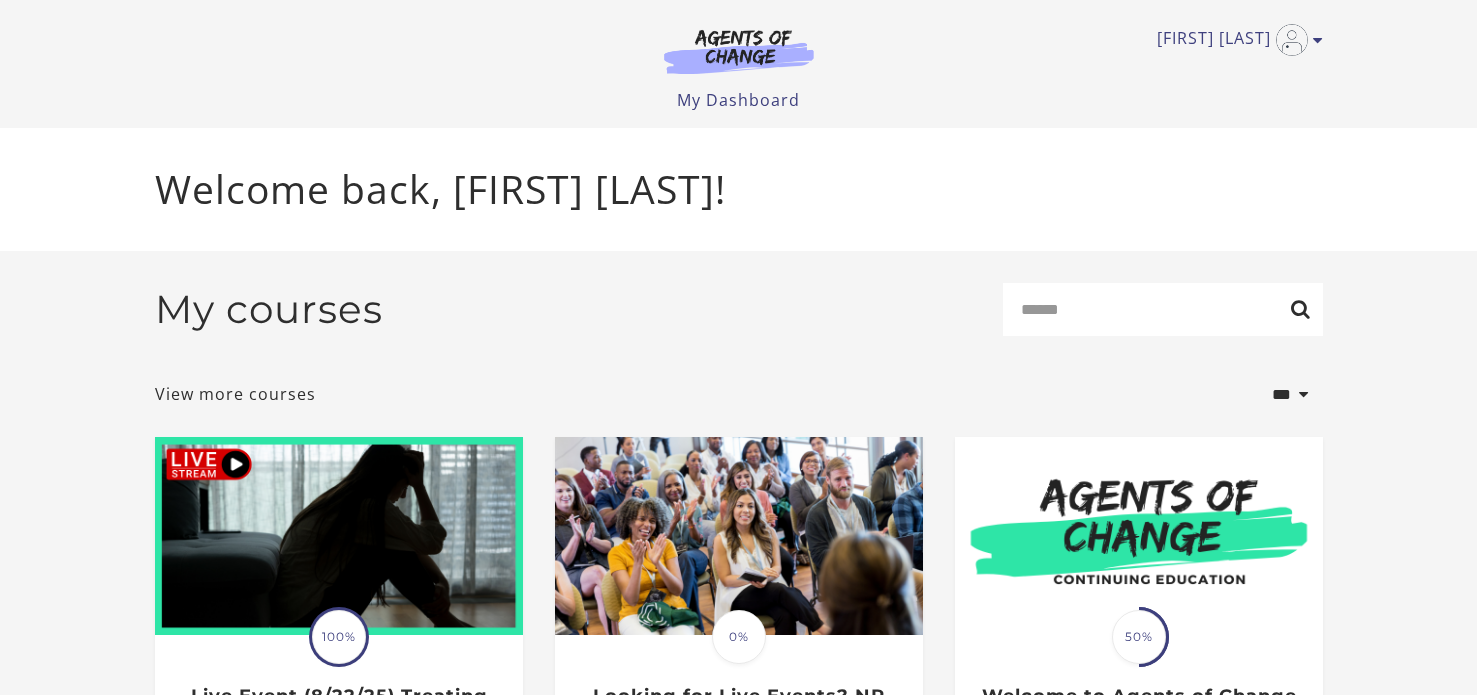 scroll, scrollTop: 0, scrollLeft: 0, axis: both 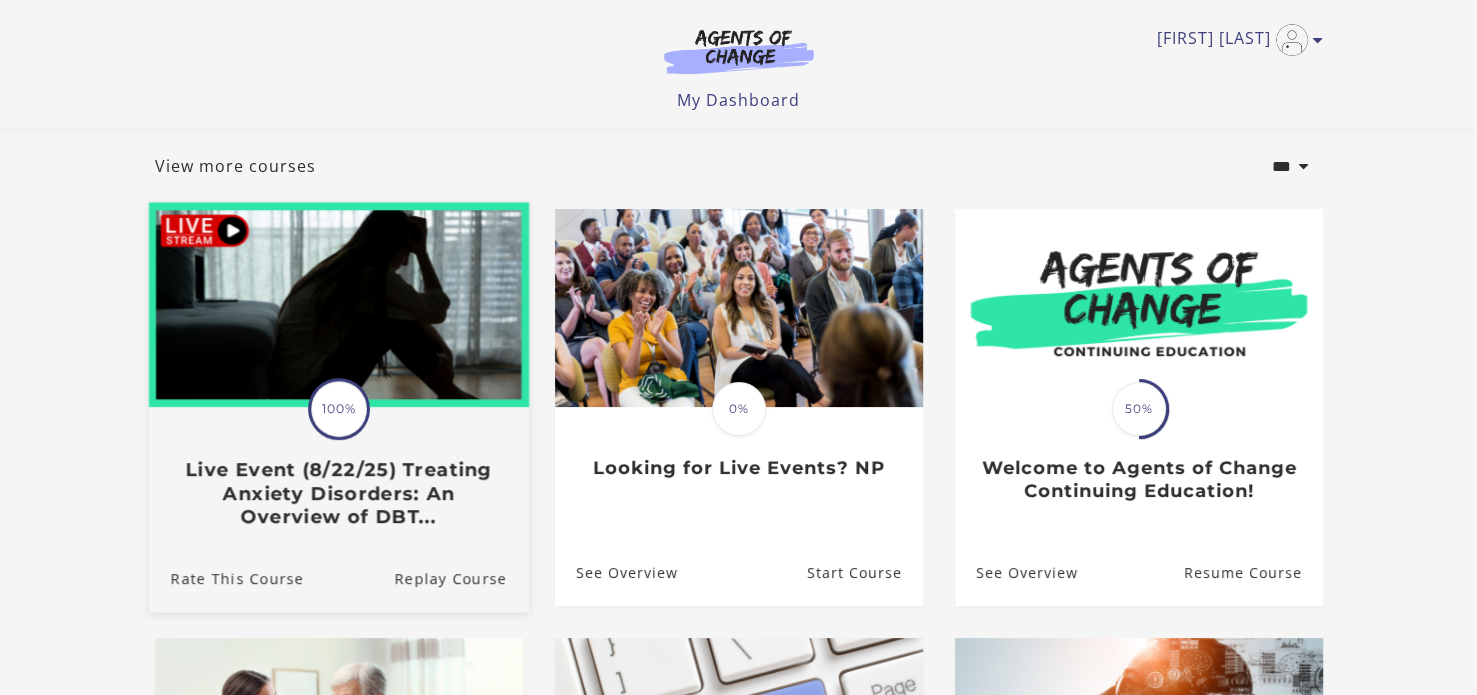 click on "100%" at bounding box center (339, 409) 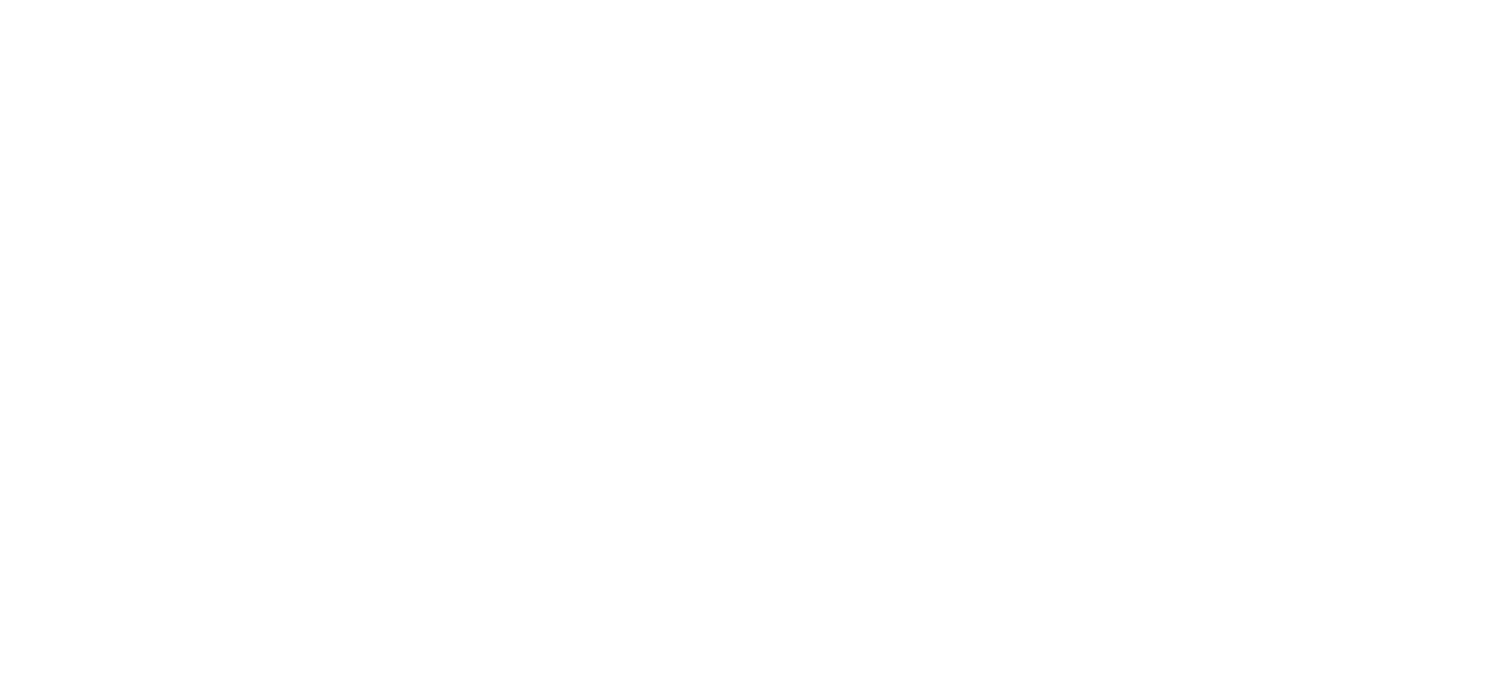 scroll, scrollTop: 0, scrollLeft: 0, axis: both 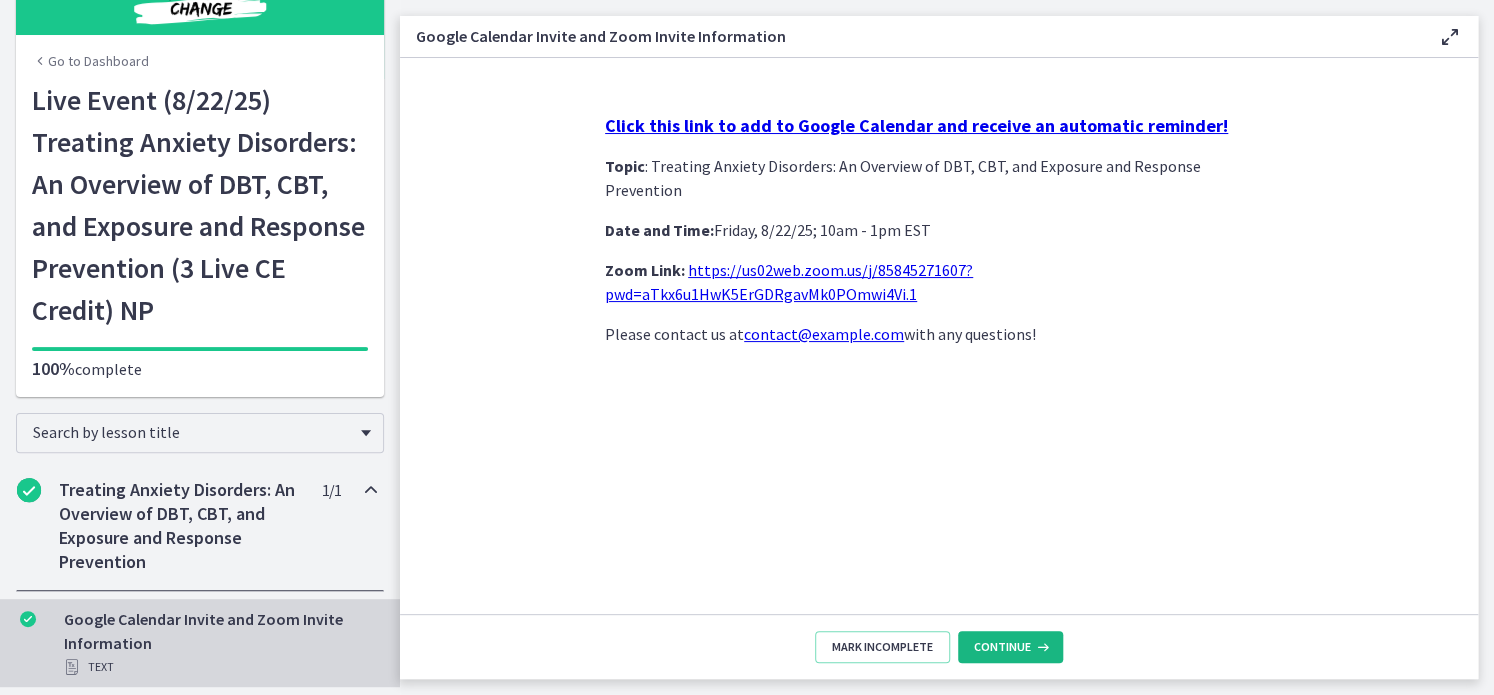 click on "Continue" at bounding box center [1010, 647] 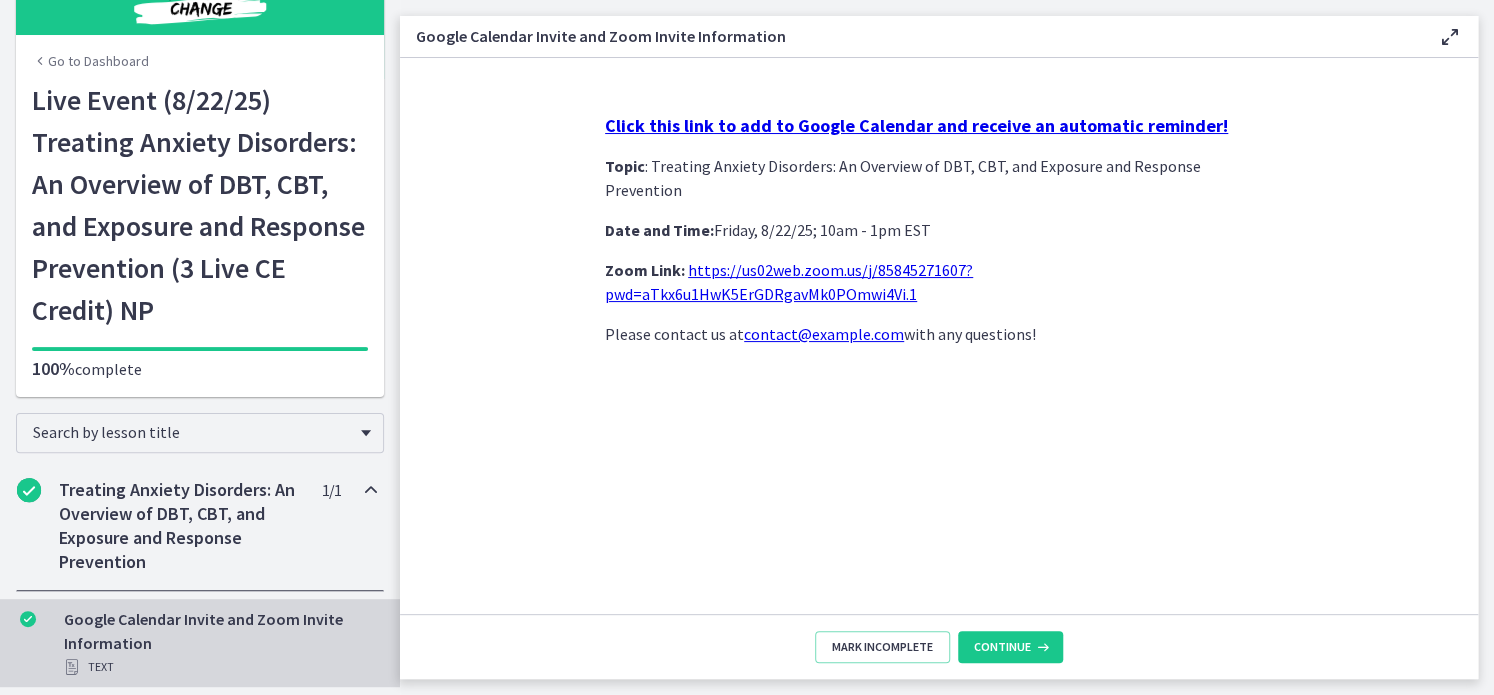 click on "Go to Dashboard" at bounding box center [90, 61] 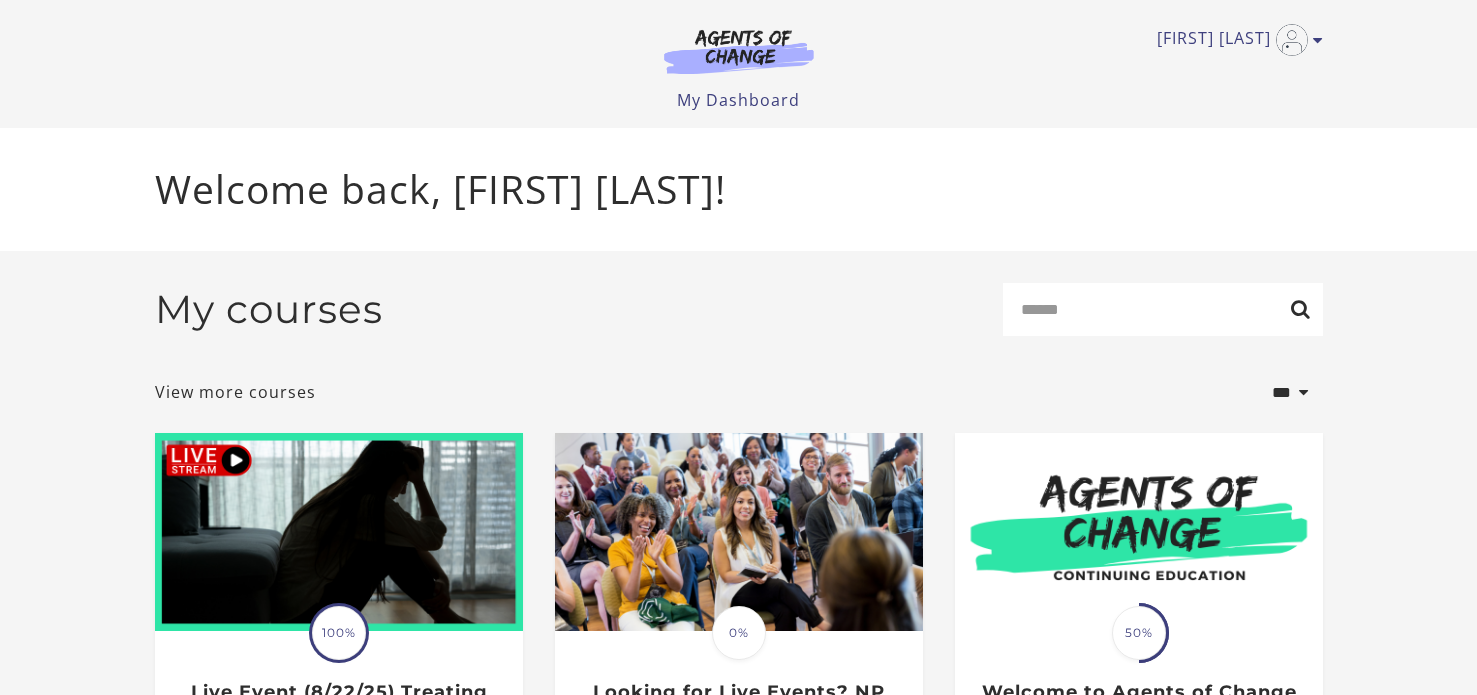 scroll, scrollTop: 0, scrollLeft: 0, axis: both 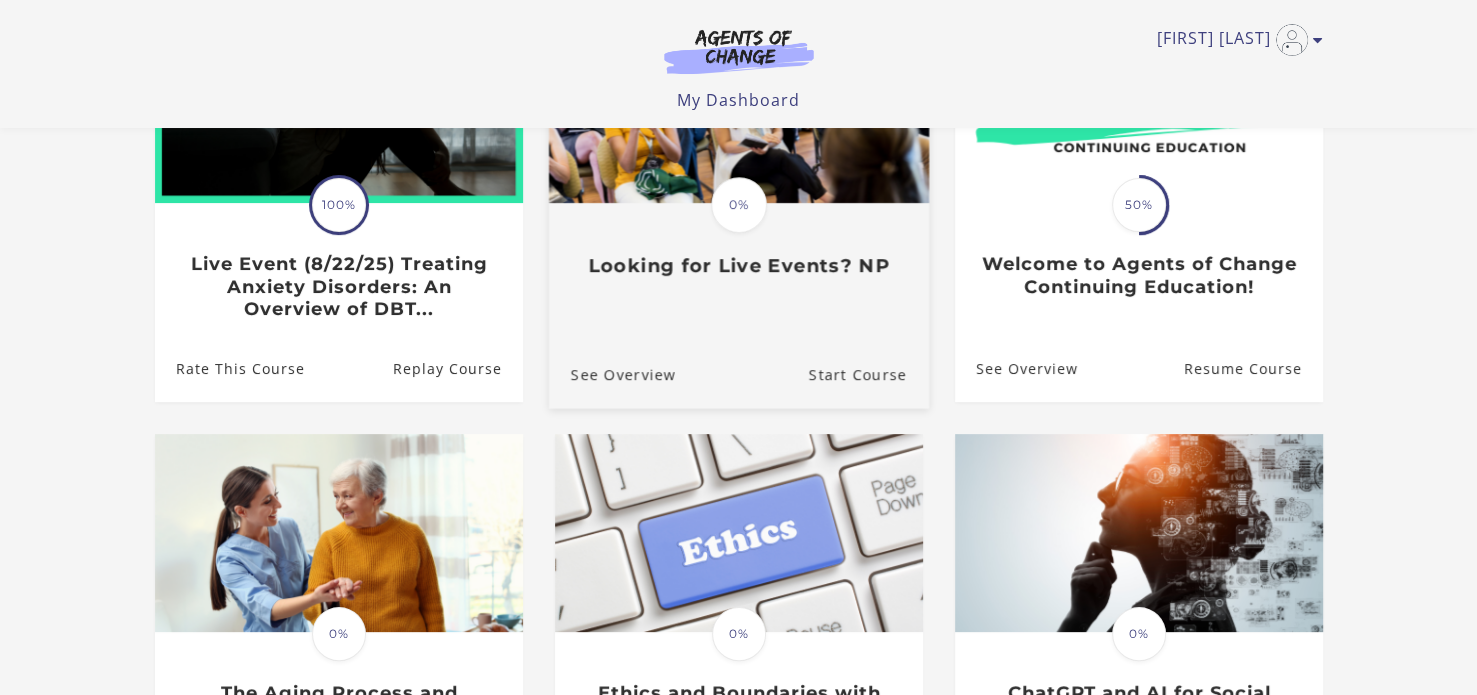 click on "Looking for Live Events? NP" at bounding box center (738, 266) 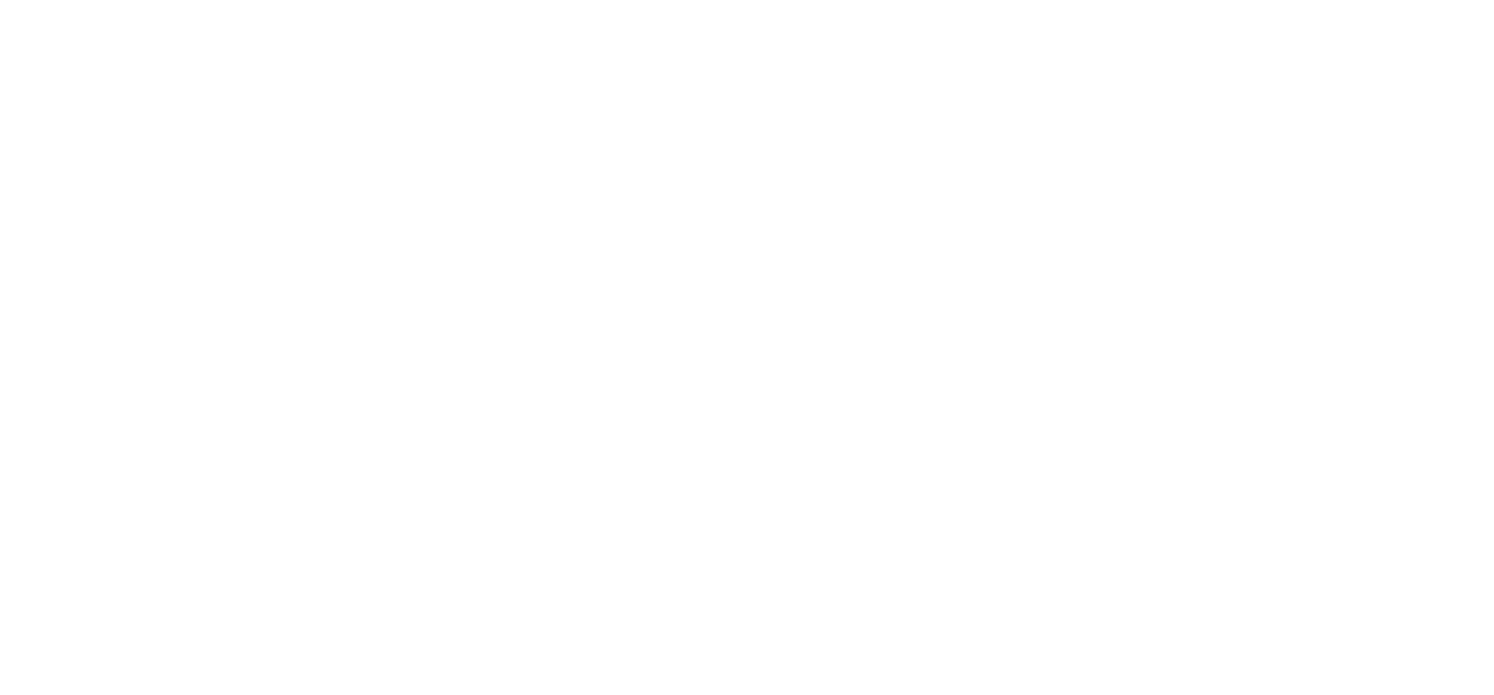 scroll, scrollTop: 0, scrollLeft: 0, axis: both 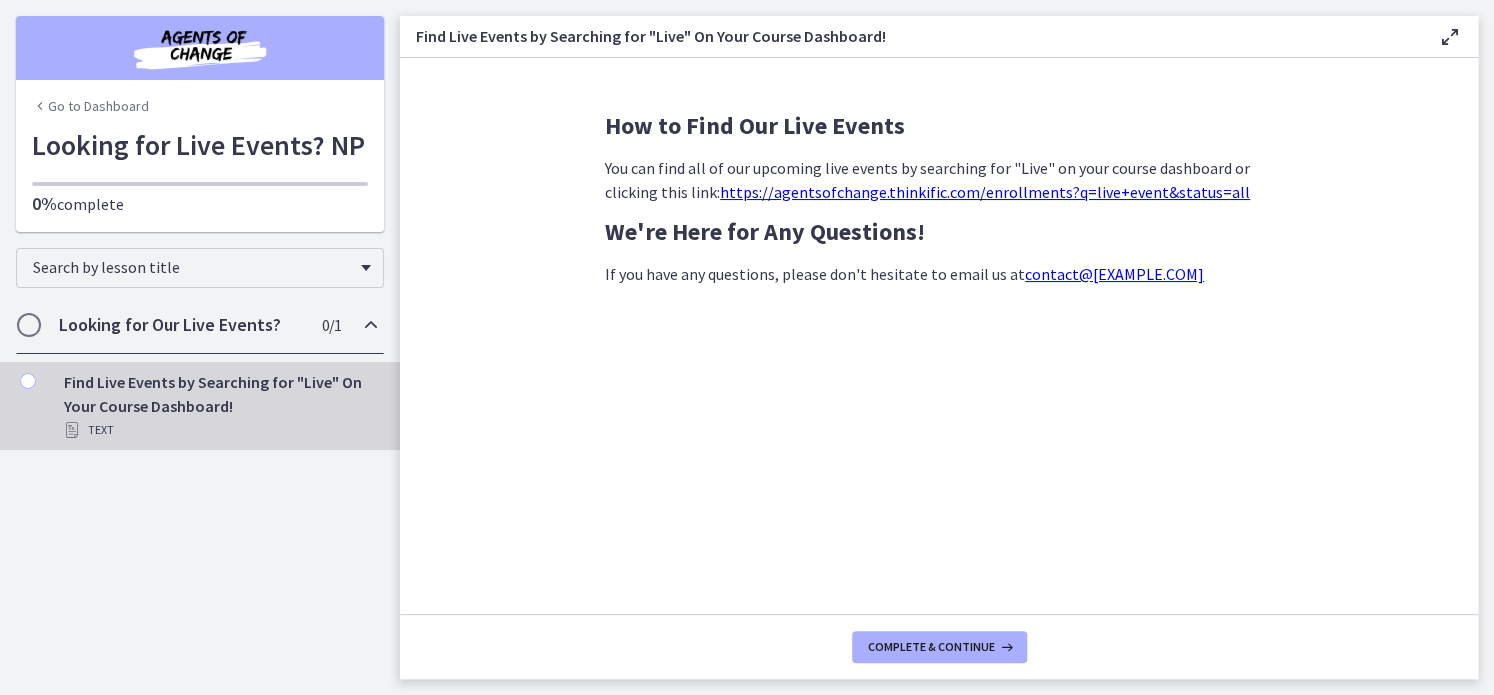 click on "contact@agentsofchangeprep.com" at bounding box center [1114, 274] 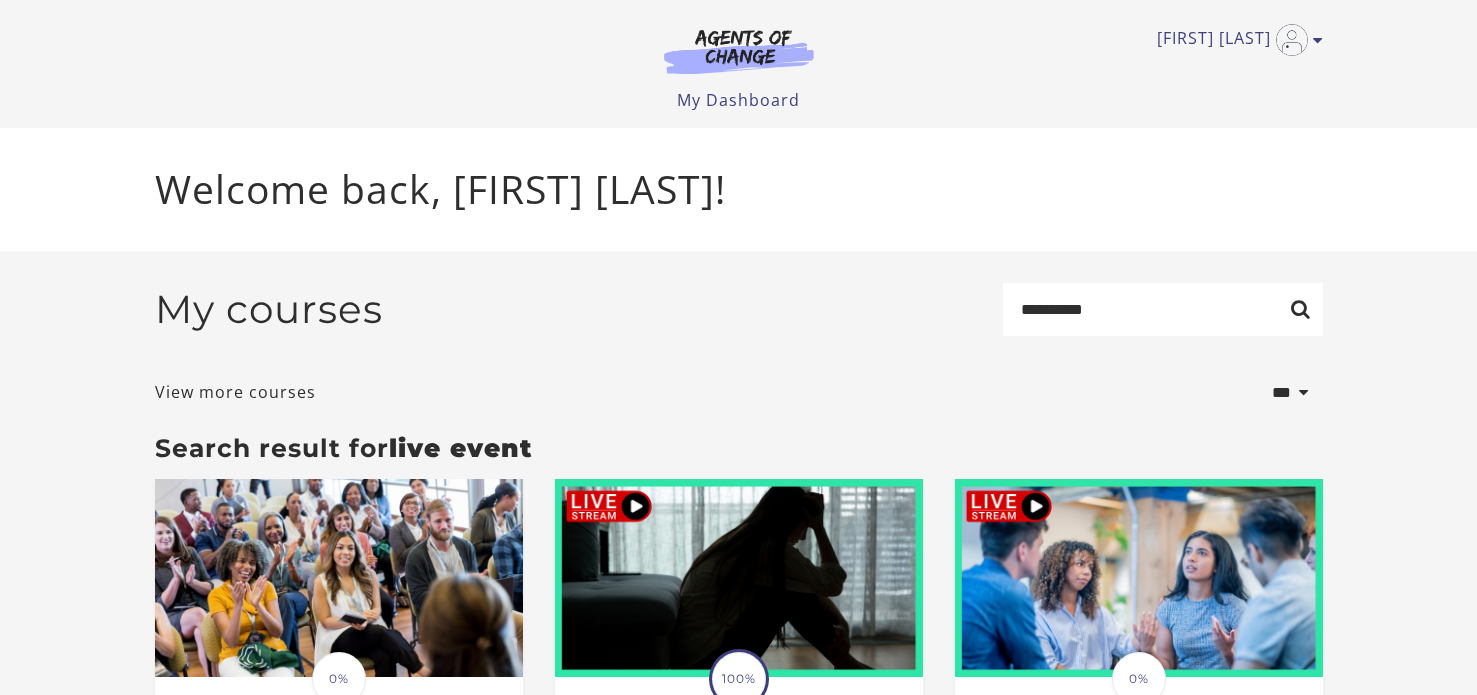 scroll, scrollTop: 0, scrollLeft: 0, axis: both 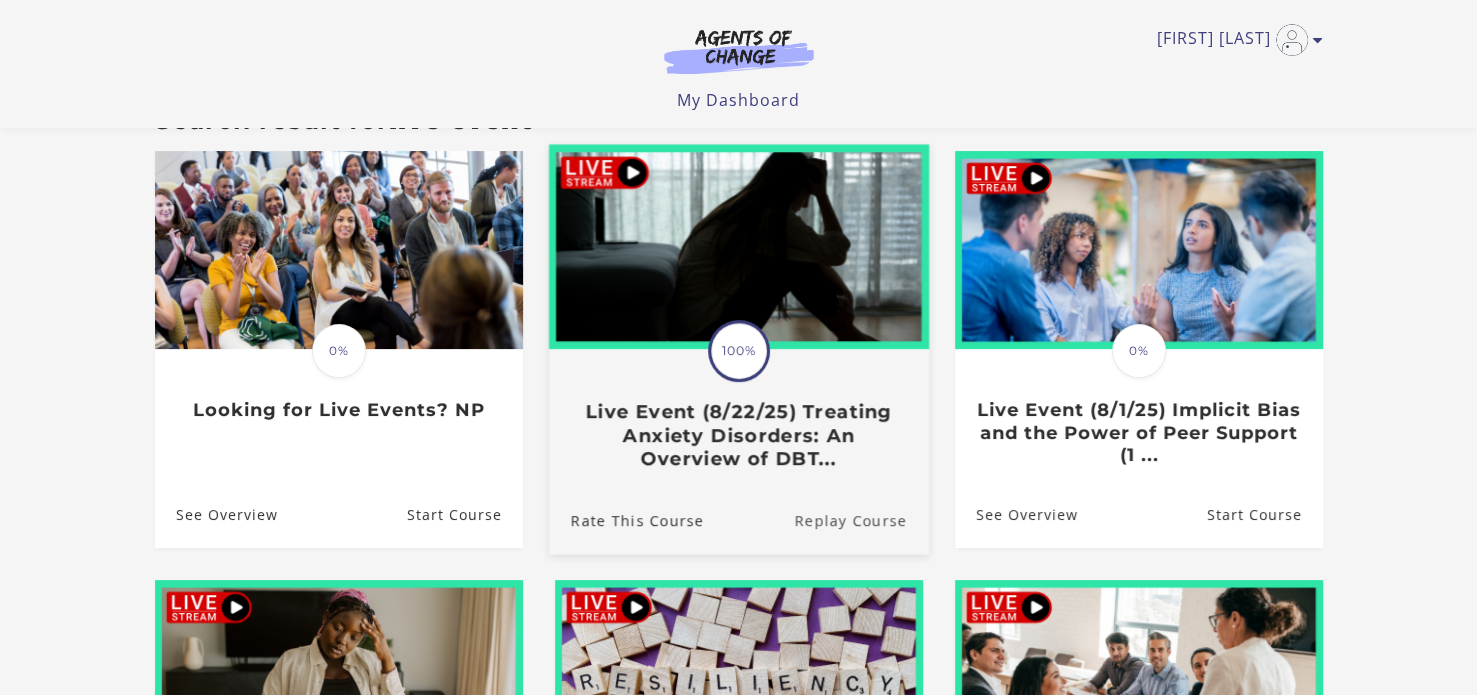 click on "Replay Course" at bounding box center [861, 520] 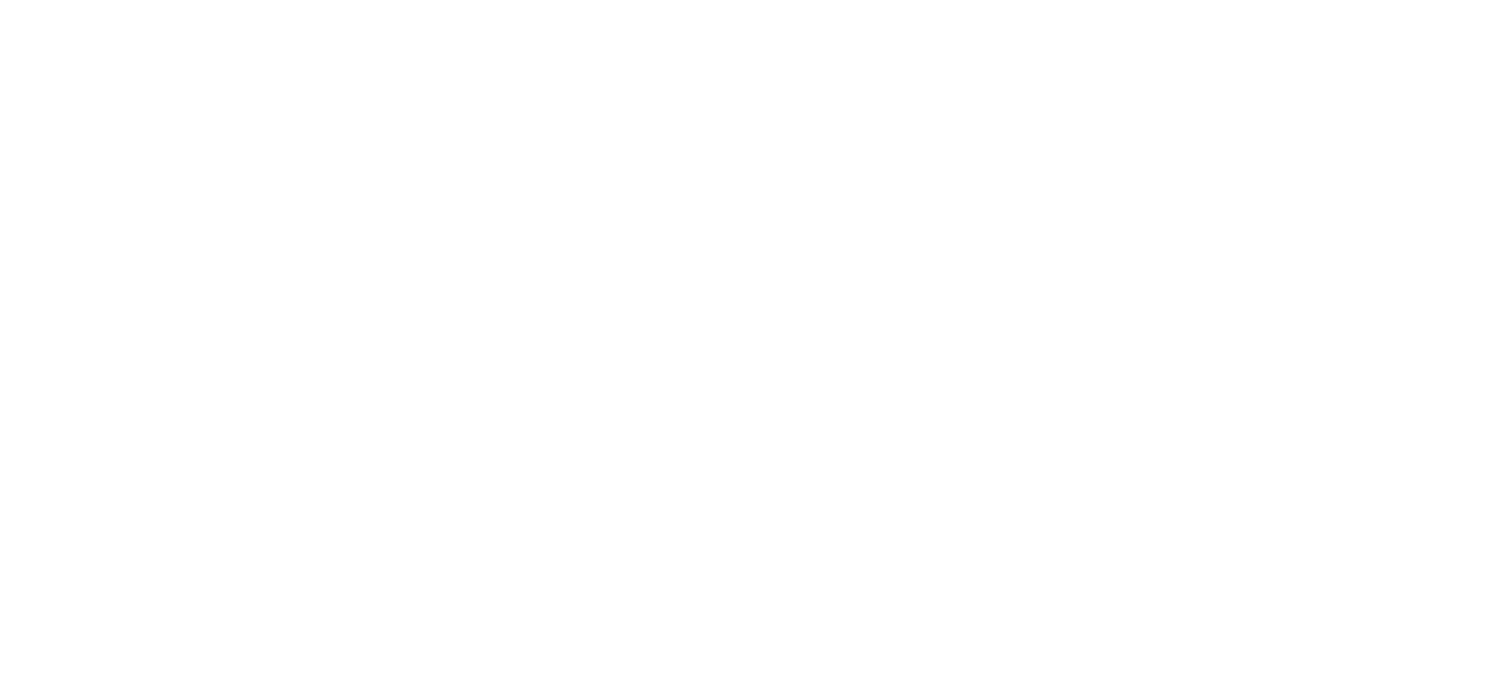 scroll, scrollTop: 0, scrollLeft: 0, axis: both 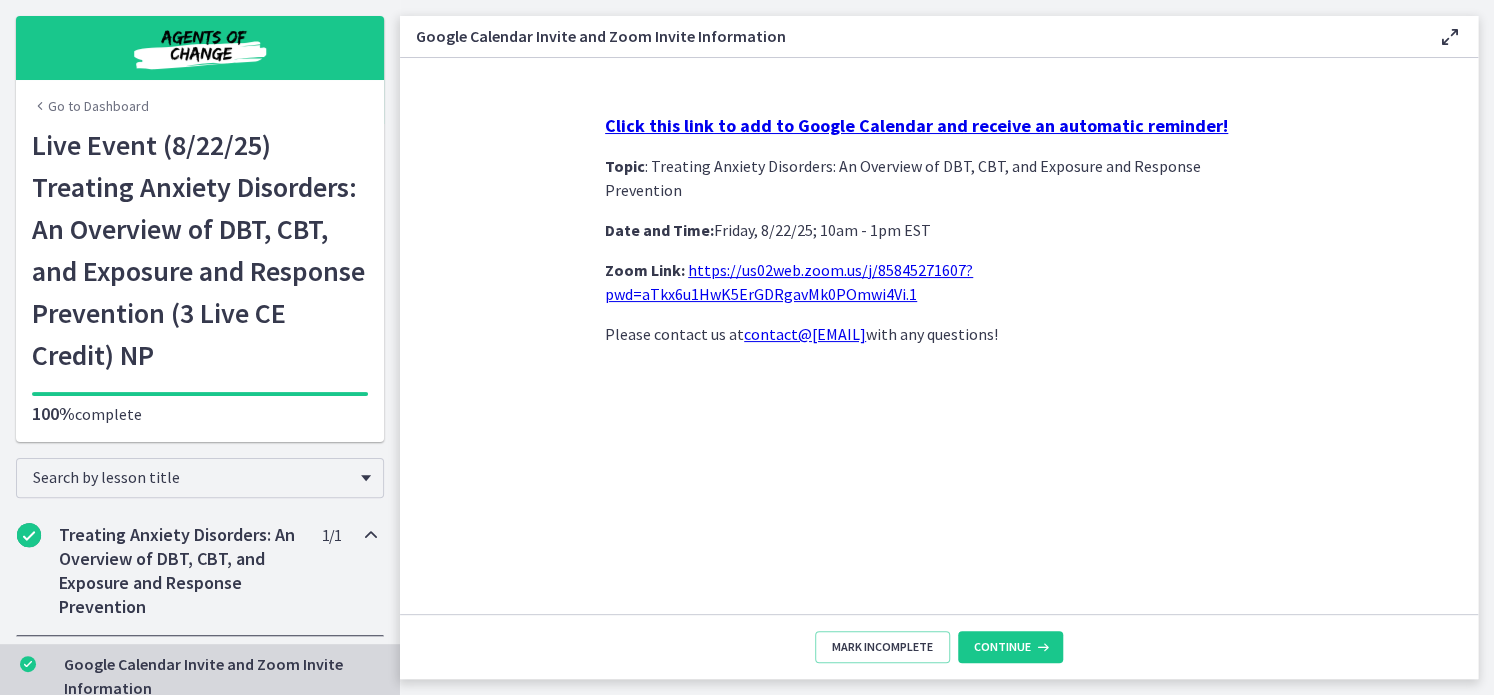 click on "contact@agentsofchangeprep.com" at bounding box center (805, 334) 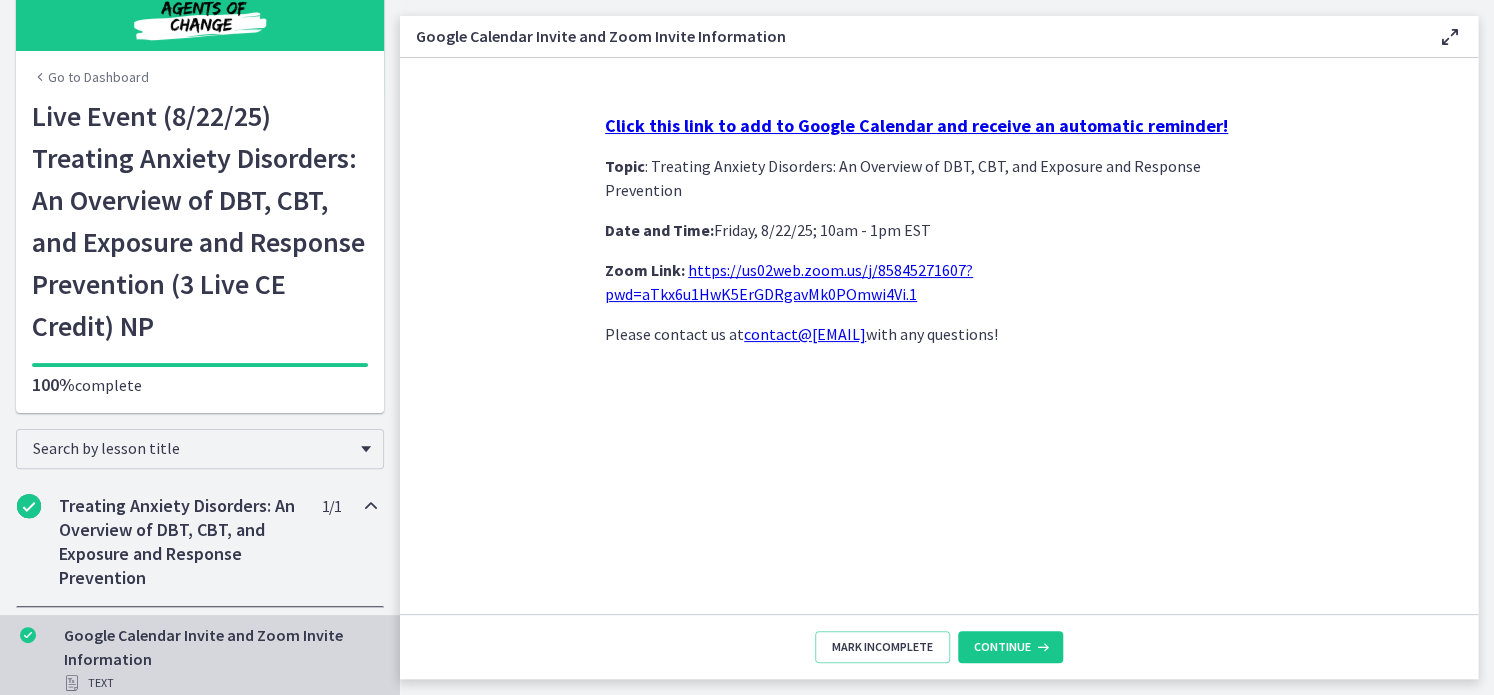 scroll, scrollTop: 45, scrollLeft: 0, axis: vertical 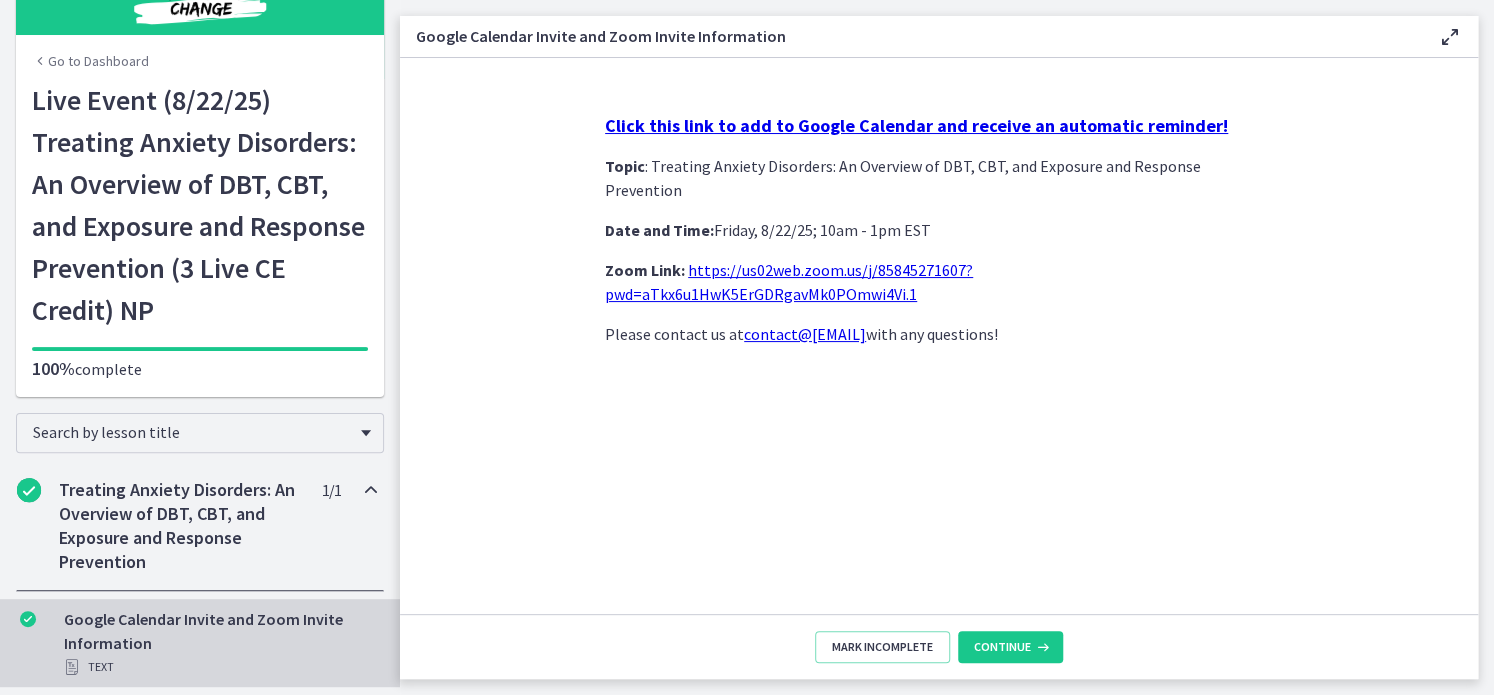click at bounding box center [371, 490] 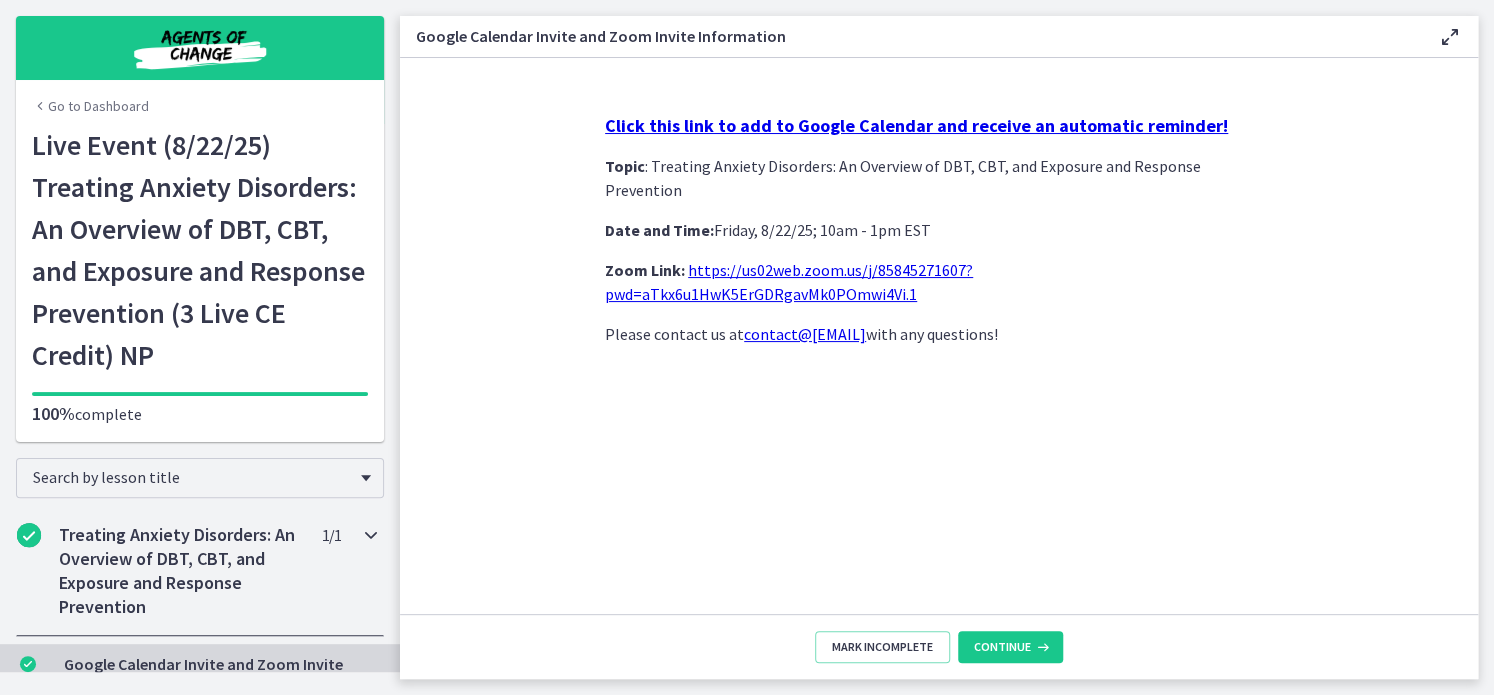 scroll, scrollTop: 0, scrollLeft: 0, axis: both 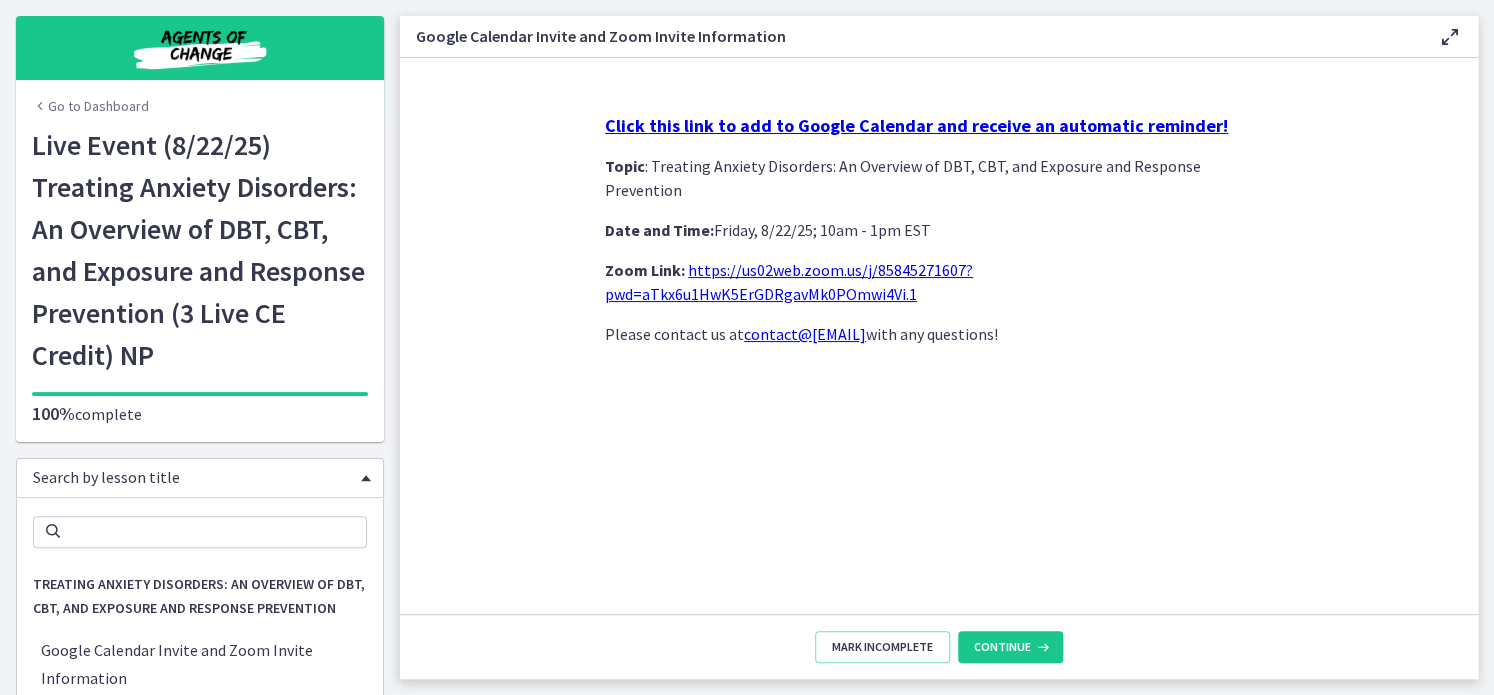 click on "Search by lesson title" at bounding box center (200, 478) 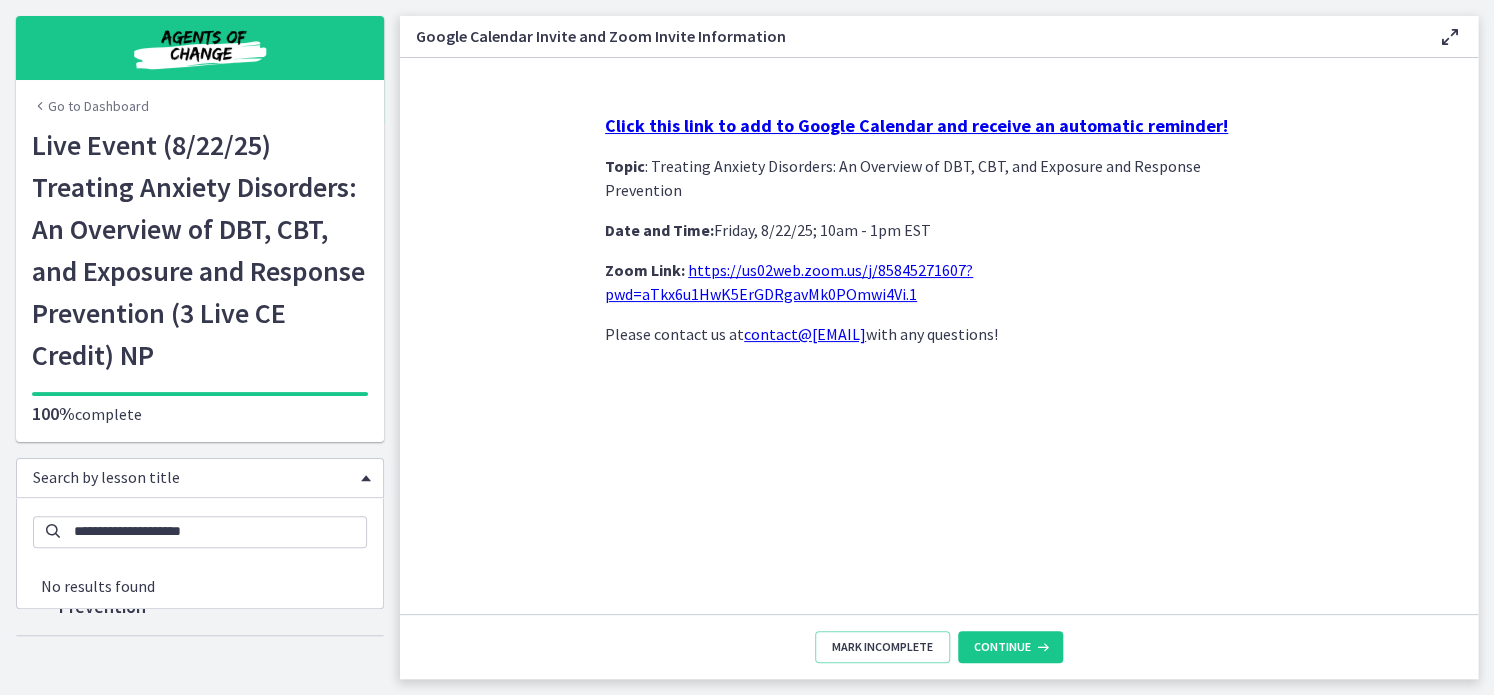 type on "**********" 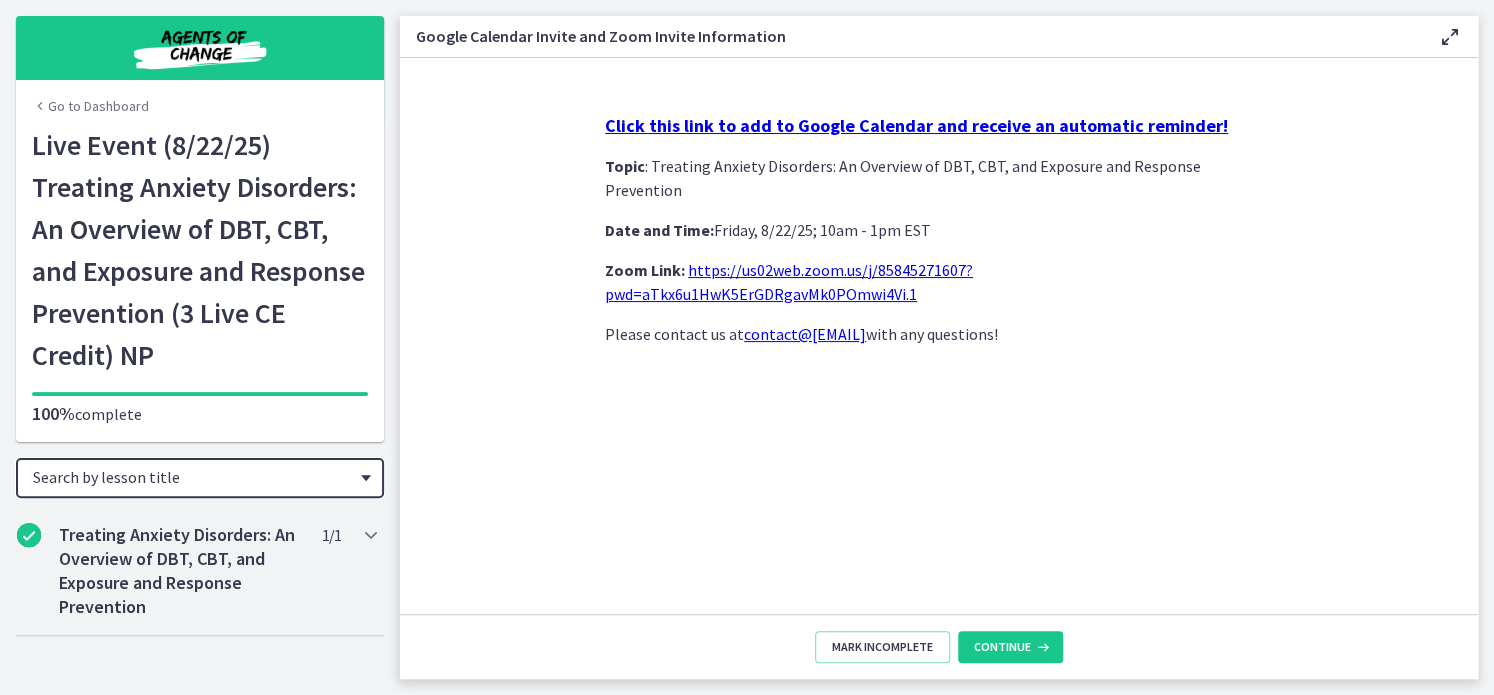 click at bounding box center (366, 478) 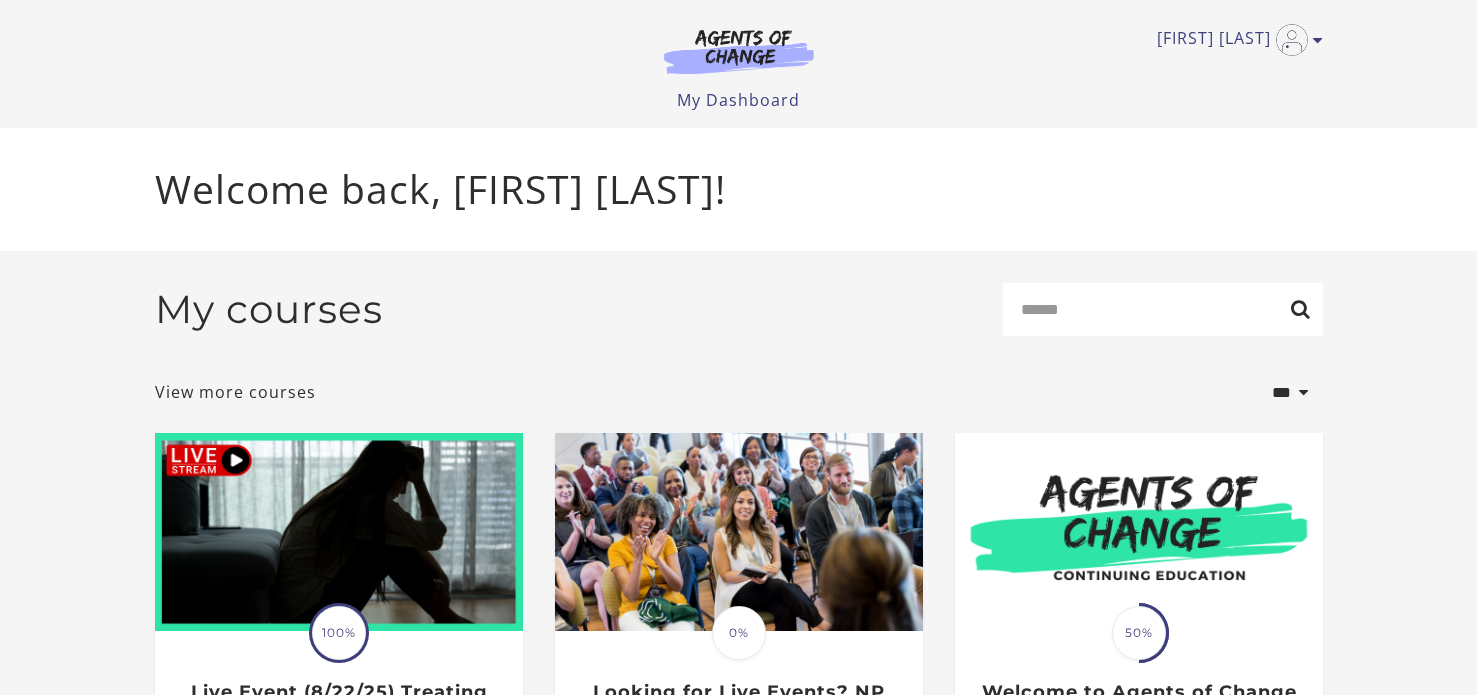 scroll, scrollTop: 0, scrollLeft: 0, axis: both 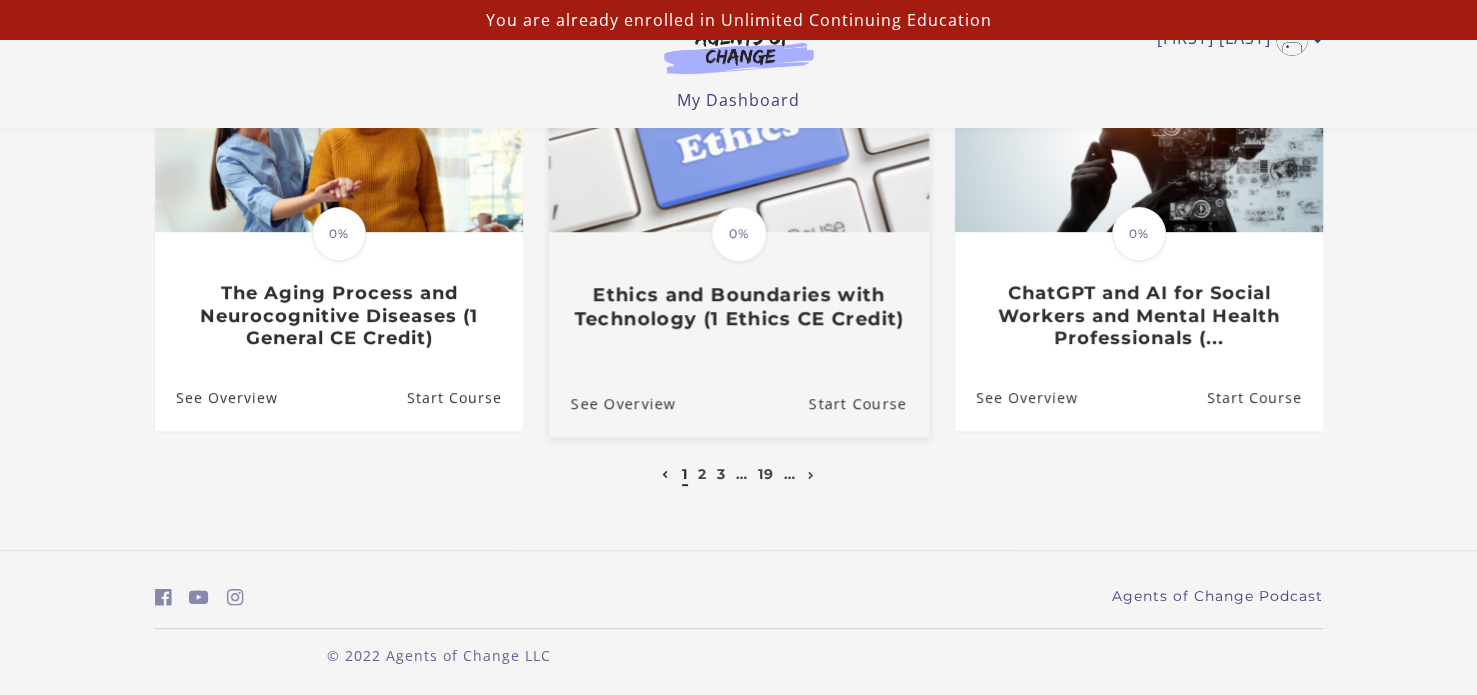 click on "Ethics and Boundaries with Technology (1 Ethics CE Credit)" at bounding box center (738, 306) 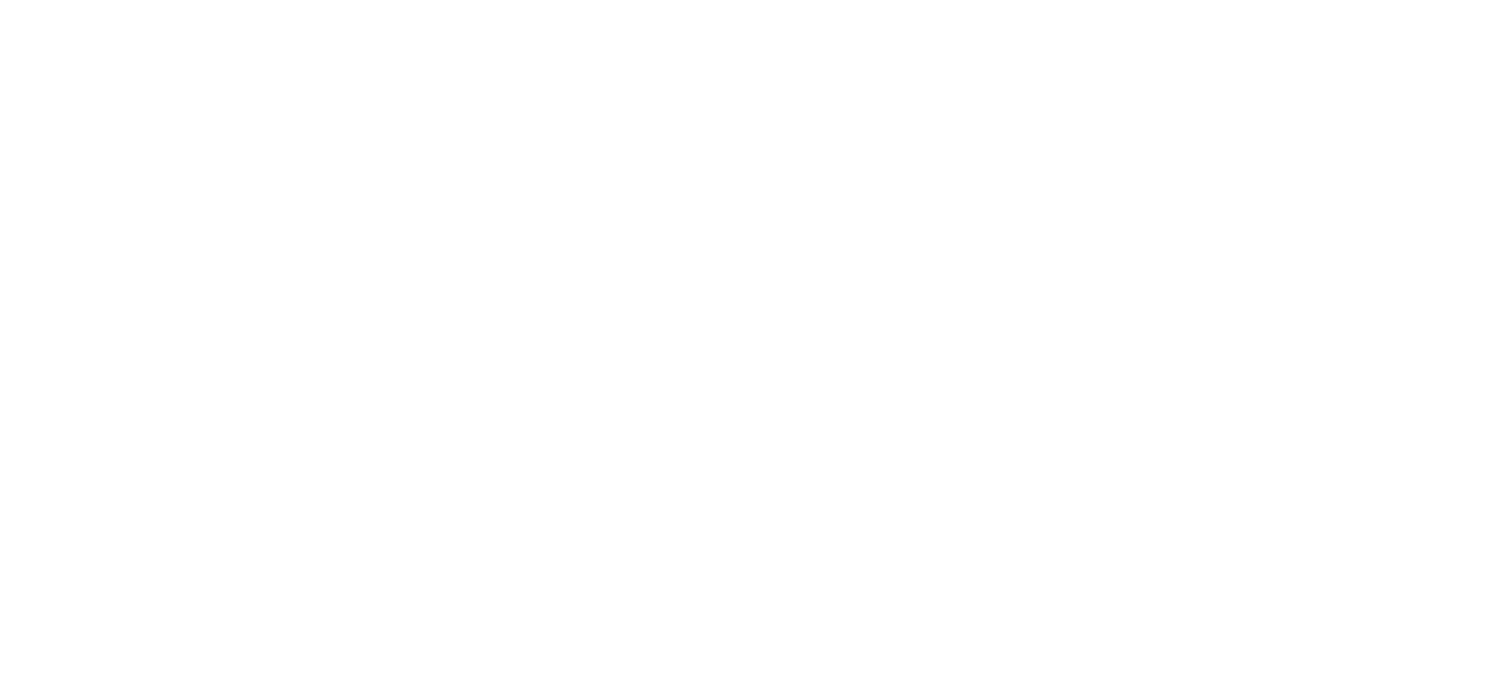 scroll, scrollTop: 0, scrollLeft: 0, axis: both 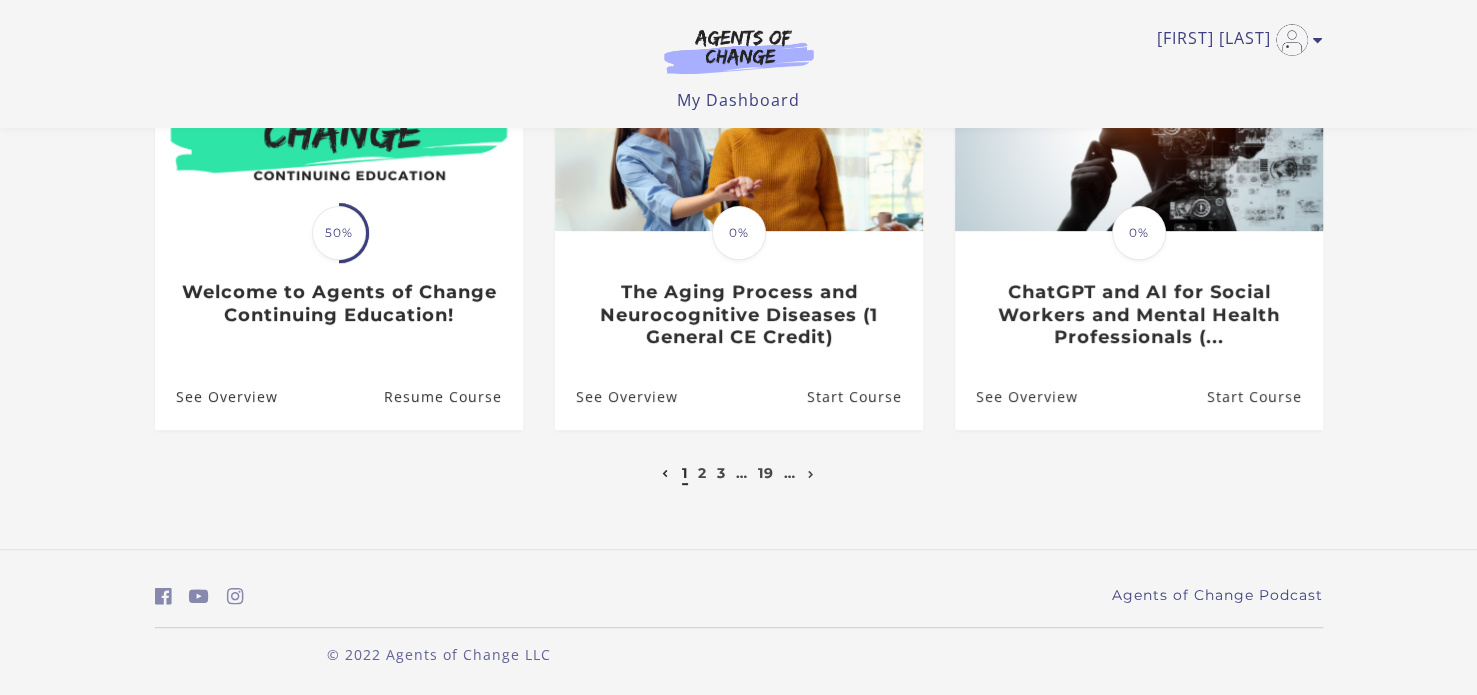 drag, startPoint x: 1340, startPoint y: 624, endPoint x: 1443, endPoint y: 572, distance: 115.38197 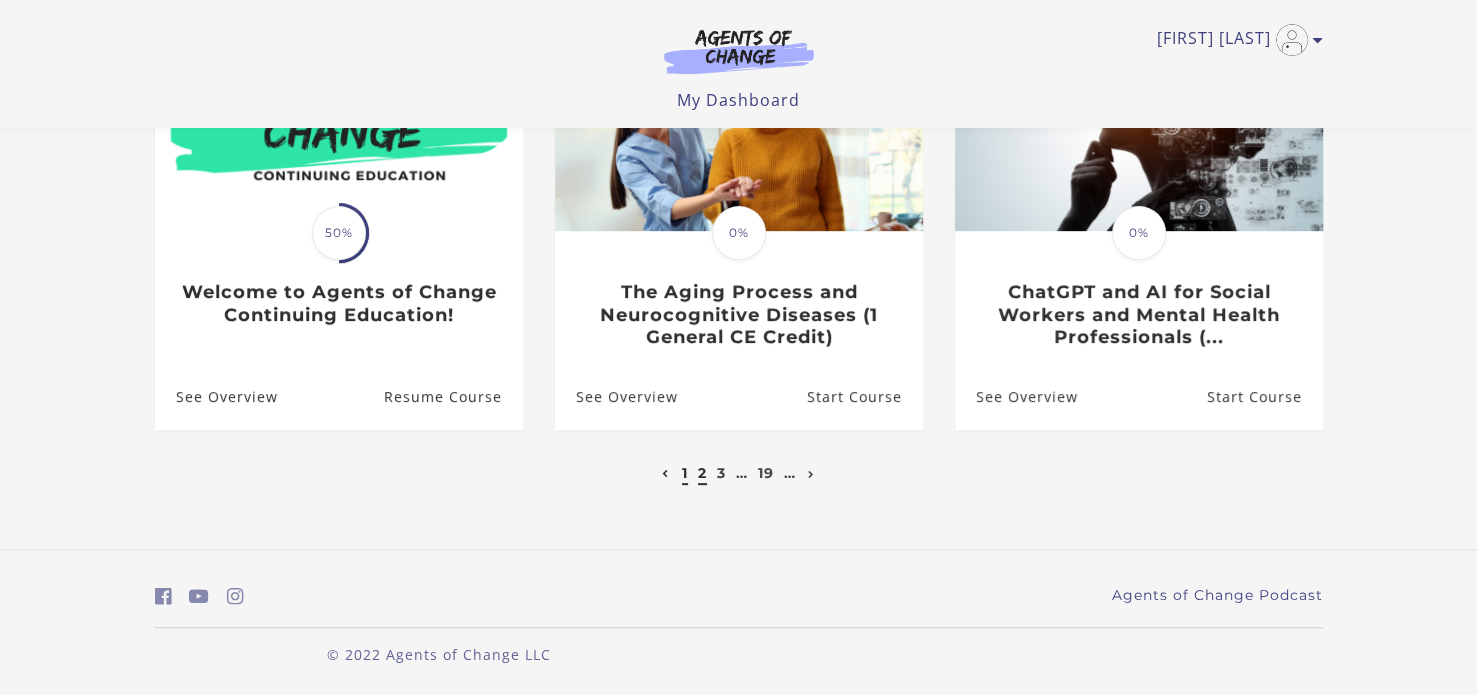 drag, startPoint x: 1443, startPoint y: 572, endPoint x: 697, endPoint y: 479, distance: 751.7746 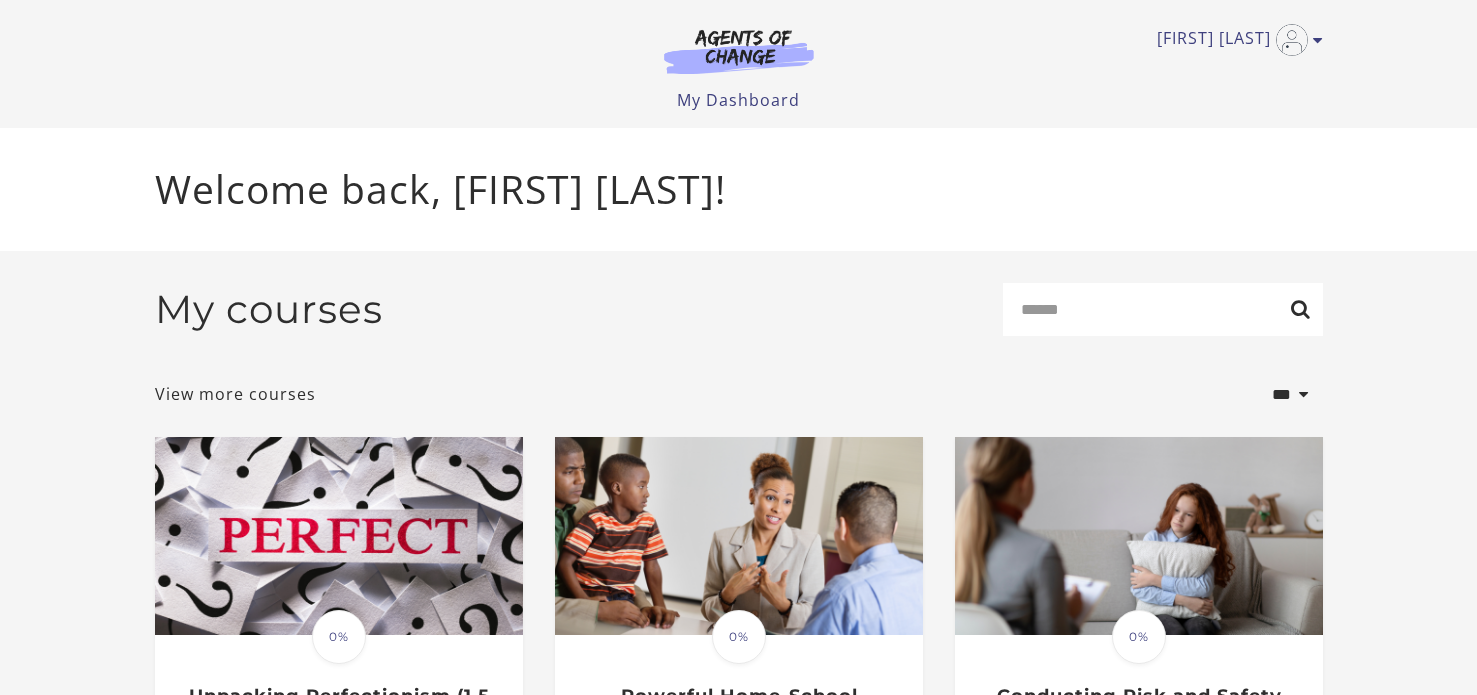 scroll, scrollTop: 0, scrollLeft: 0, axis: both 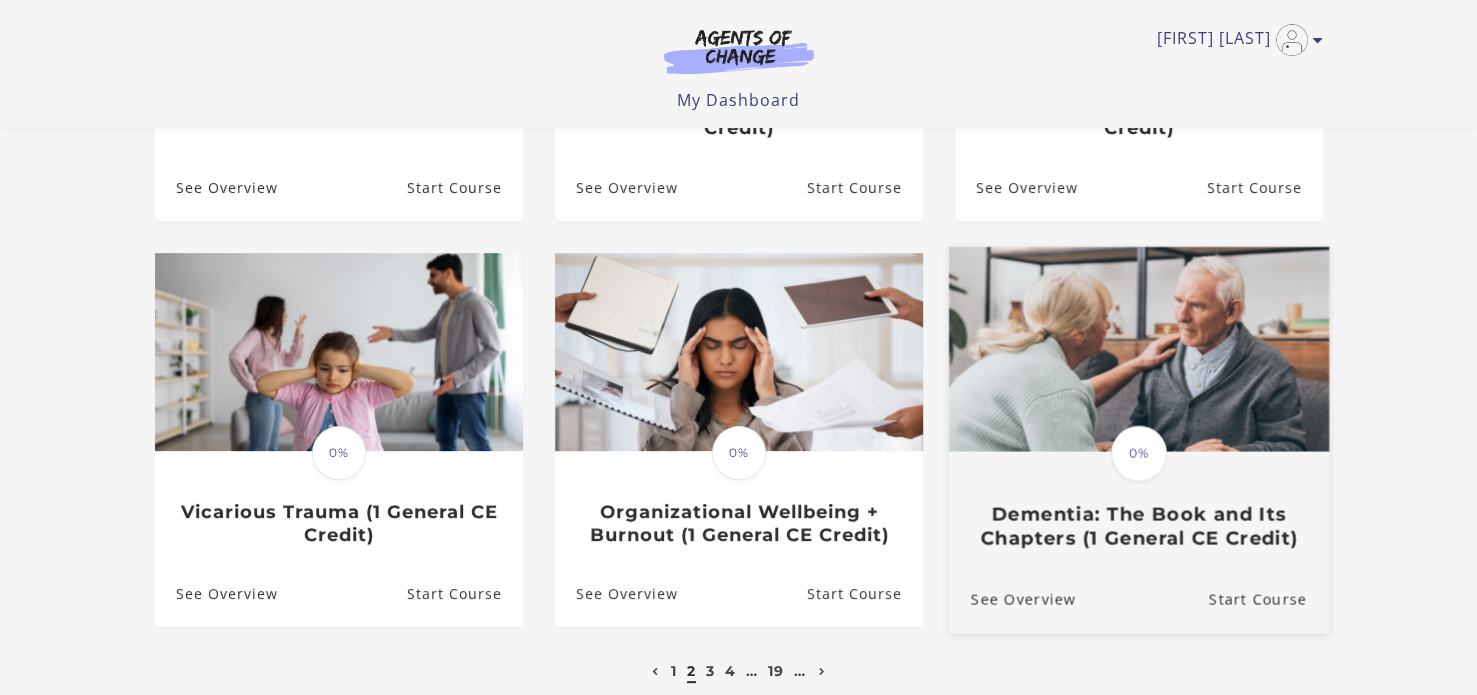 click on "Dementia: The Book and Its Chapters (1 General CE Credit)" at bounding box center (1138, 526) 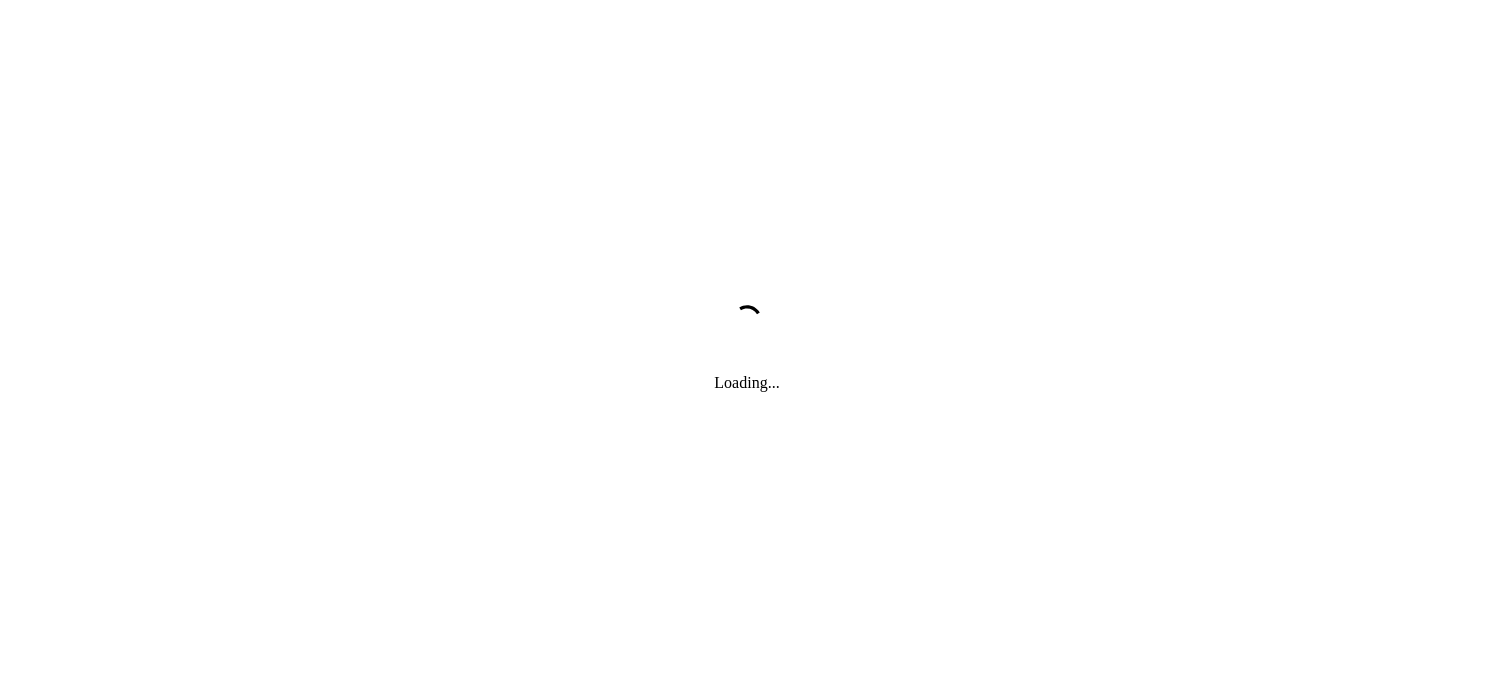 scroll, scrollTop: 0, scrollLeft: 0, axis: both 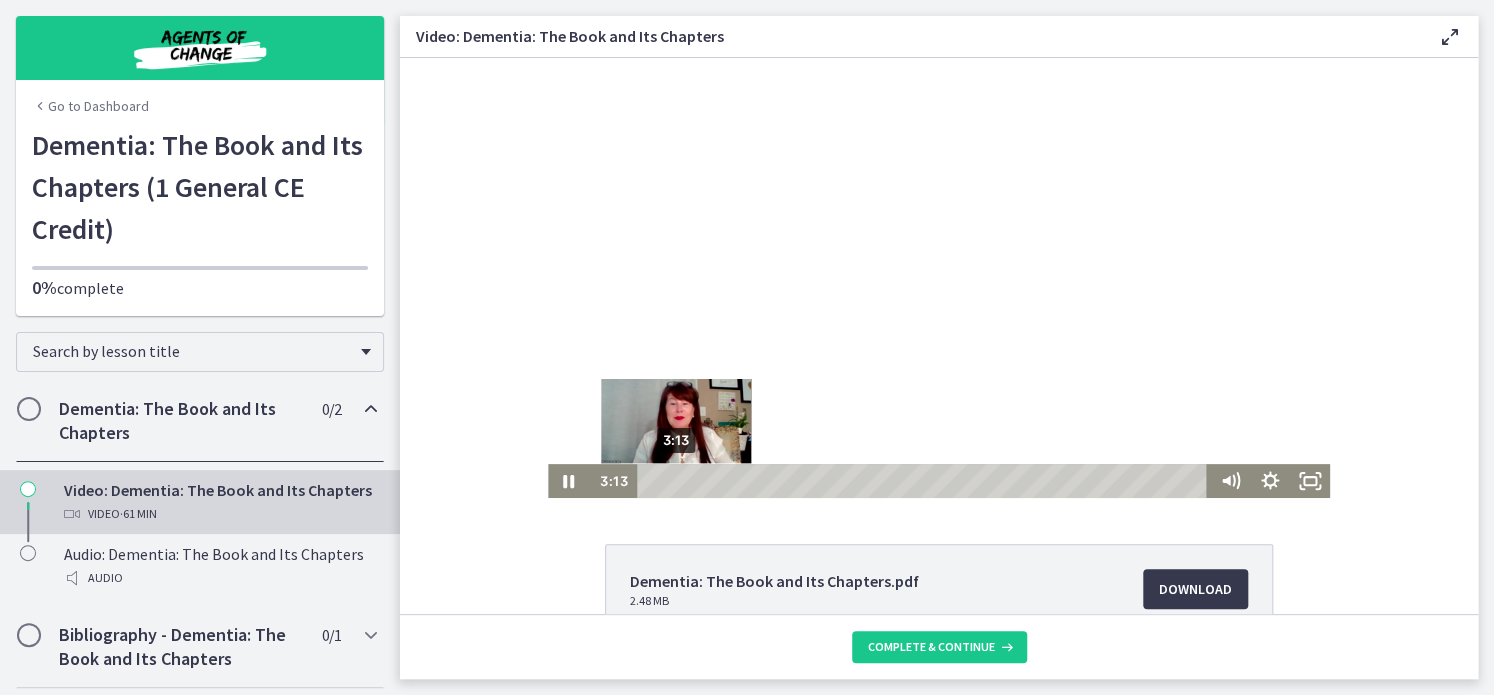 click on "3:13" at bounding box center [925, 481] 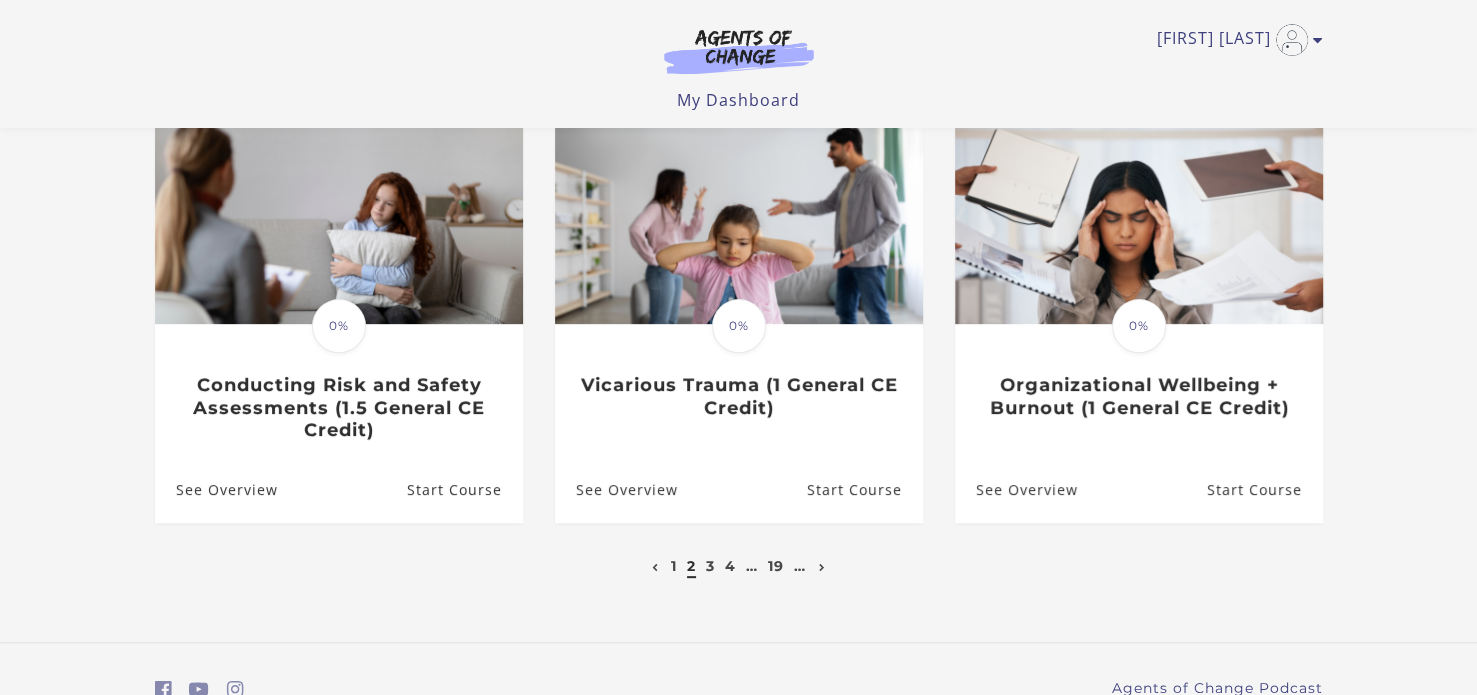 scroll, scrollTop: 0, scrollLeft: 0, axis: both 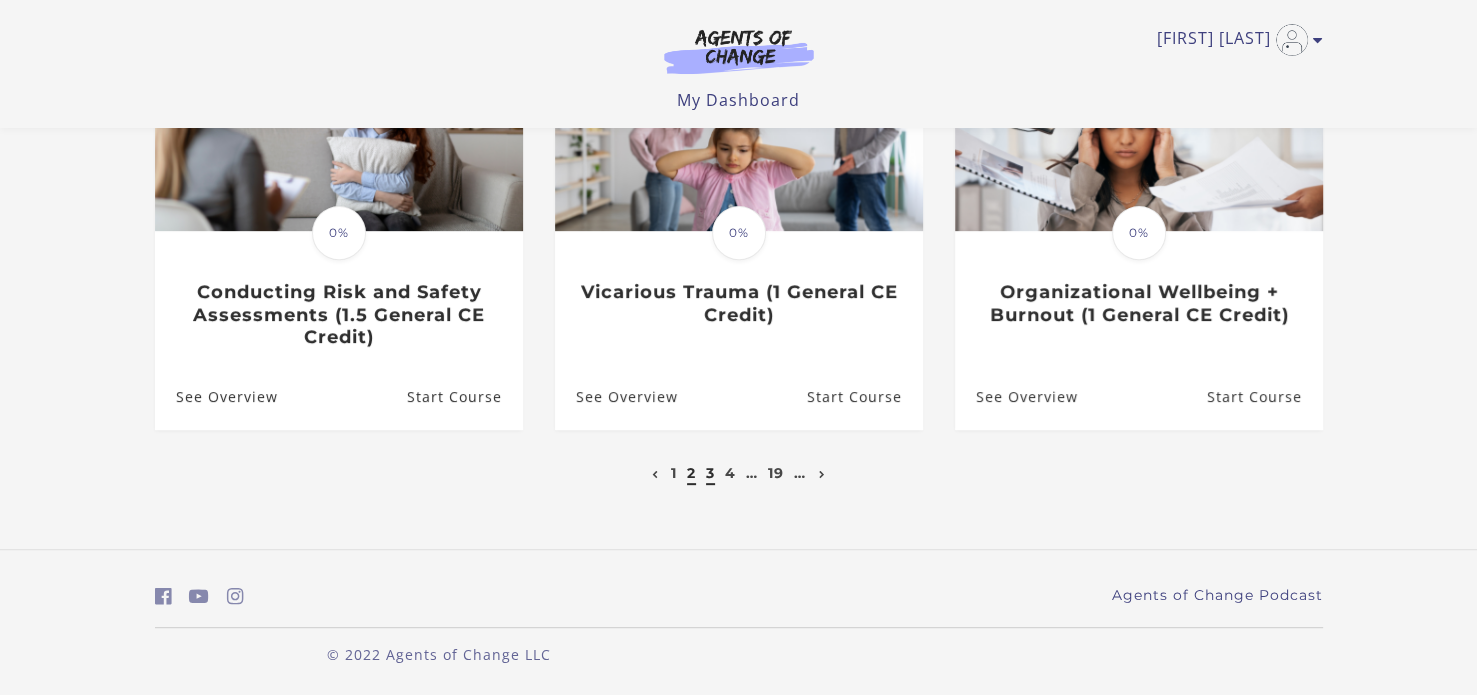 click on "3" at bounding box center (710, 473) 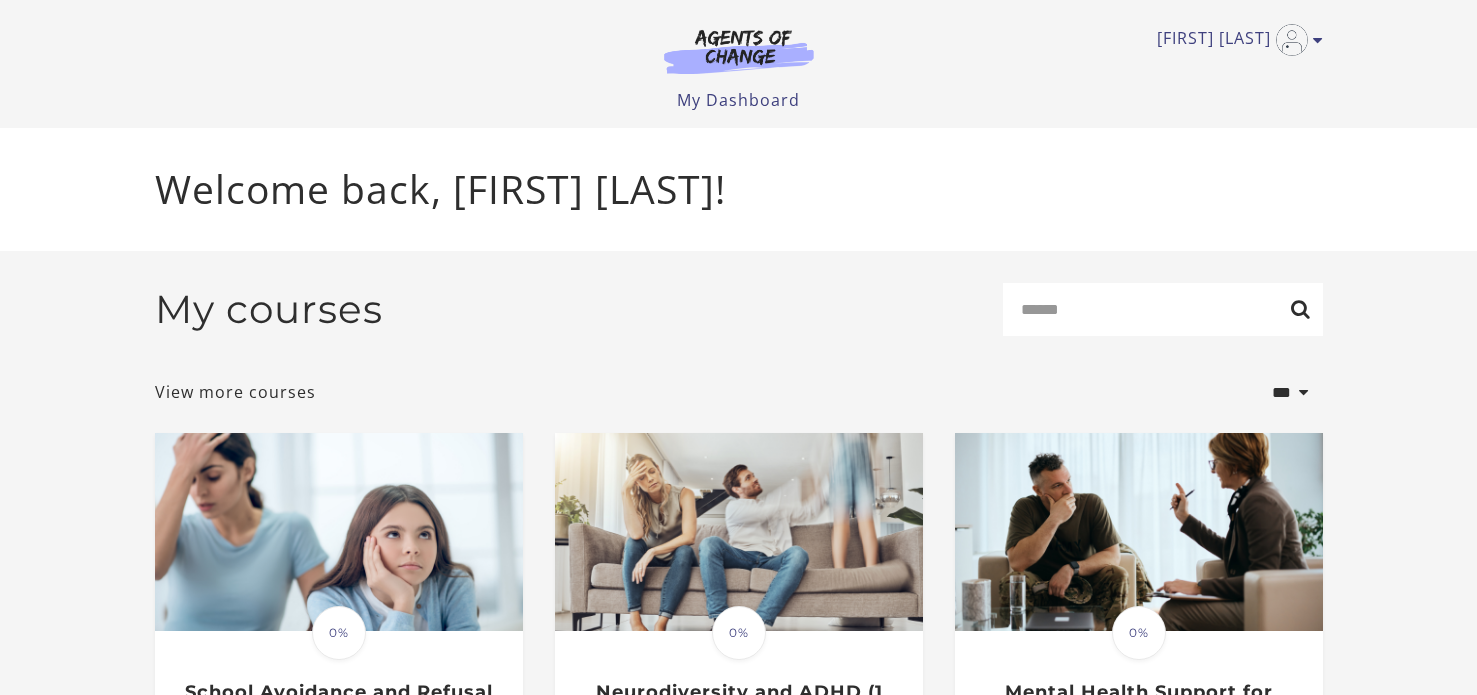 scroll, scrollTop: 0, scrollLeft: 0, axis: both 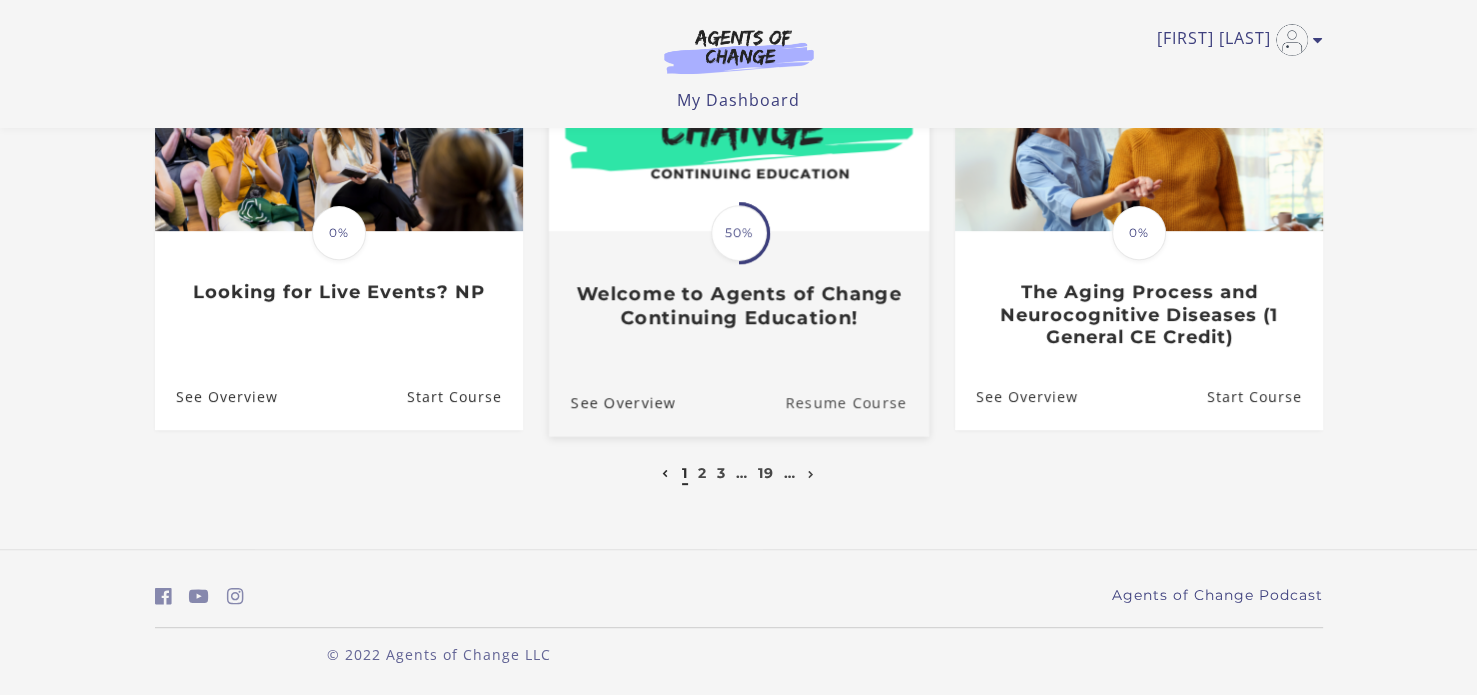 click on "Resume Course" at bounding box center [857, 402] 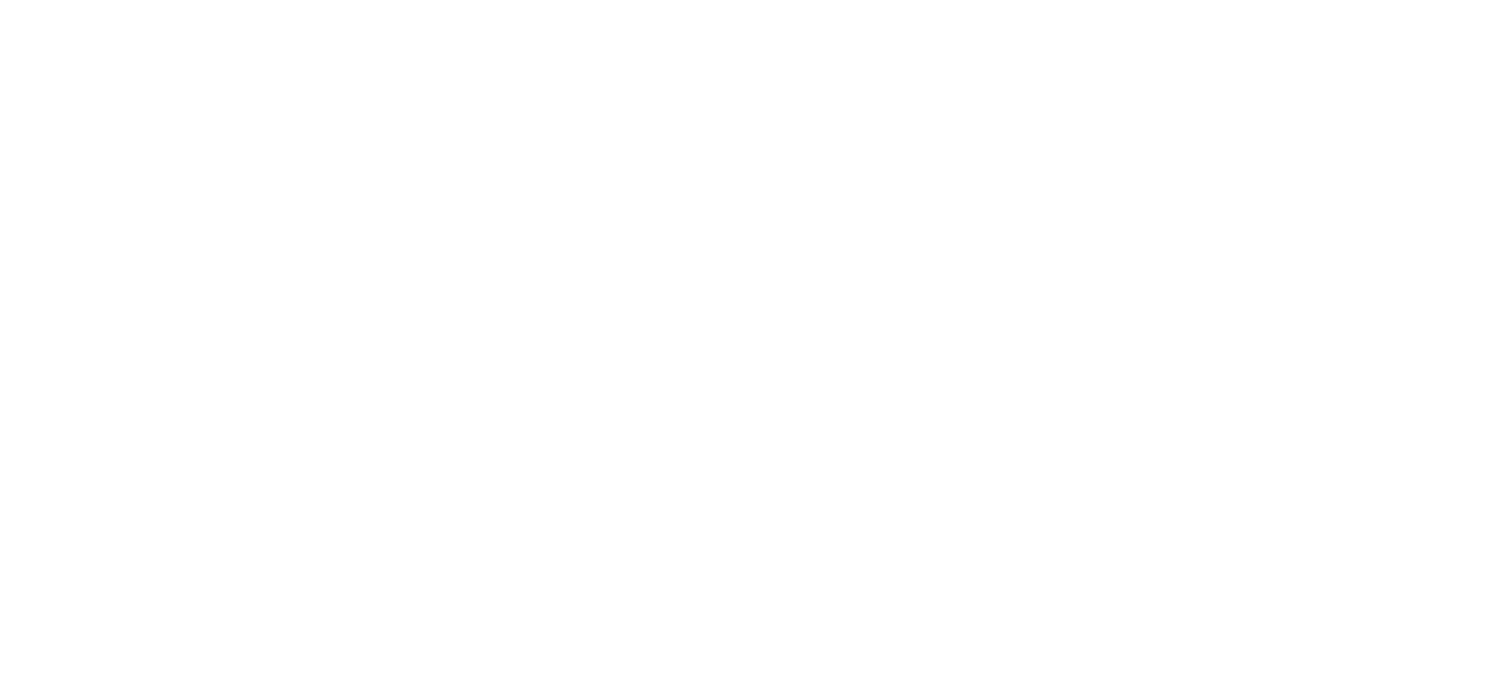 scroll, scrollTop: 0, scrollLeft: 0, axis: both 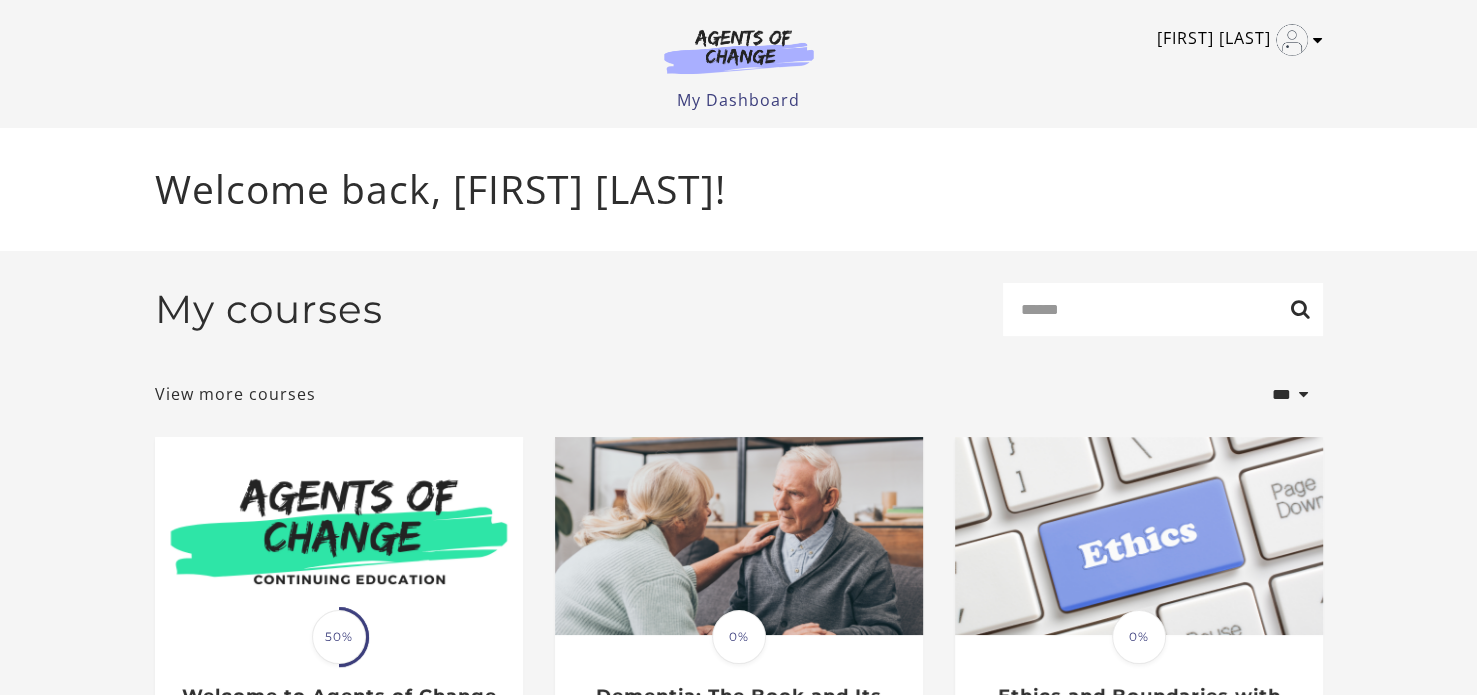 click on "[FIRST] [LAST]" at bounding box center [1235, 40] 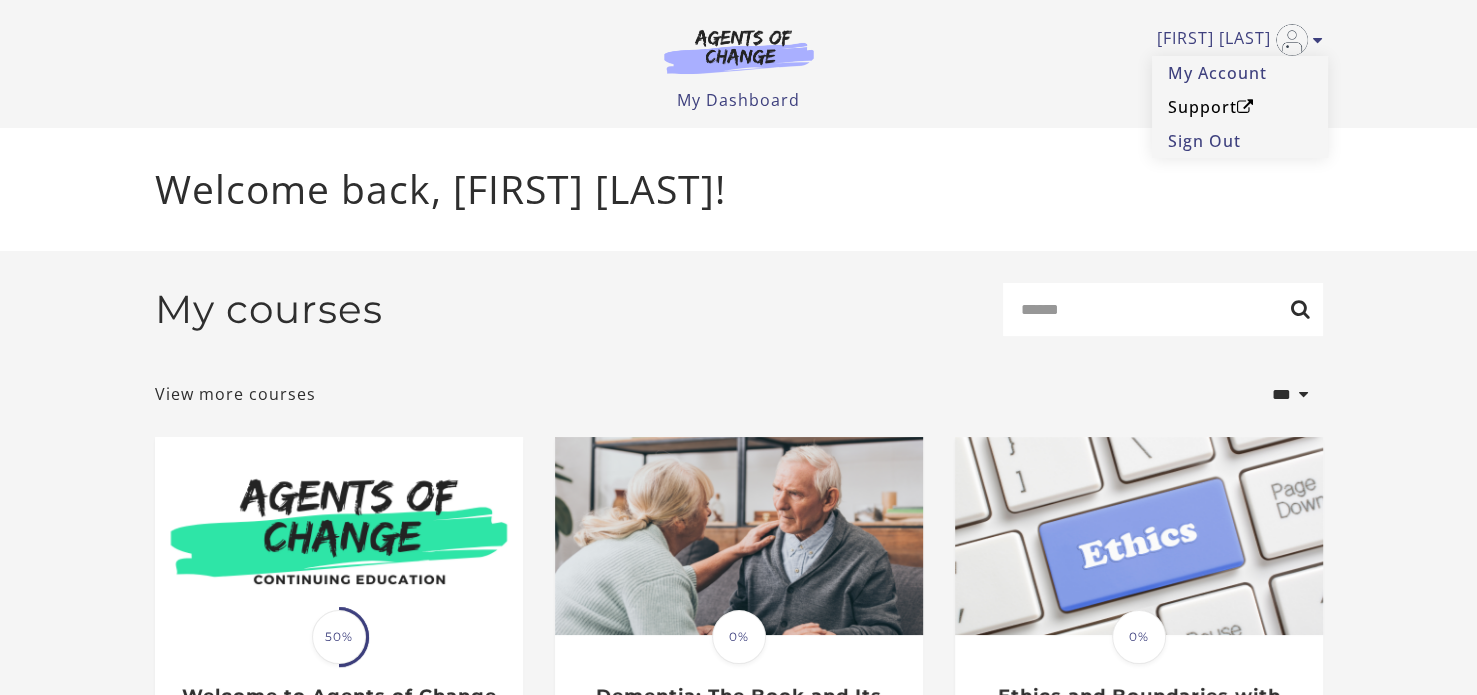 click on "Support" at bounding box center (1240, 107) 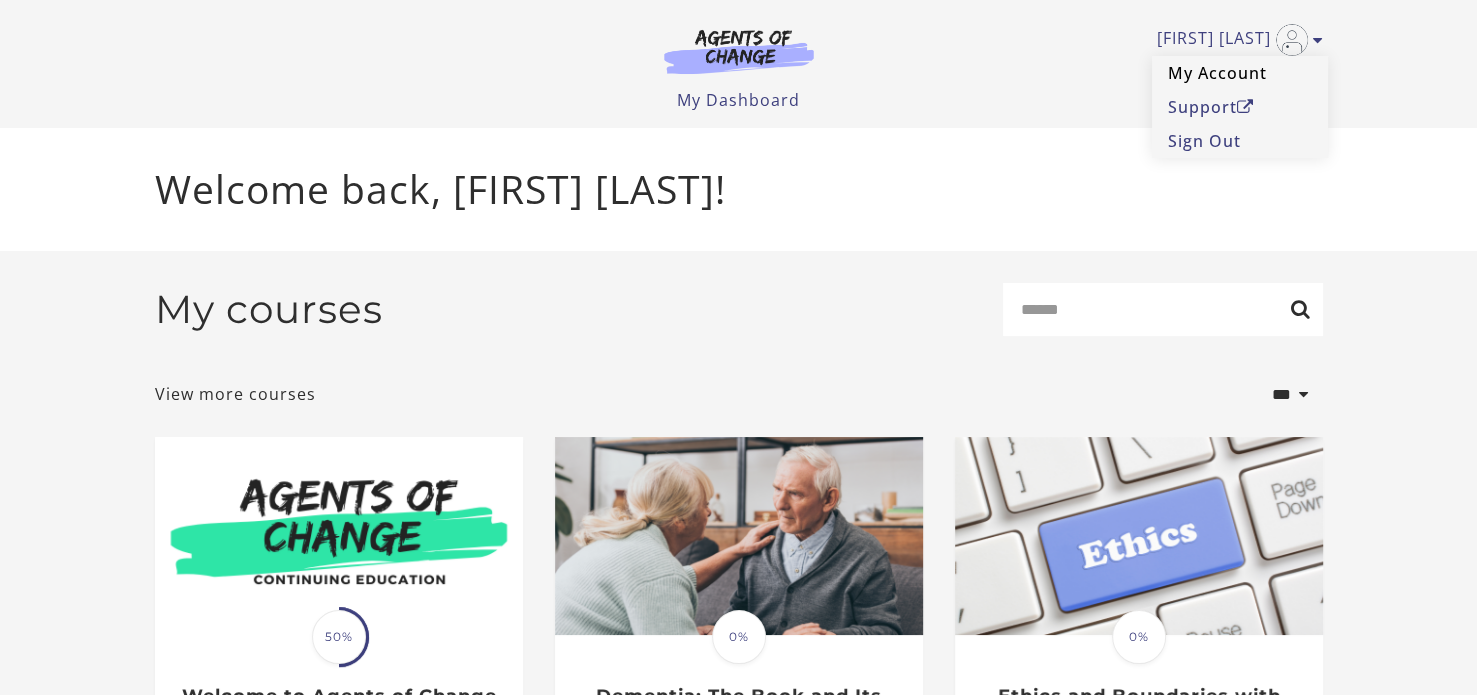 click on "My Account" at bounding box center [1240, 73] 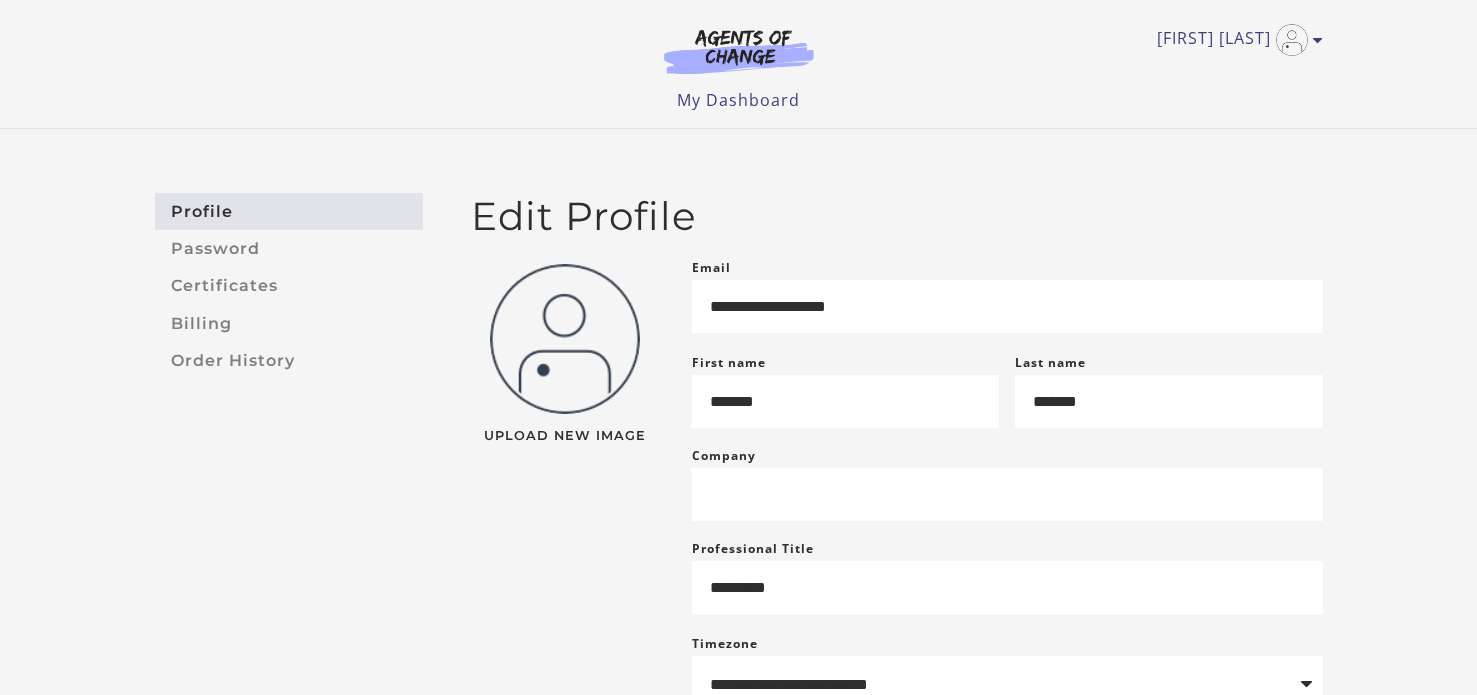 scroll, scrollTop: 0, scrollLeft: 0, axis: both 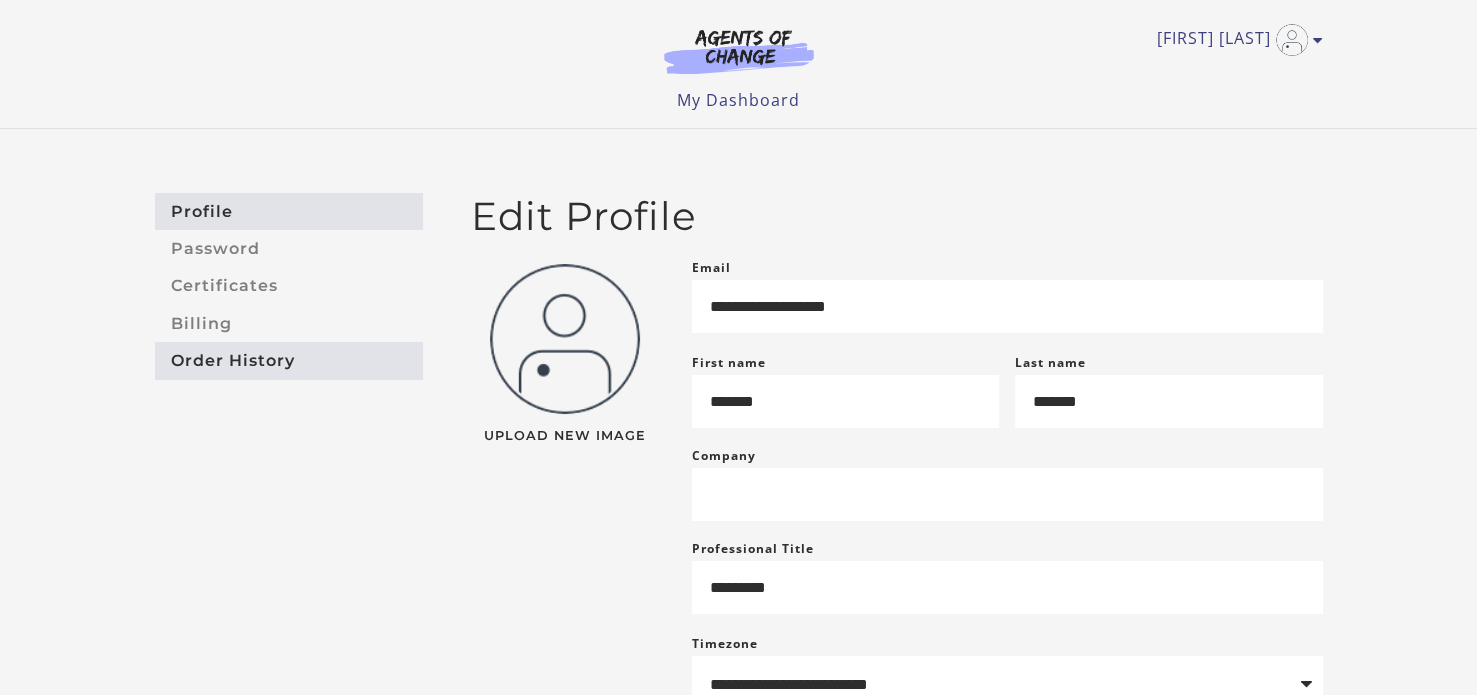 click on "Order History" at bounding box center (289, 360) 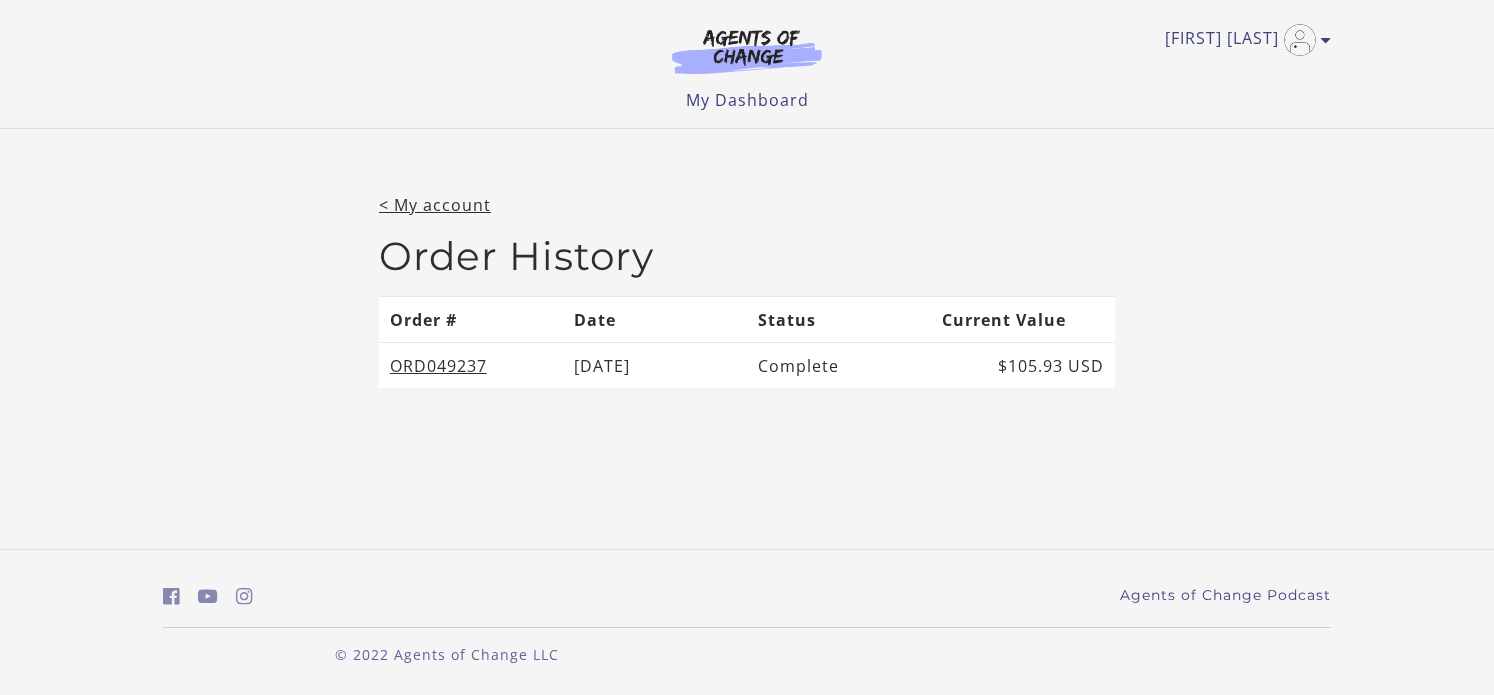 scroll, scrollTop: 0, scrollLeft: 0, axis: both 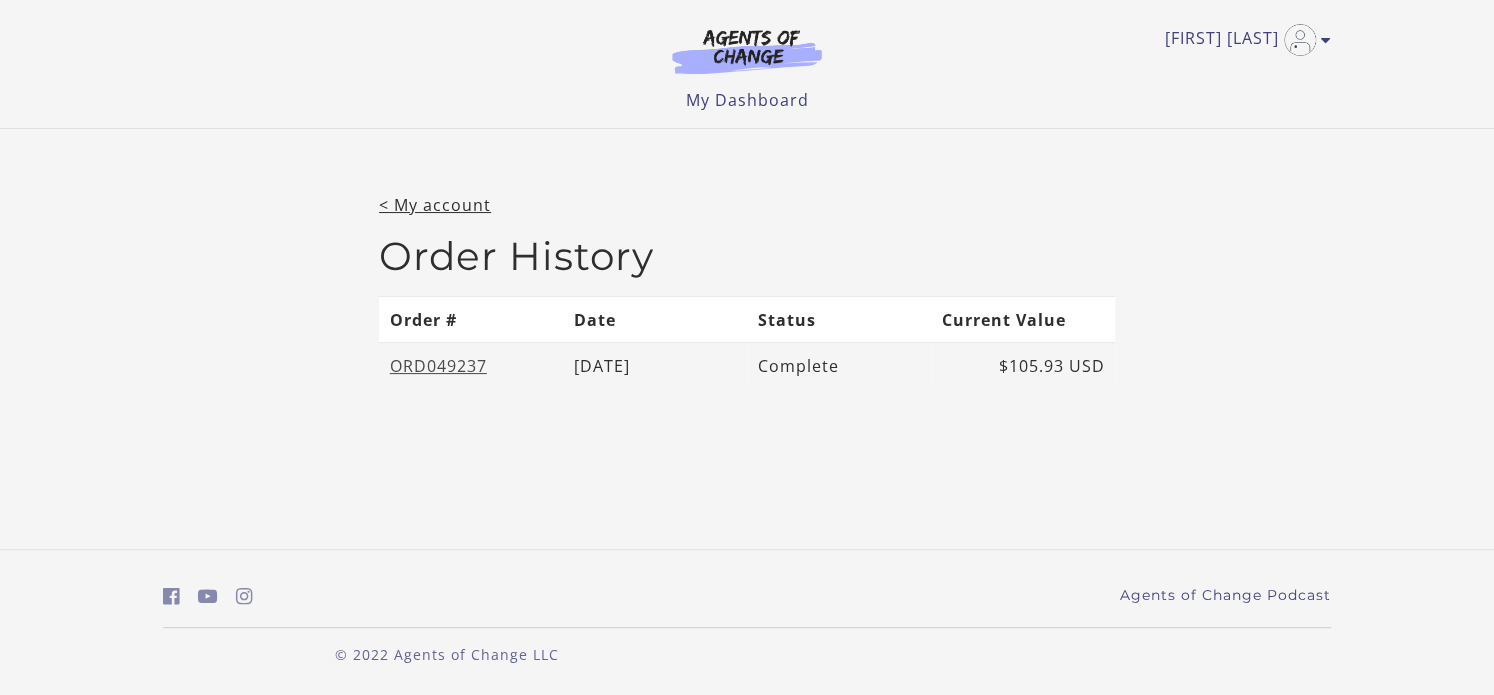click on "ORD049237" at bounding box center [438, 366] 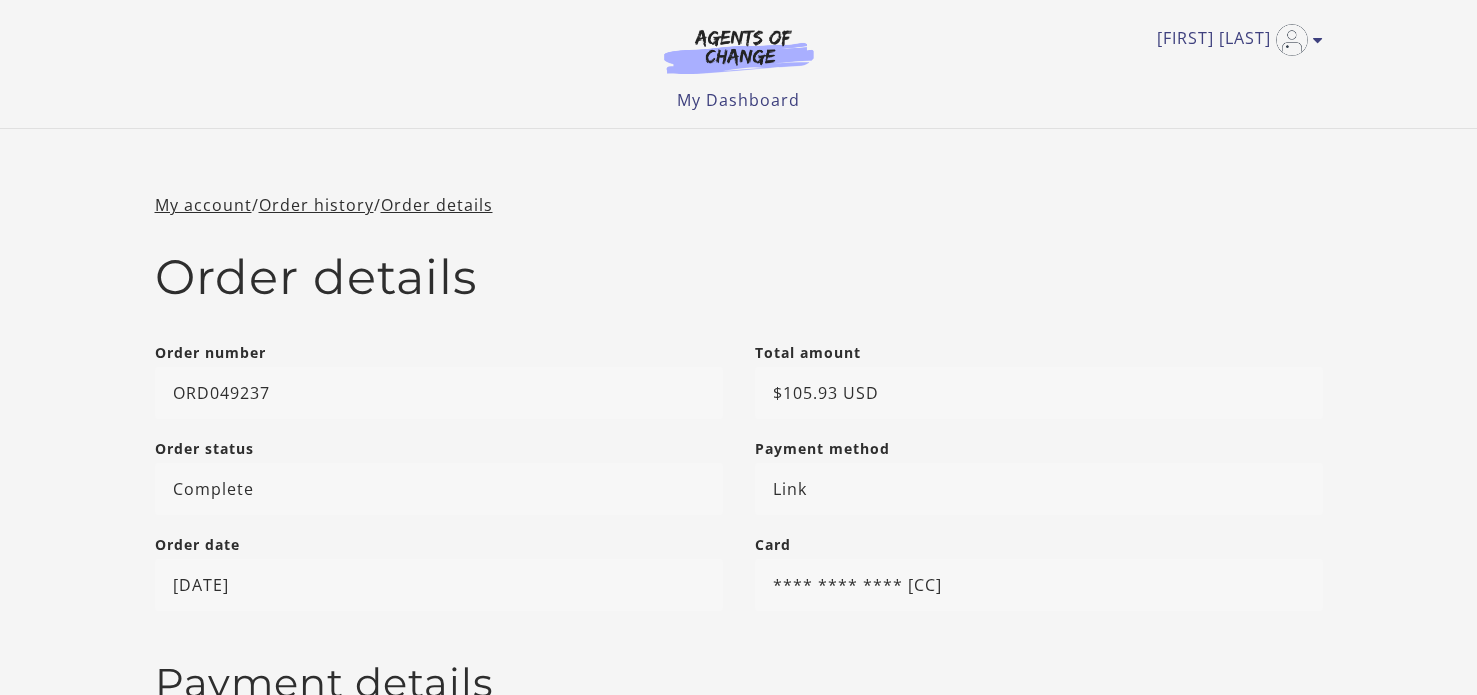 scroll, scrollTop: 0, scrollLeft: 0, axis: both 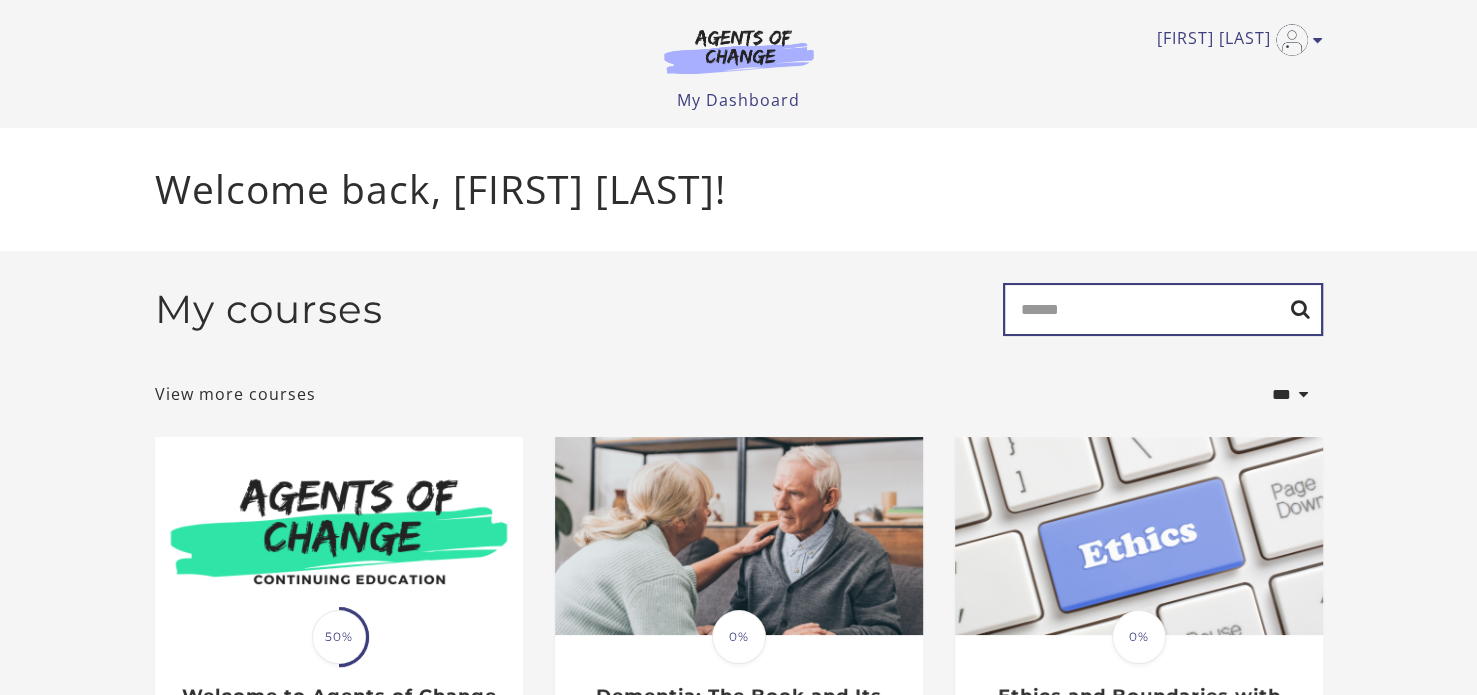 click on "Search" at bounding box center (1163, 309) 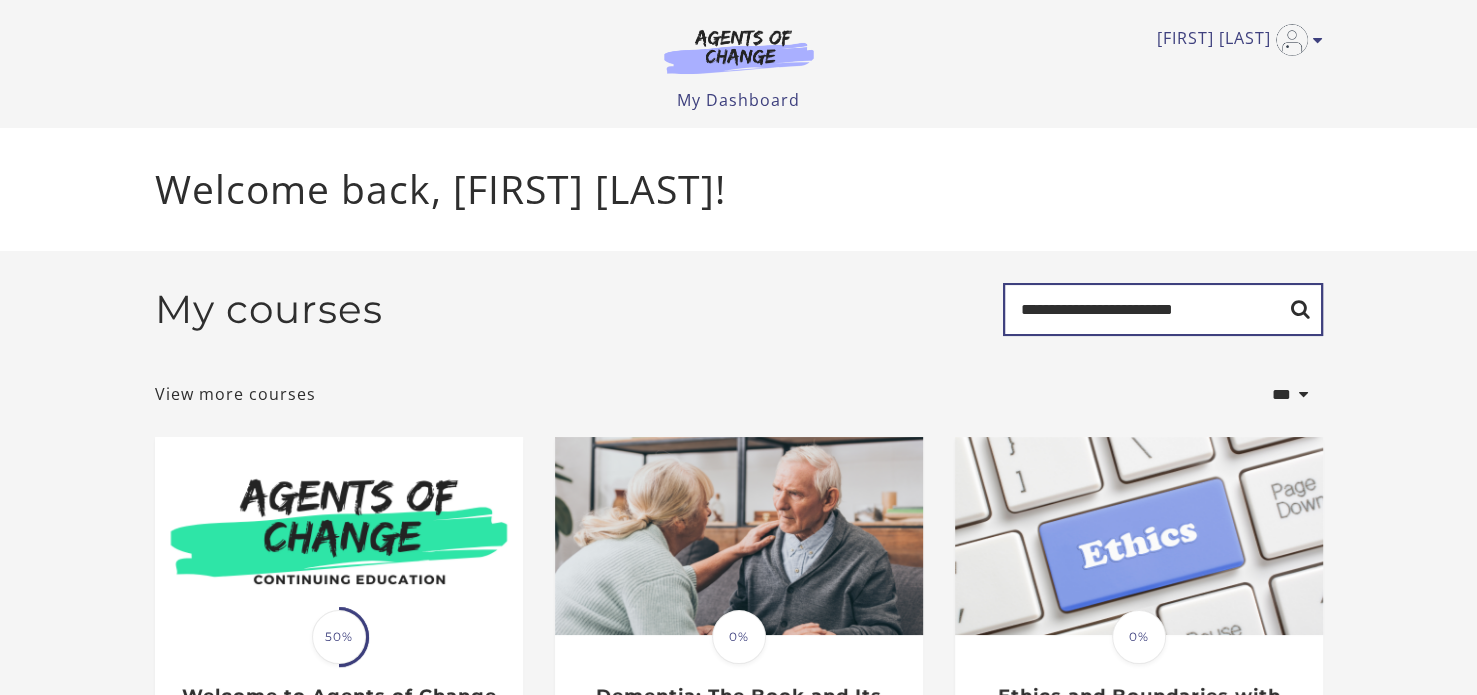 click on "**********" at bounding box center (1163, 309) 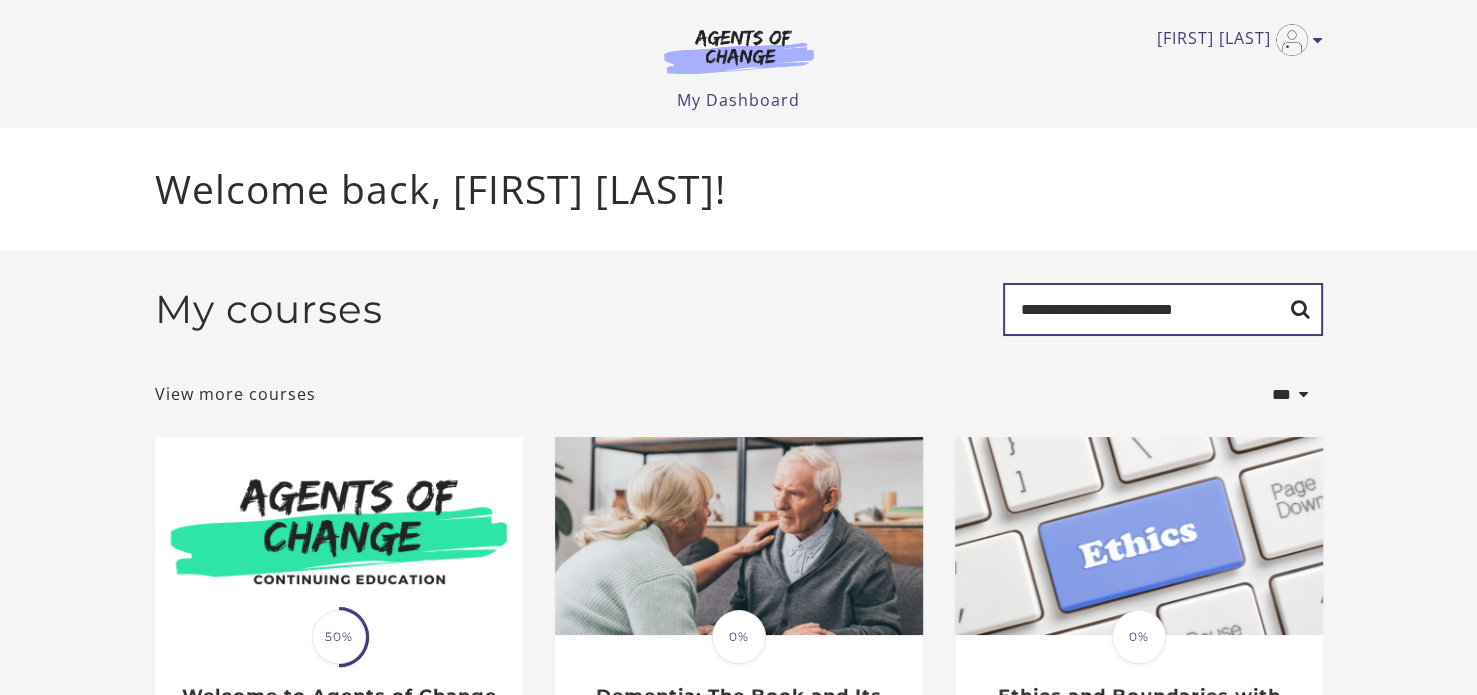 type on "**********" 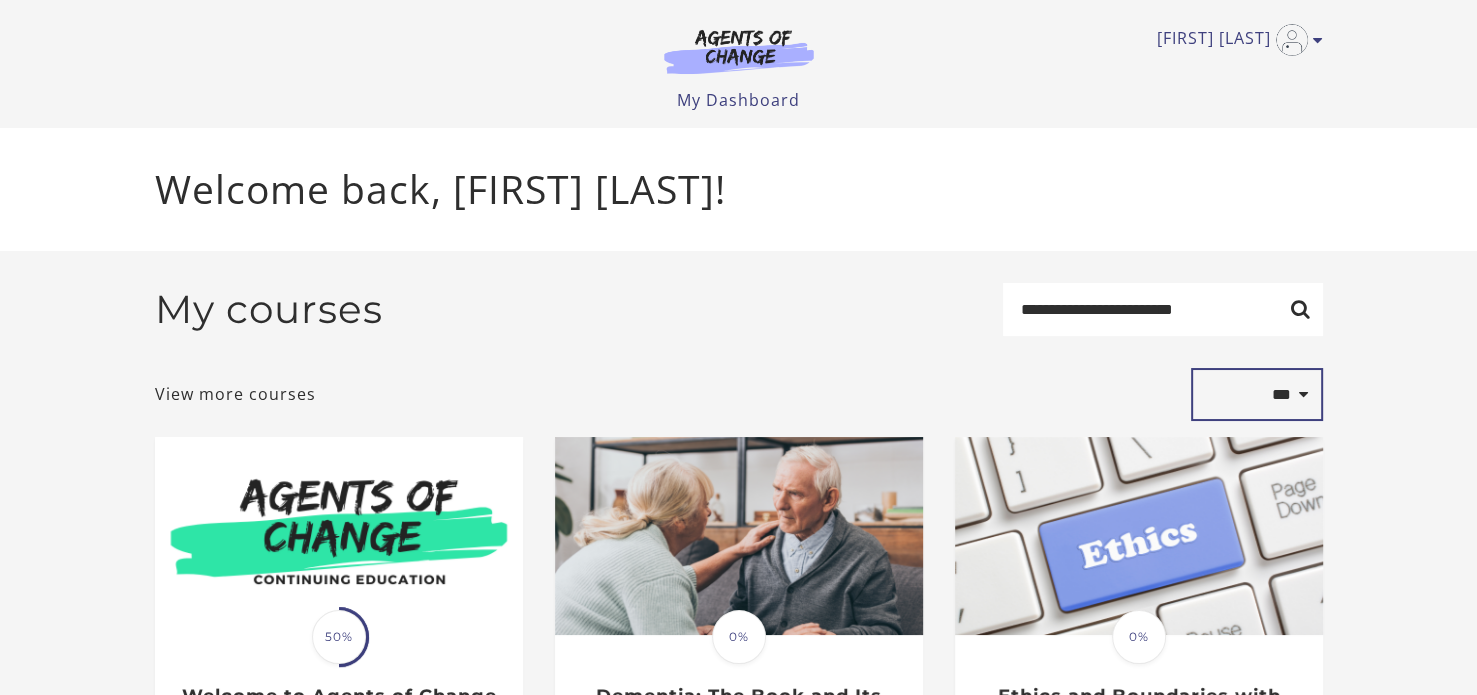 click on "**********" at bounding box center [1257, 395] 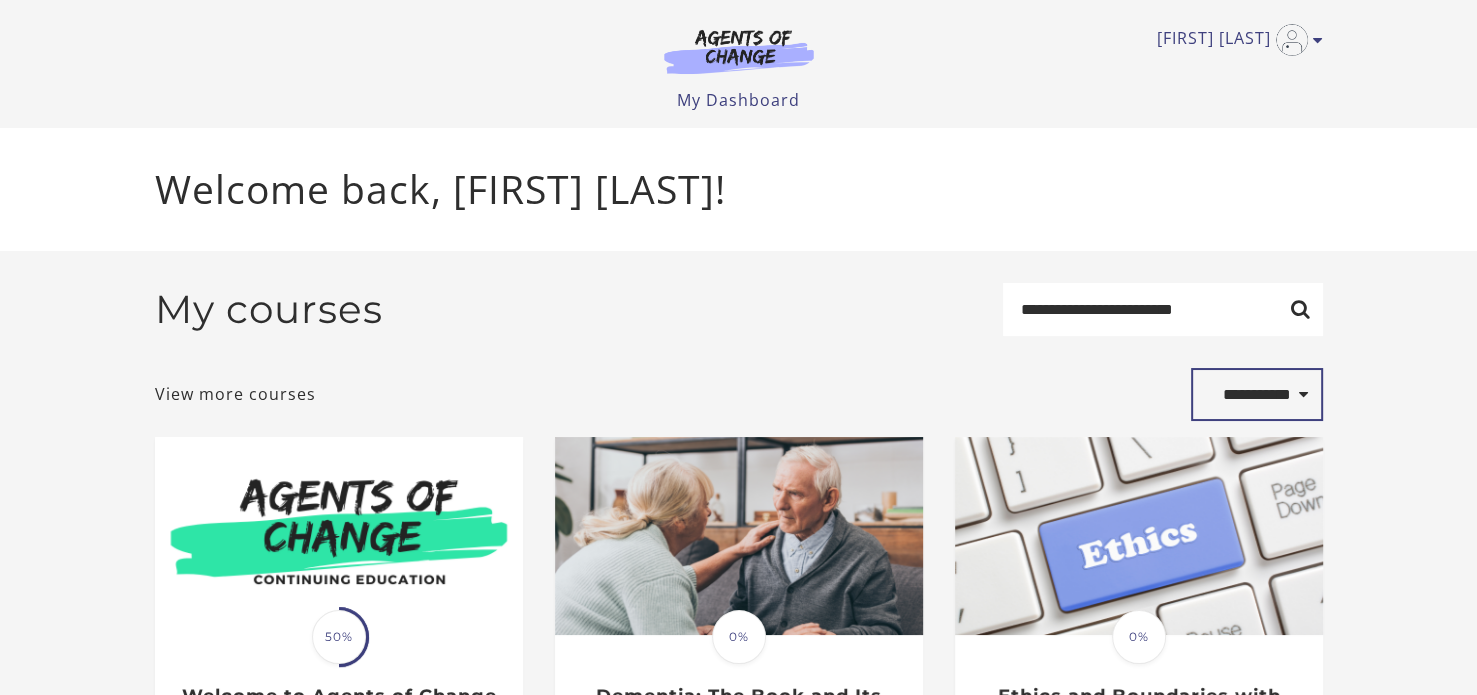 click on "**********" at bounding box center [1257, 395] 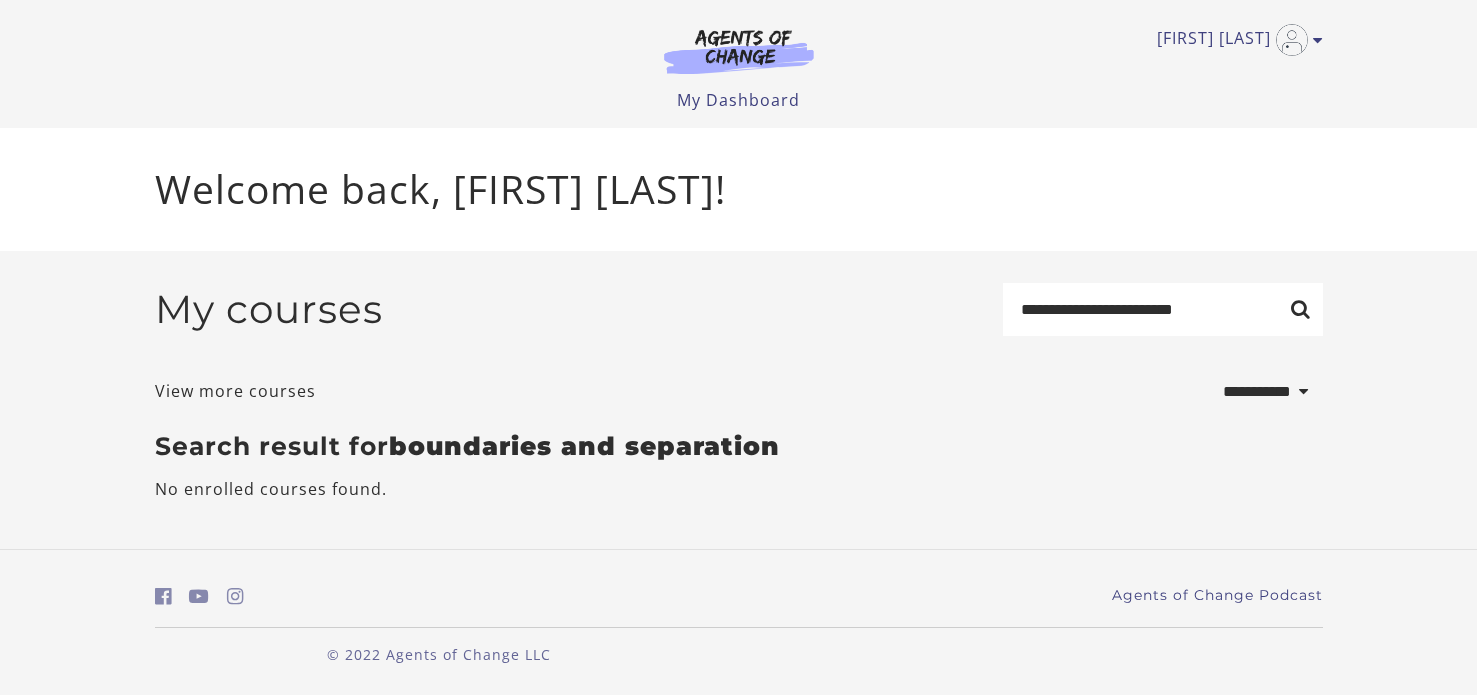 select on "**********" 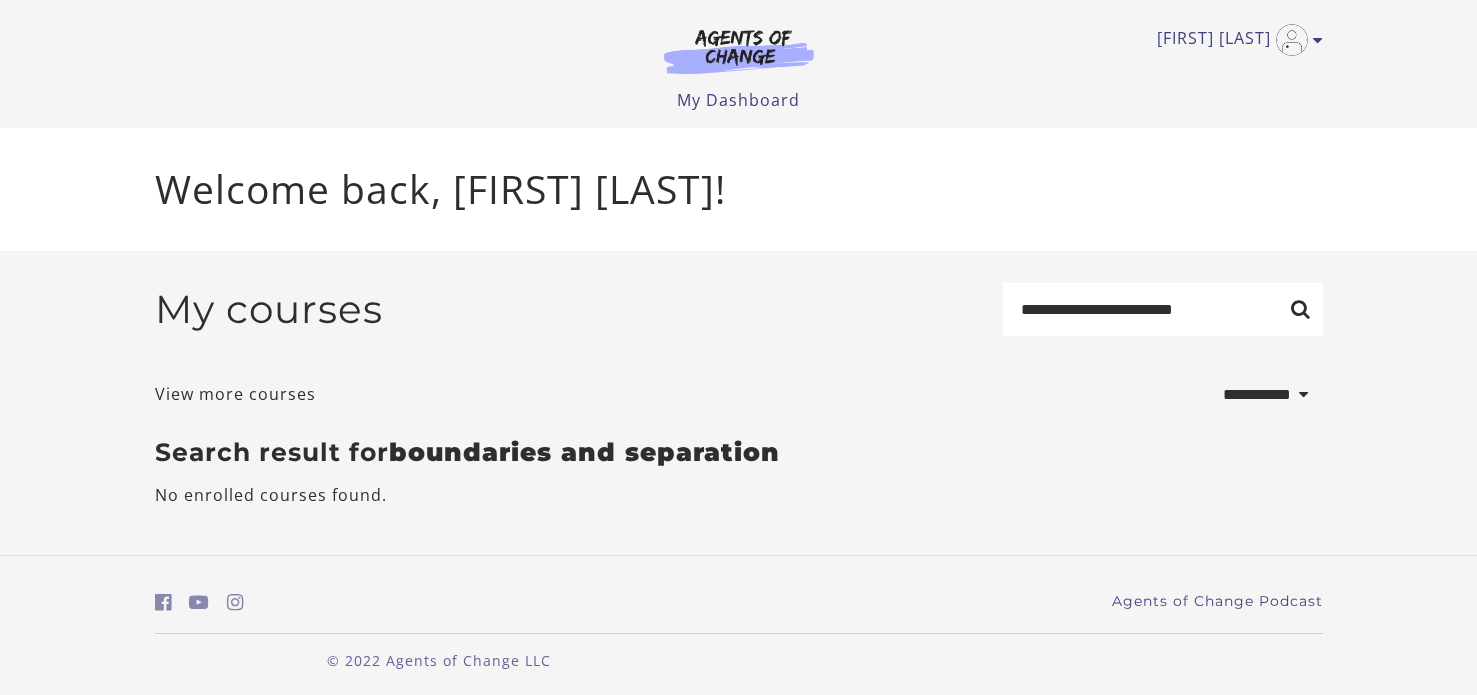 scroll, scrollTop: 0, scrollLeft: 0, axis: both 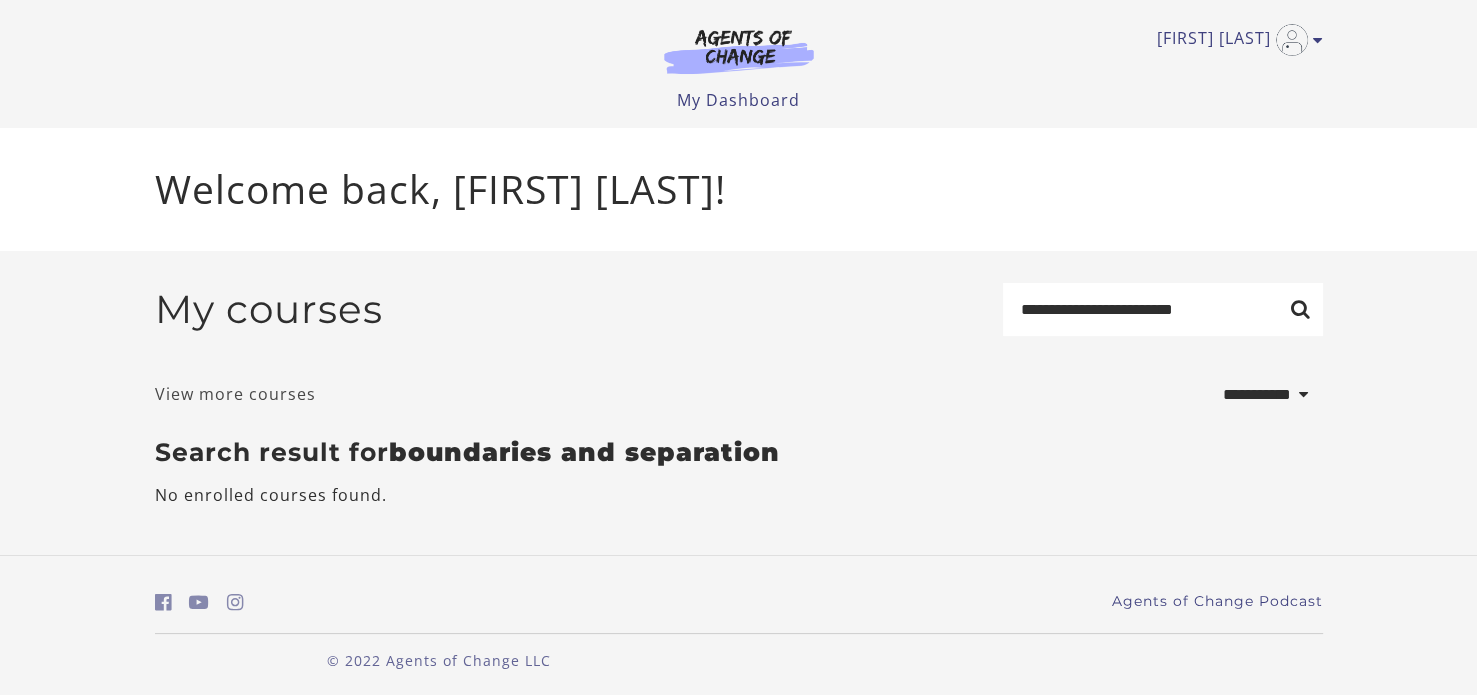 click on "View more courses" at bounding box center [235, 394] 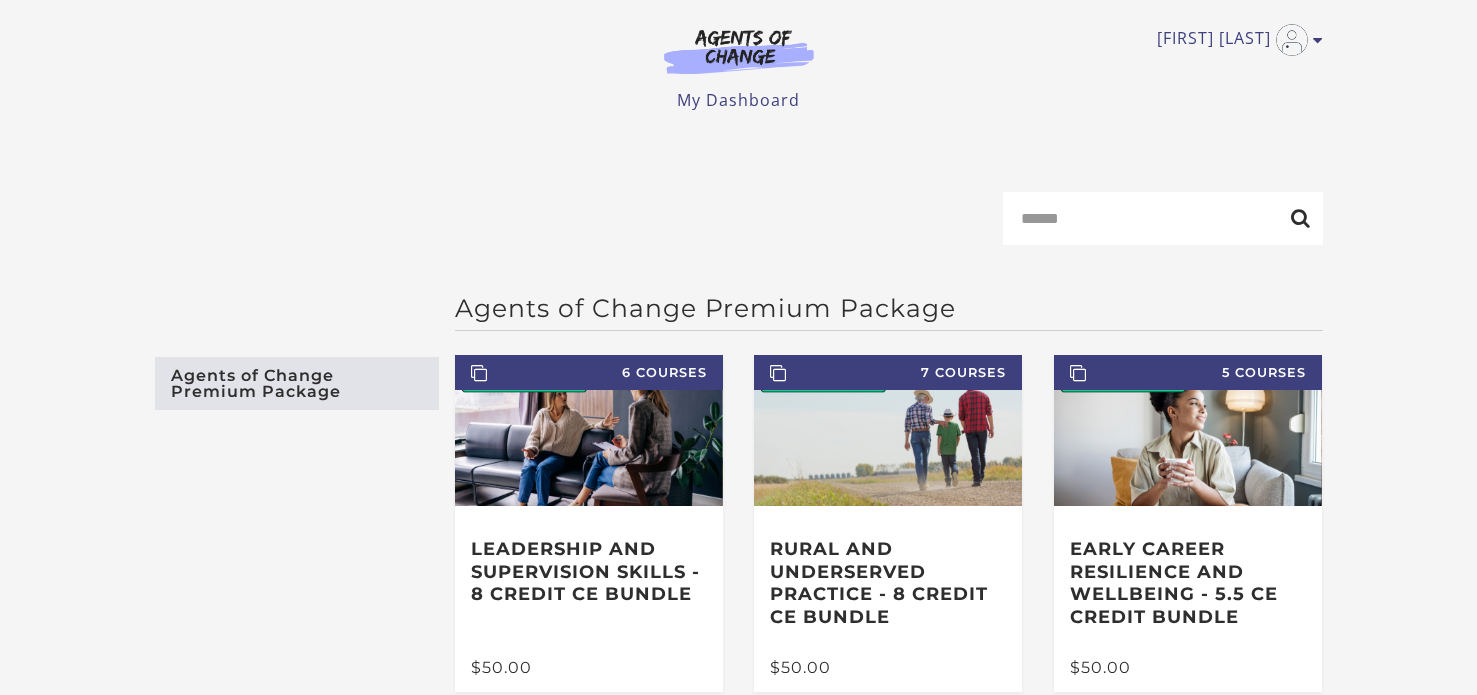 scroll, scrollTop: 0, scrollLeft: 0, axis: both 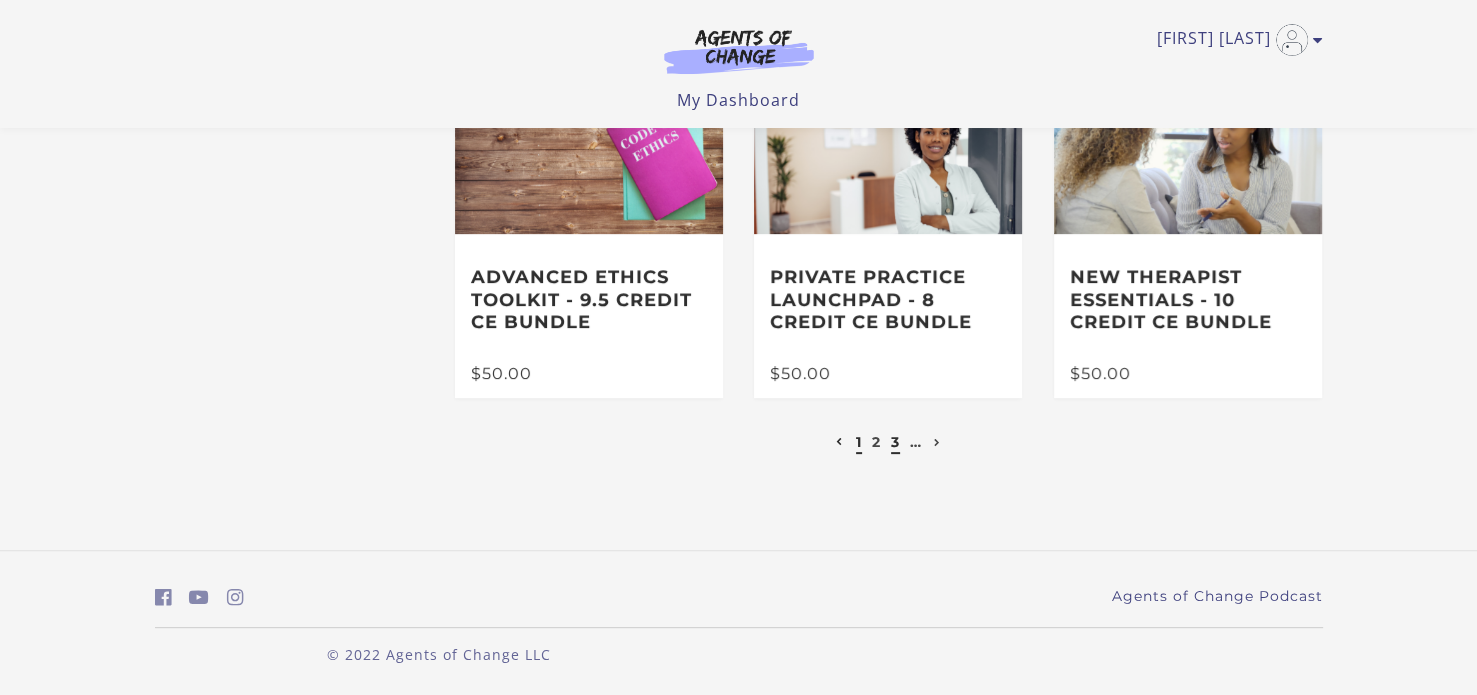 click on "3" at bounding box center (895, 442) 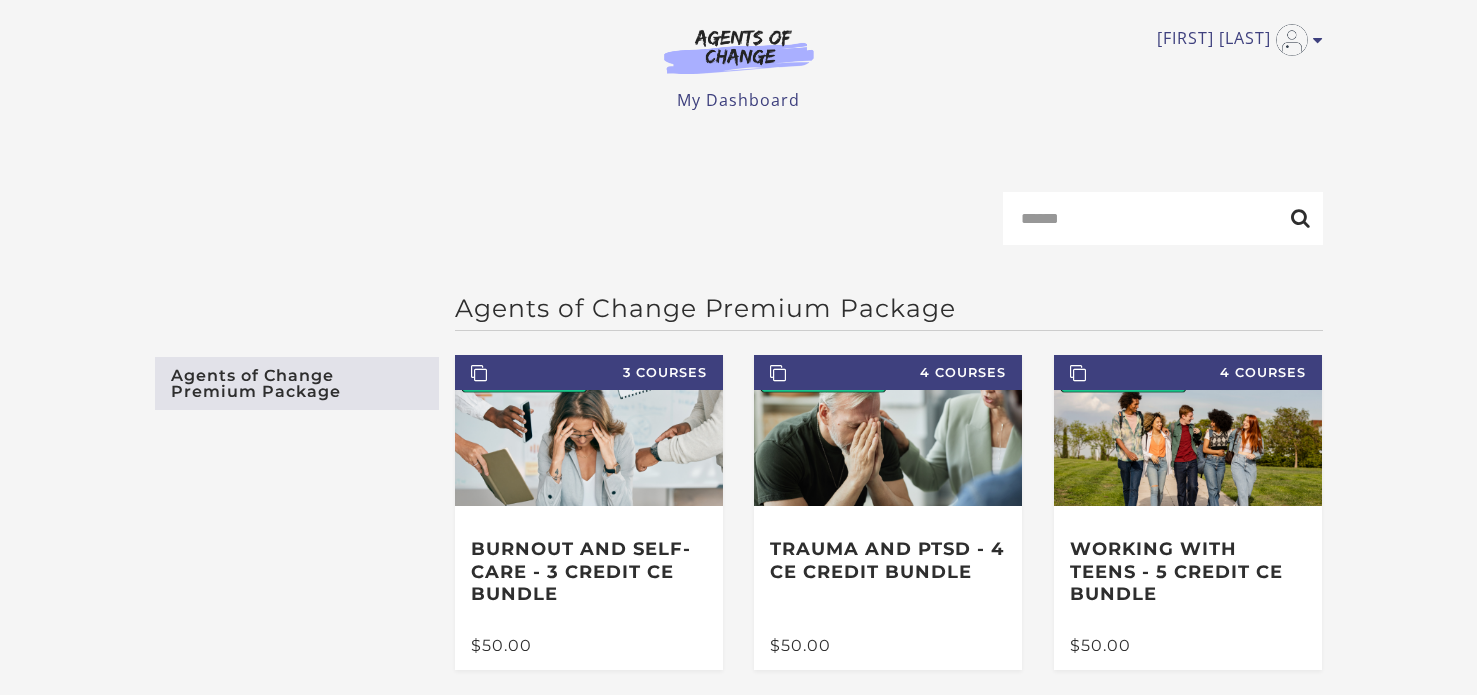scroll, scrollTop: 0, scrollLeft: 0, axis: both 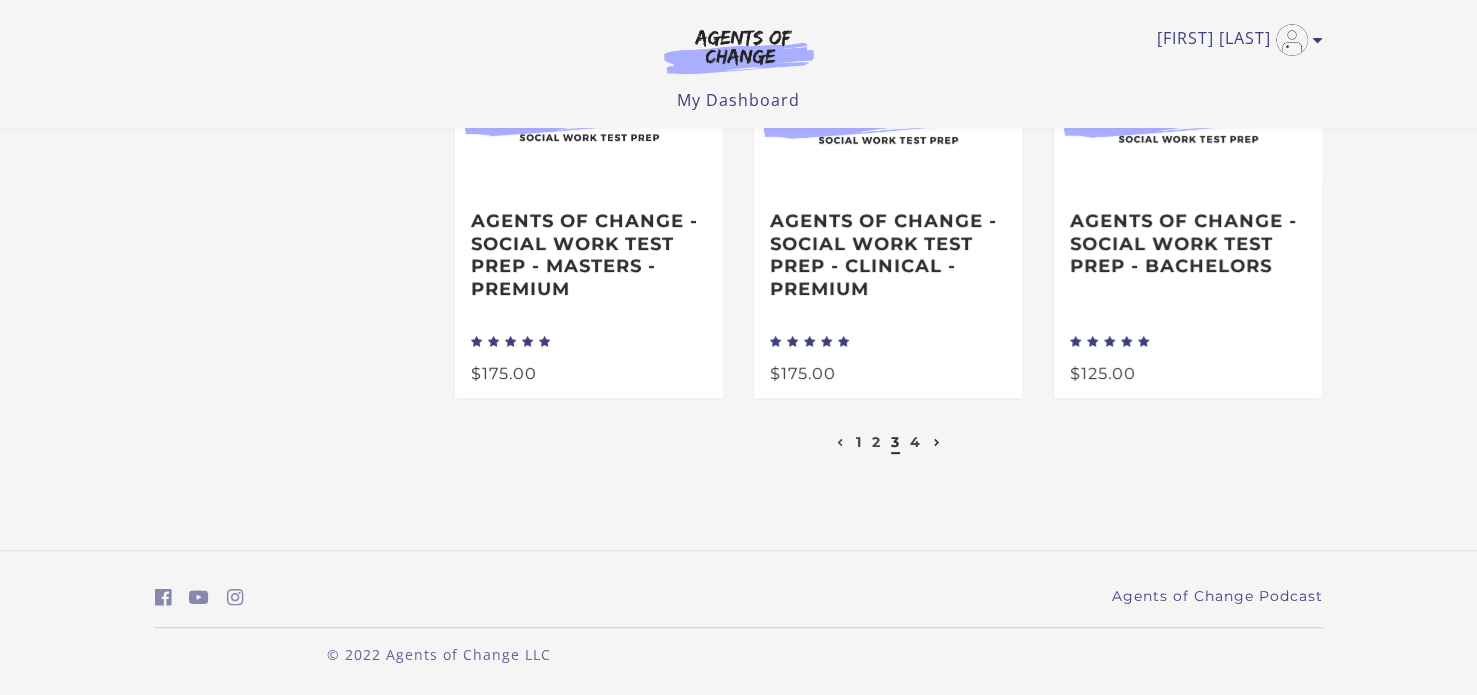 click at bounding box center (937, 443) 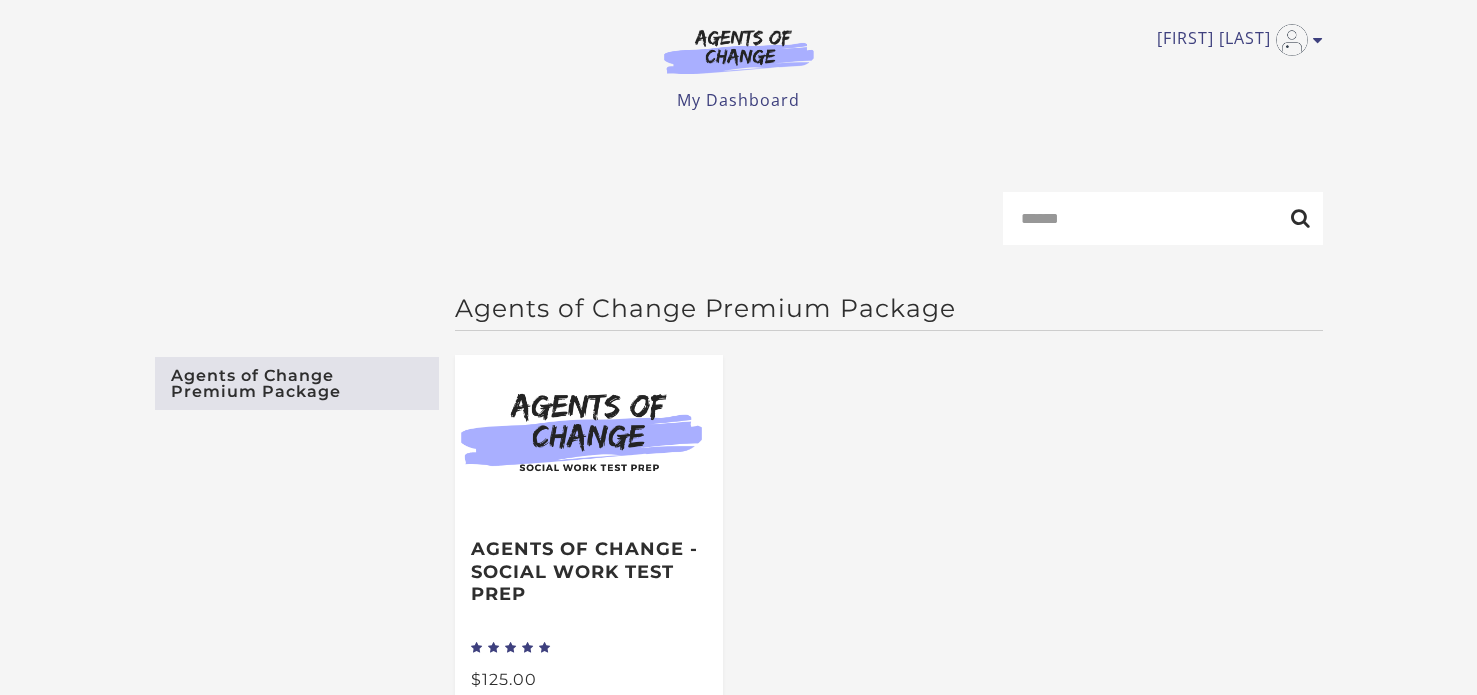 scroll, scrollTop: 0, scrollLeft: 0, axis: both 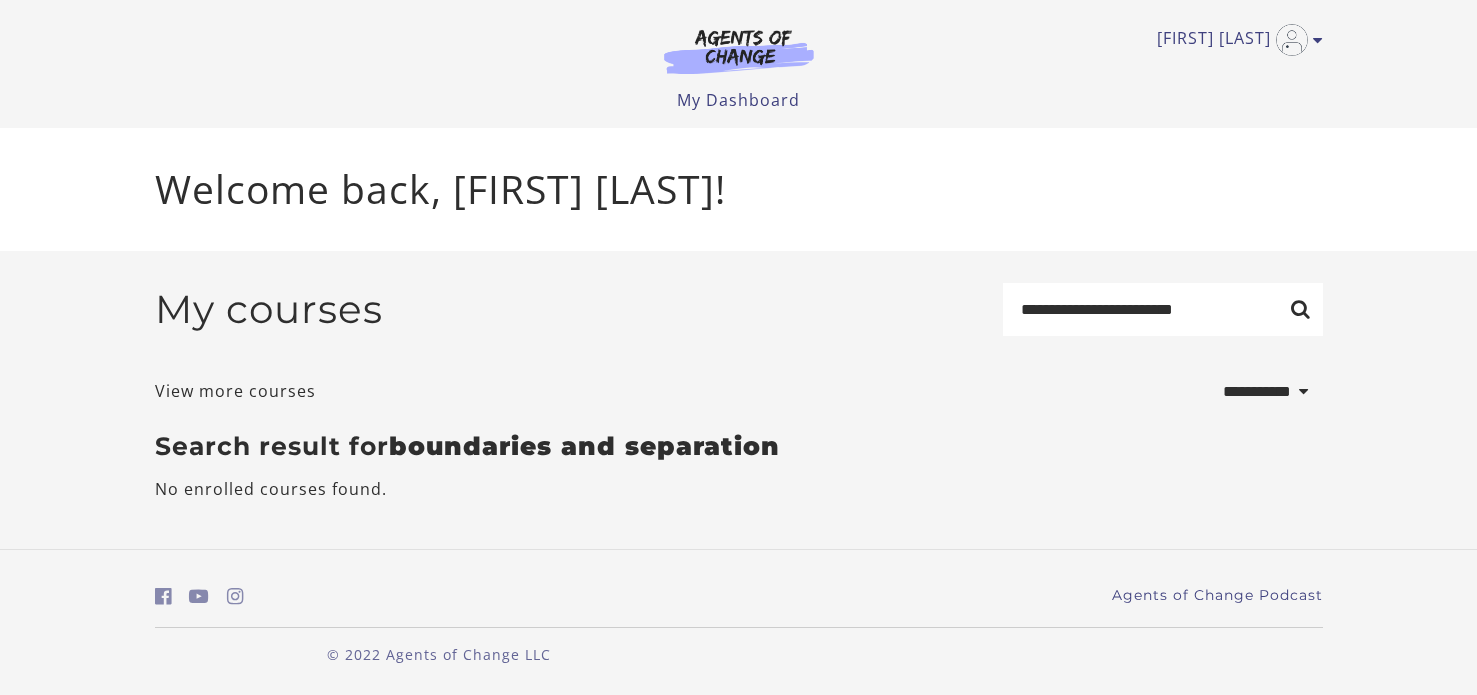 select on "**********" 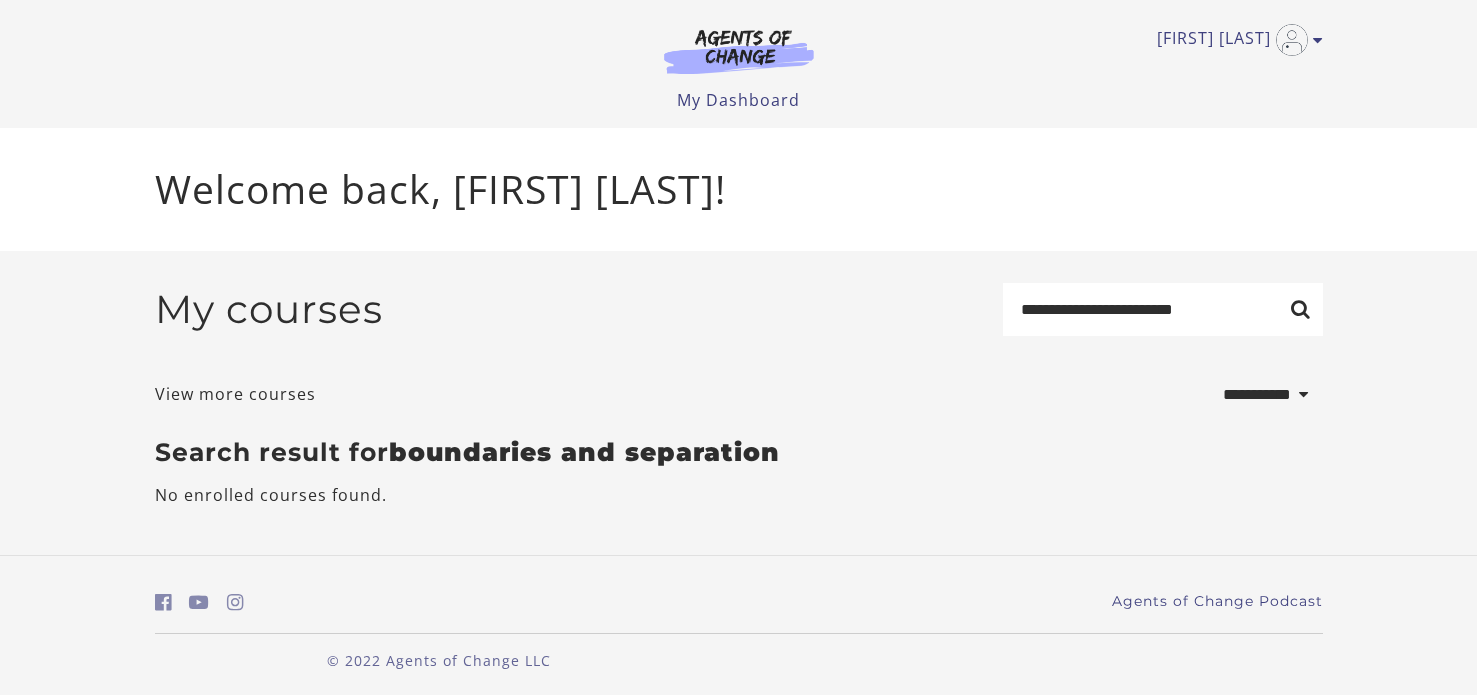 scroll, scrollTop: 0, scrollLeft: 0, axis: both 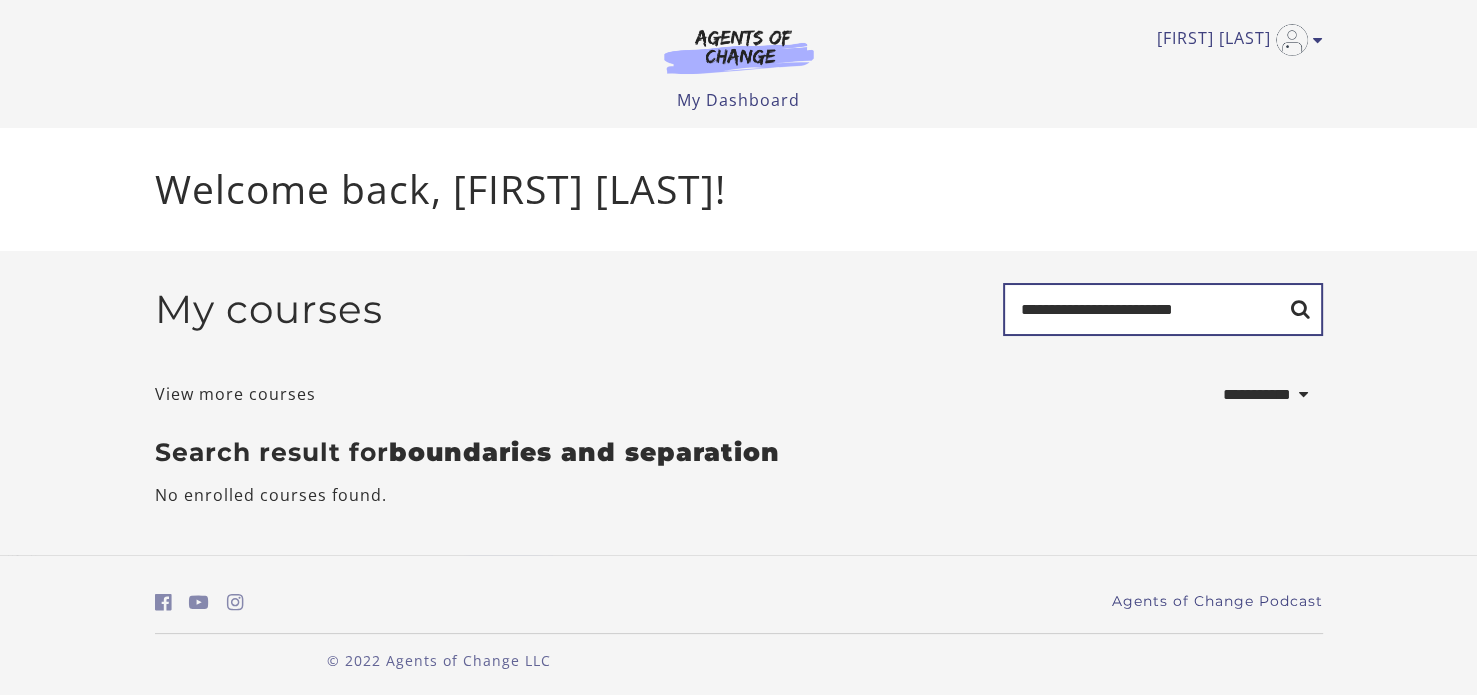 drag, startPoint x: 1216, startPoint y: 314, endPoint x: 908, endPoint y: 314, distance: 308 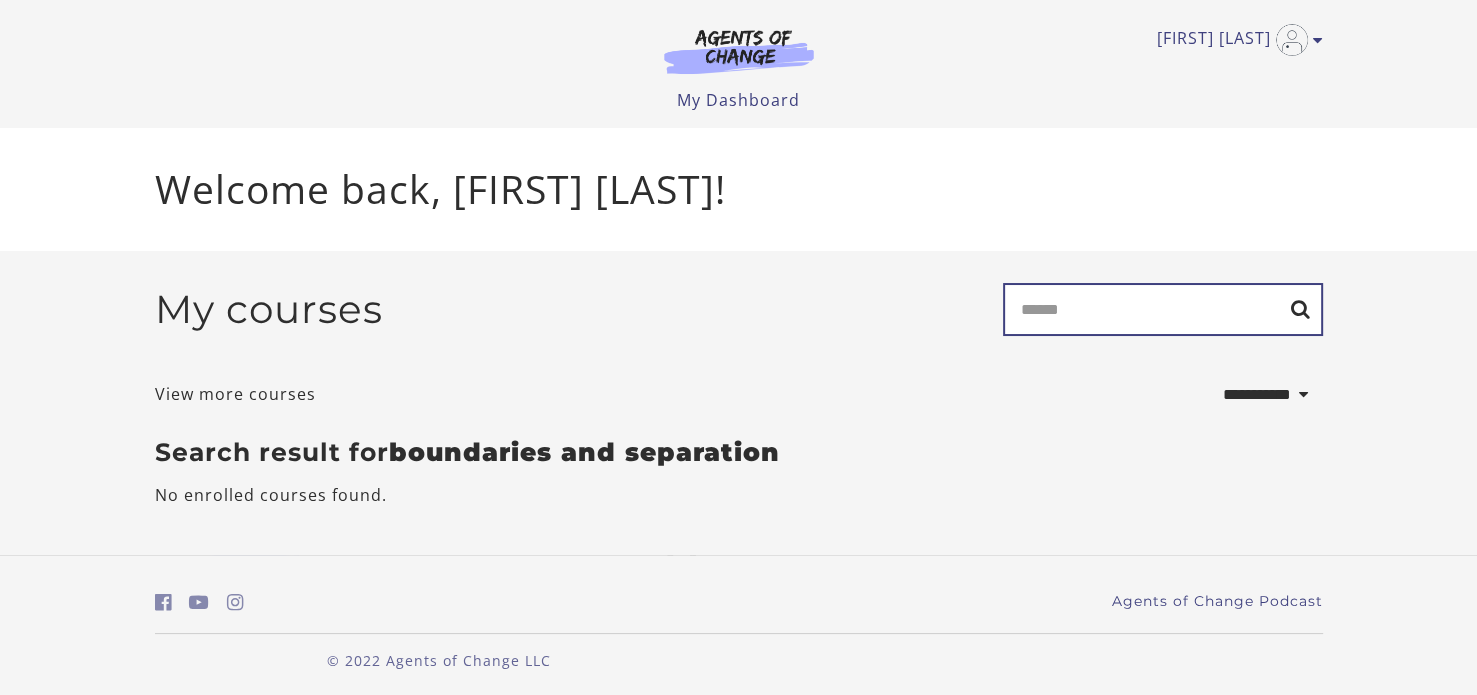 type 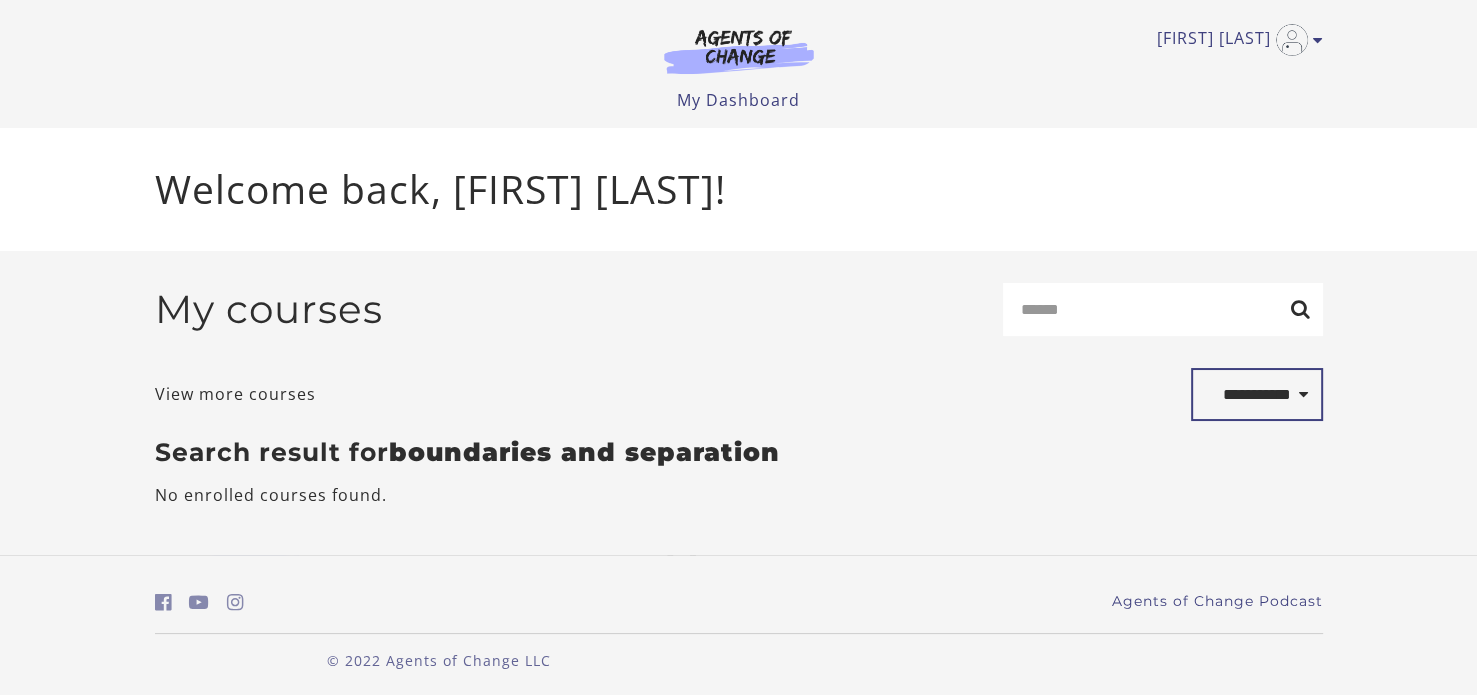 click on "**********" at bounding box center (1257, 395) 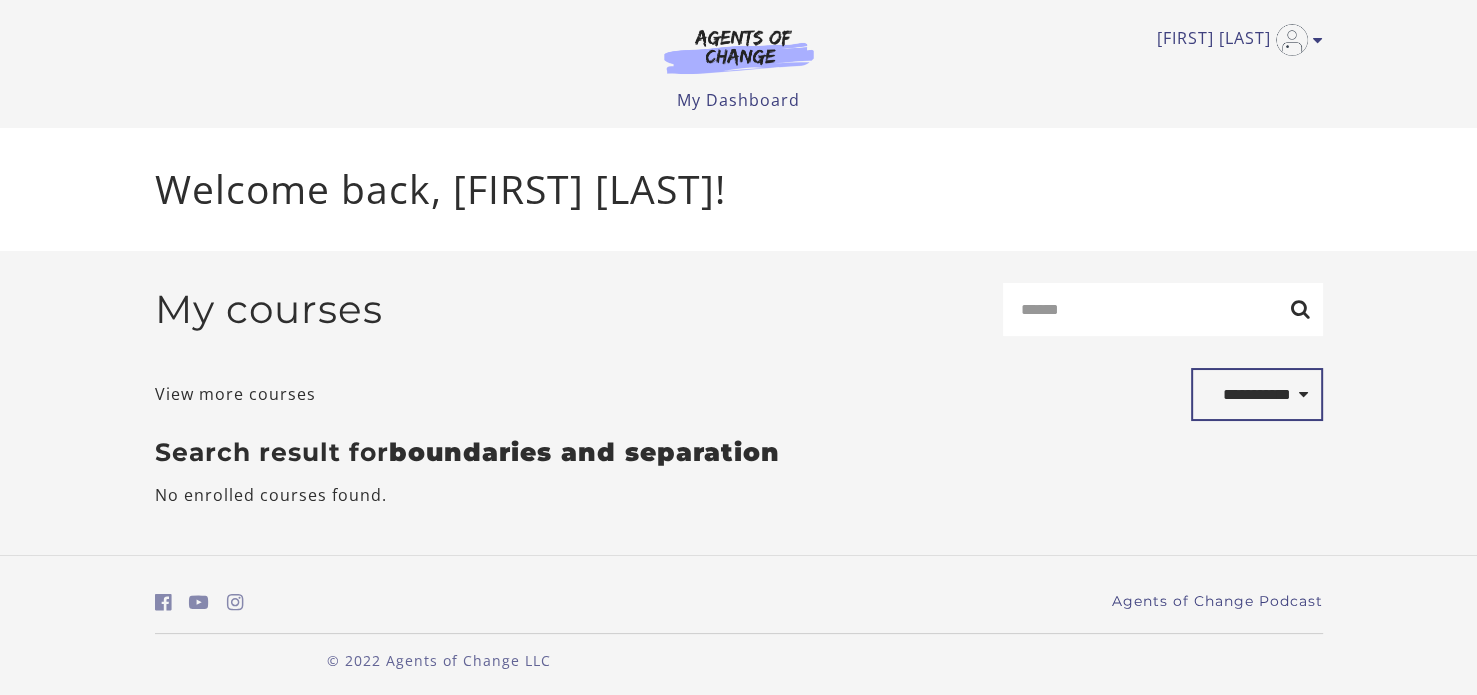 select on "*********" 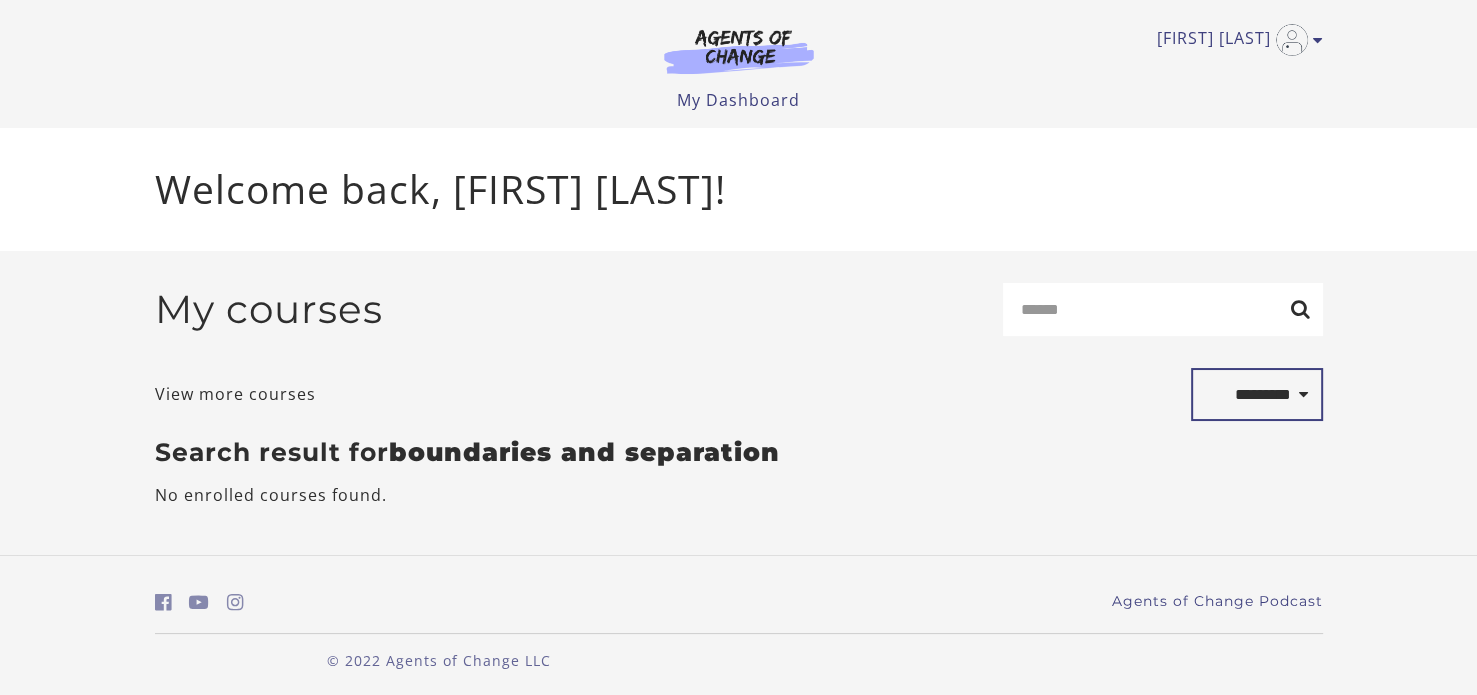click on "**********" at bounding box center (1257, 395) 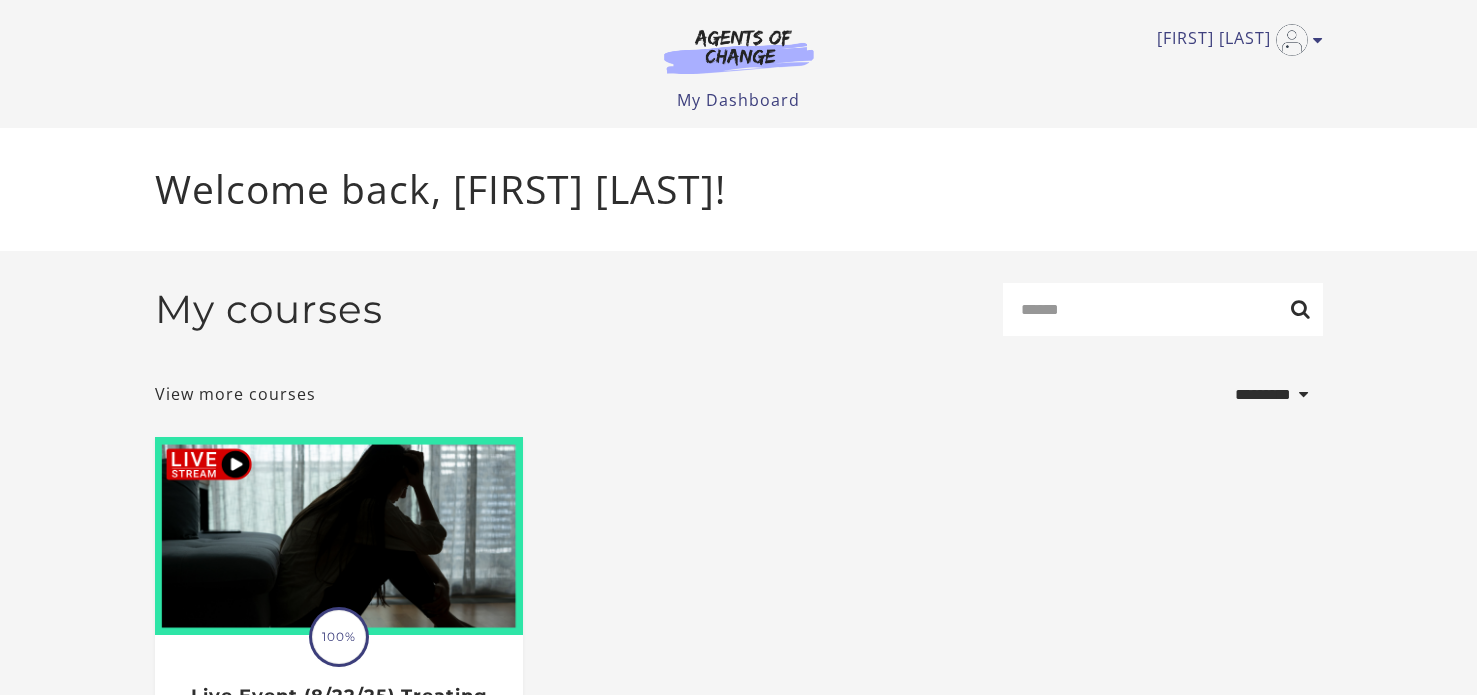 scroll, scrollTop: 0, scrollLeft: 0, axis: both 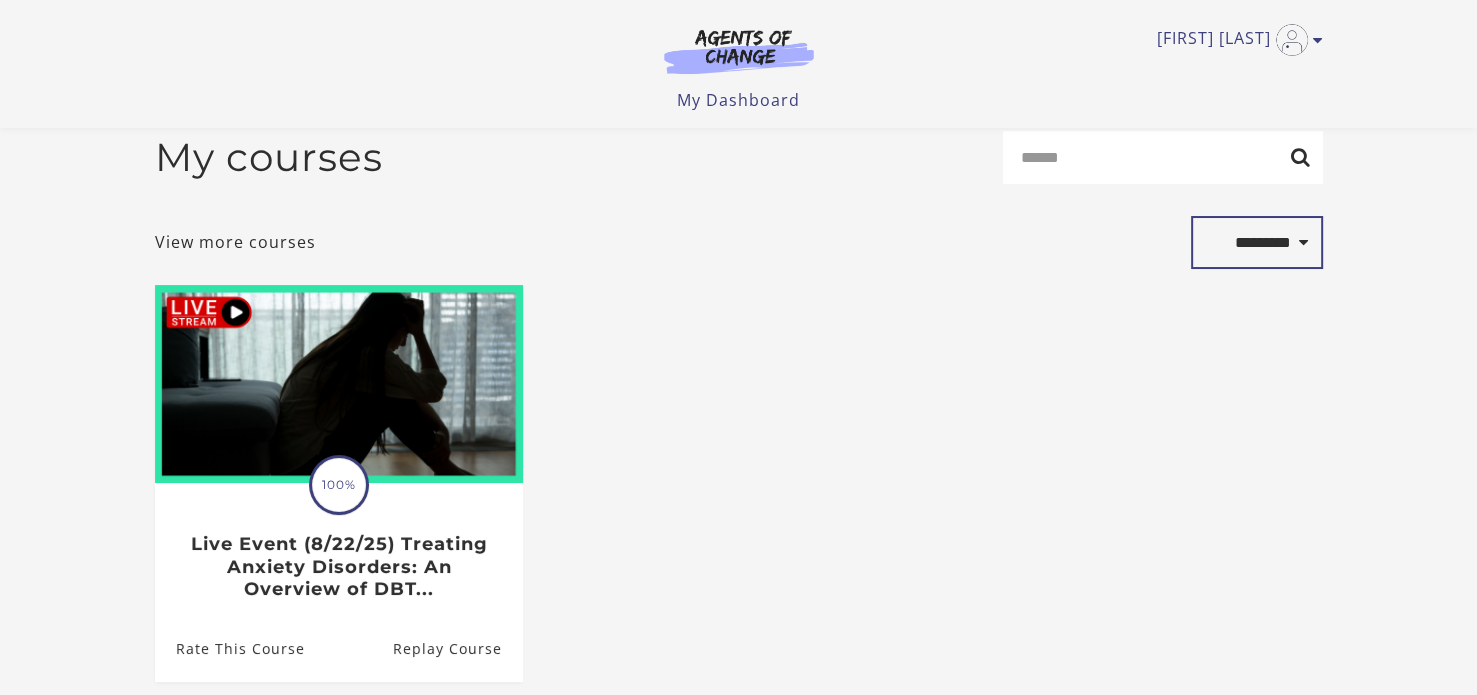 click on "**********" at bounding box center (1257, 243) 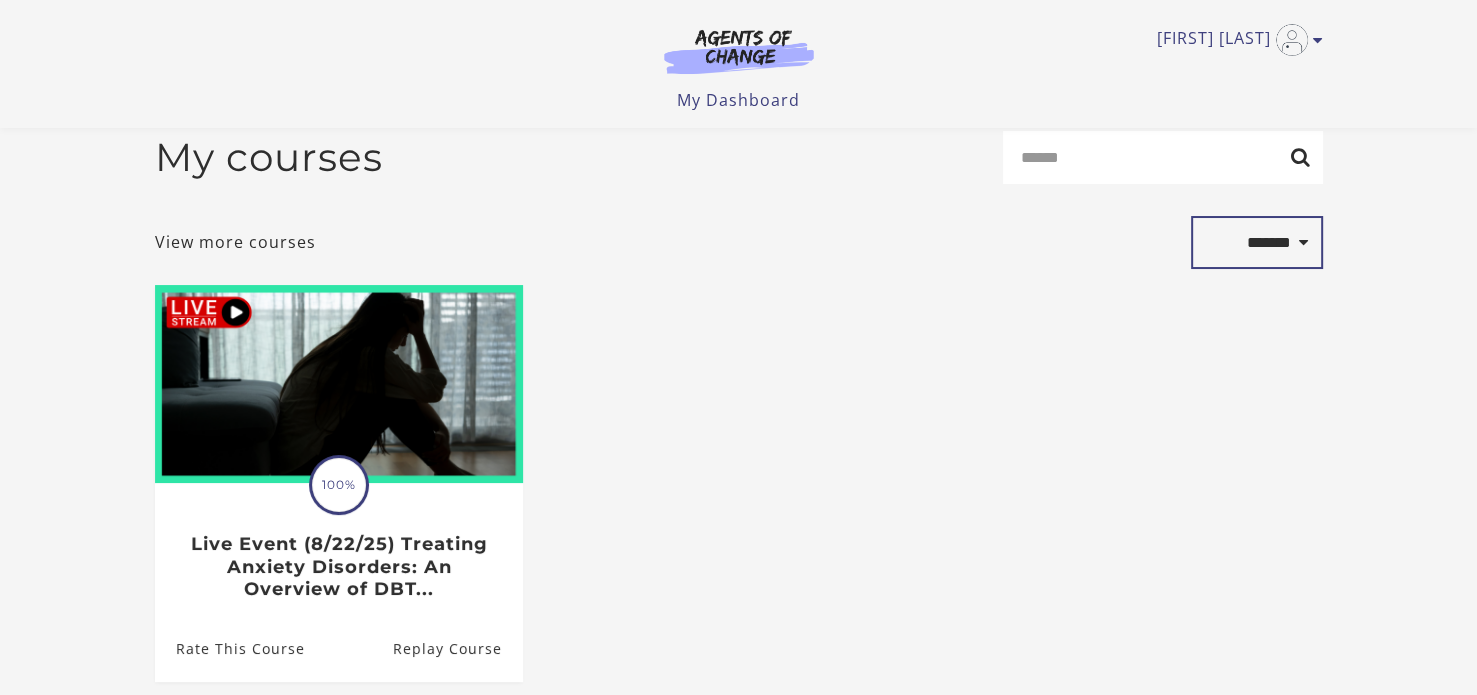 click on "**********" at bounding box center [1257, 243] 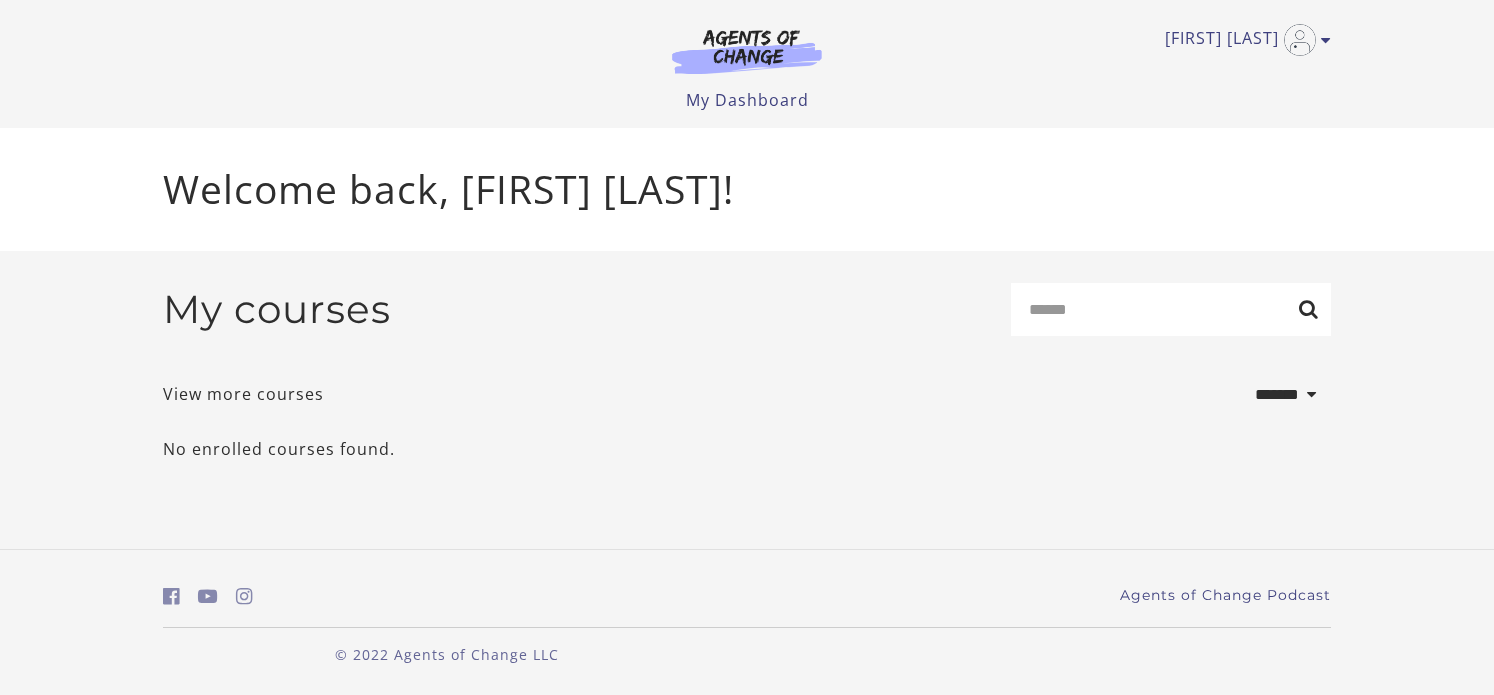 scroll, scrollTop: 0, scrollLeft: 0, axis: both 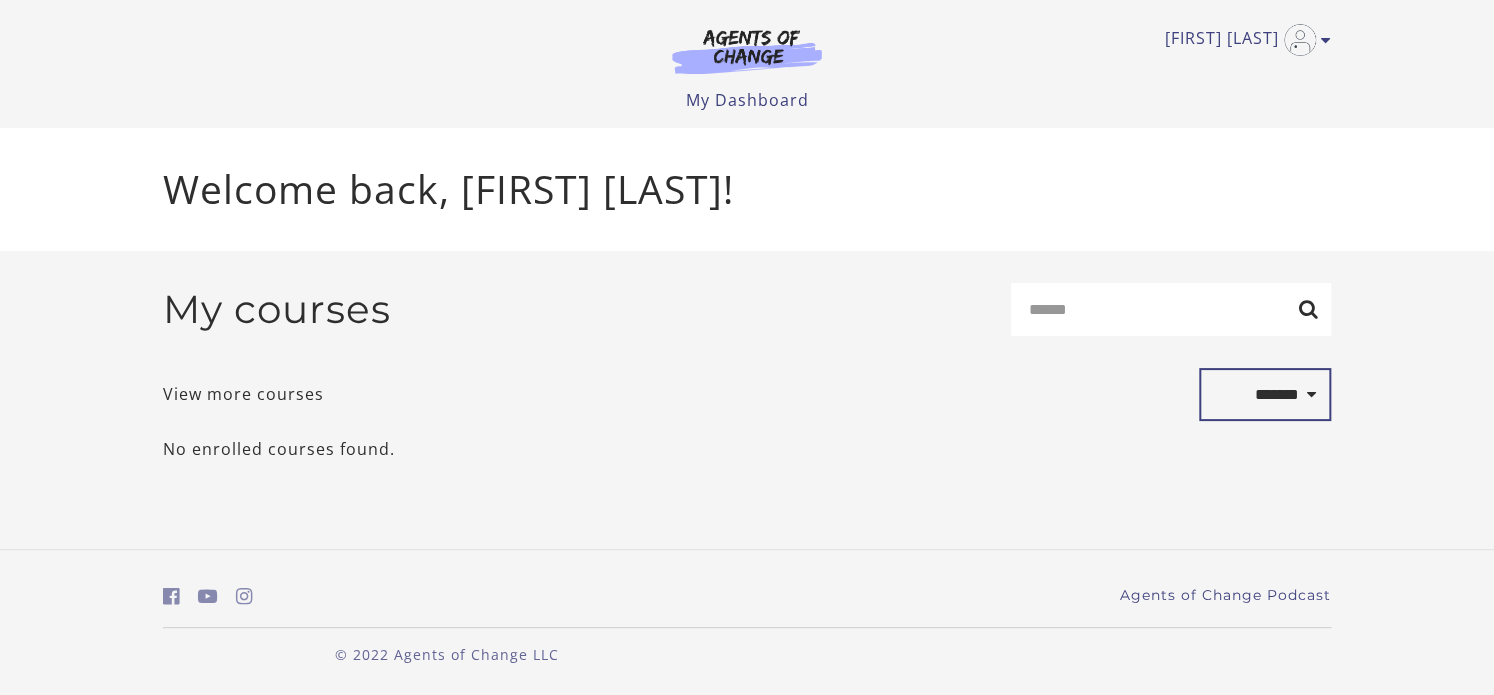 click on "**********" at bounding box center [1265, 395] 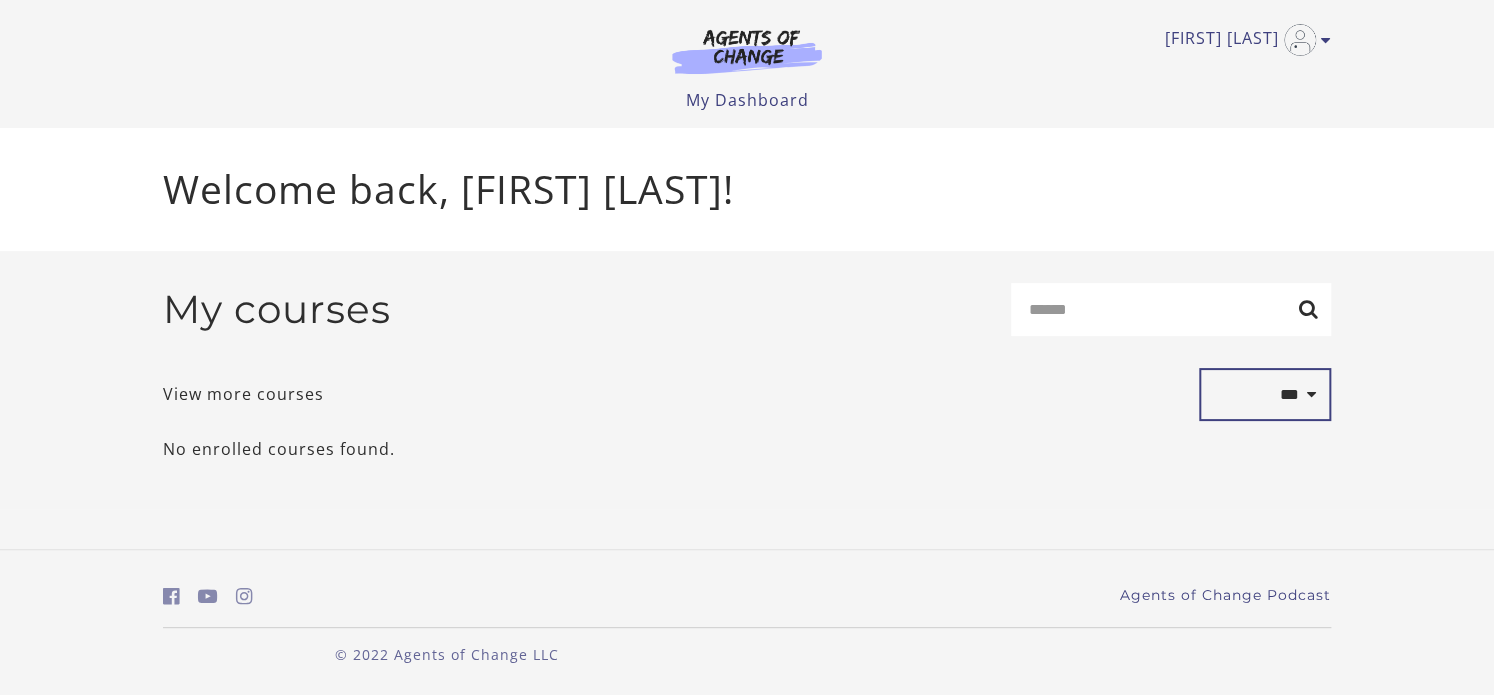 click on "**********" at bounding box center [1265, 395] 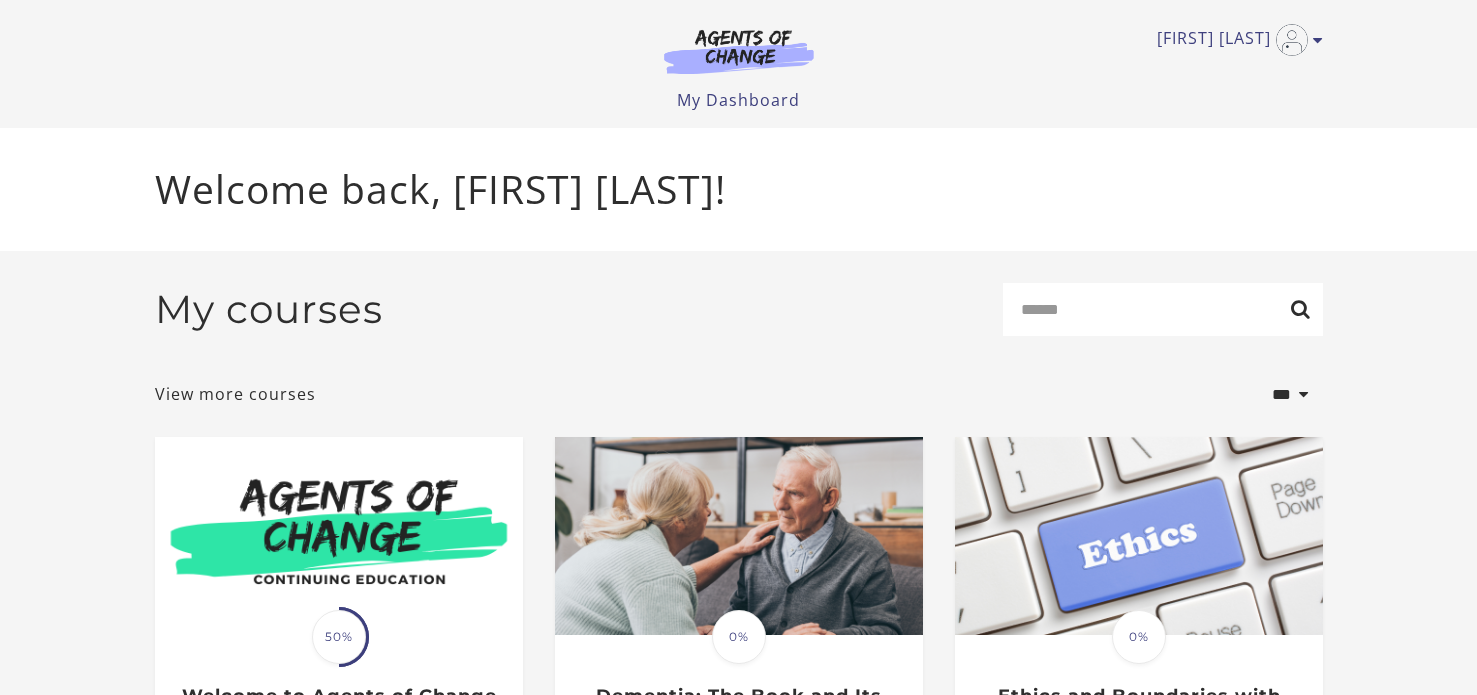 scroll, scrollTop: 0, scrollLeft: 0, axis: both 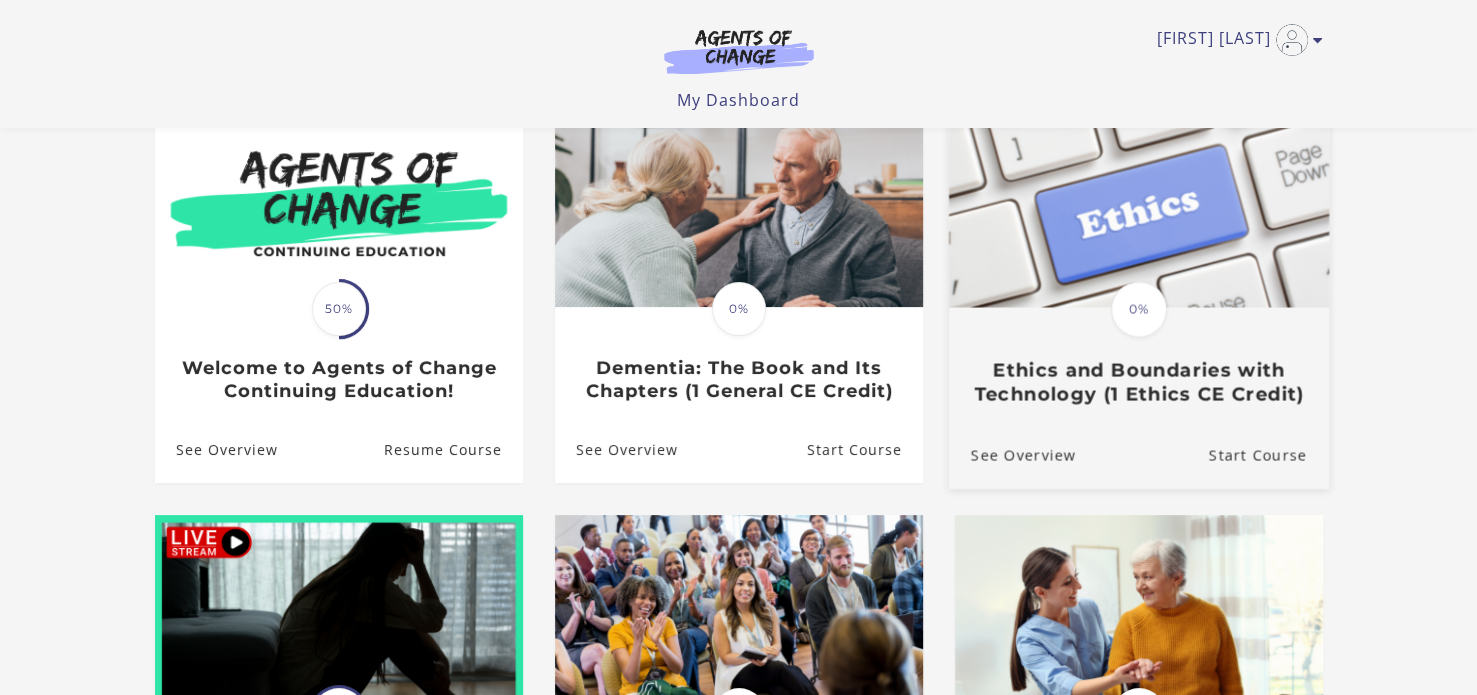 click on "Ethics and Boundaries with Technology (1 Ethics CE Credit)" at bounding box center [1138, 382] 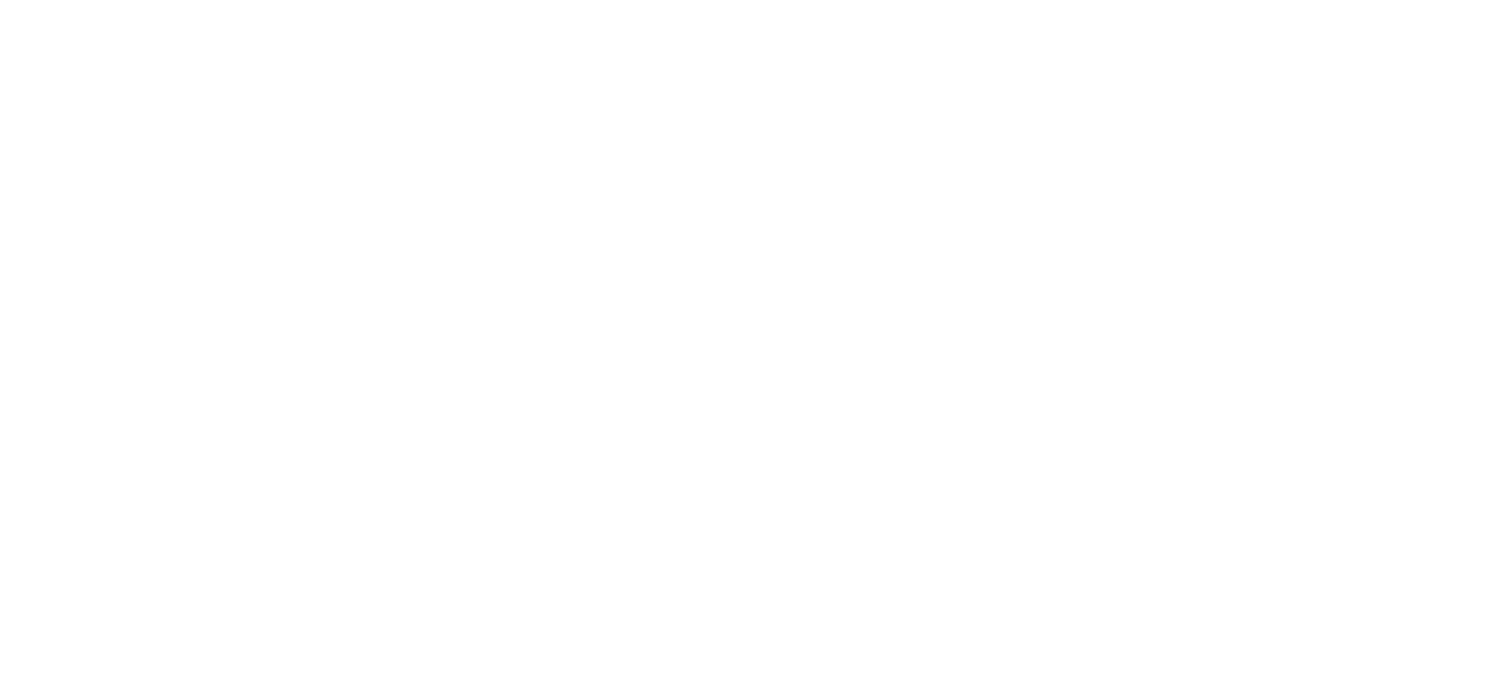 scroll, scrollTop: 0, scrollLeft: 0, axis: both 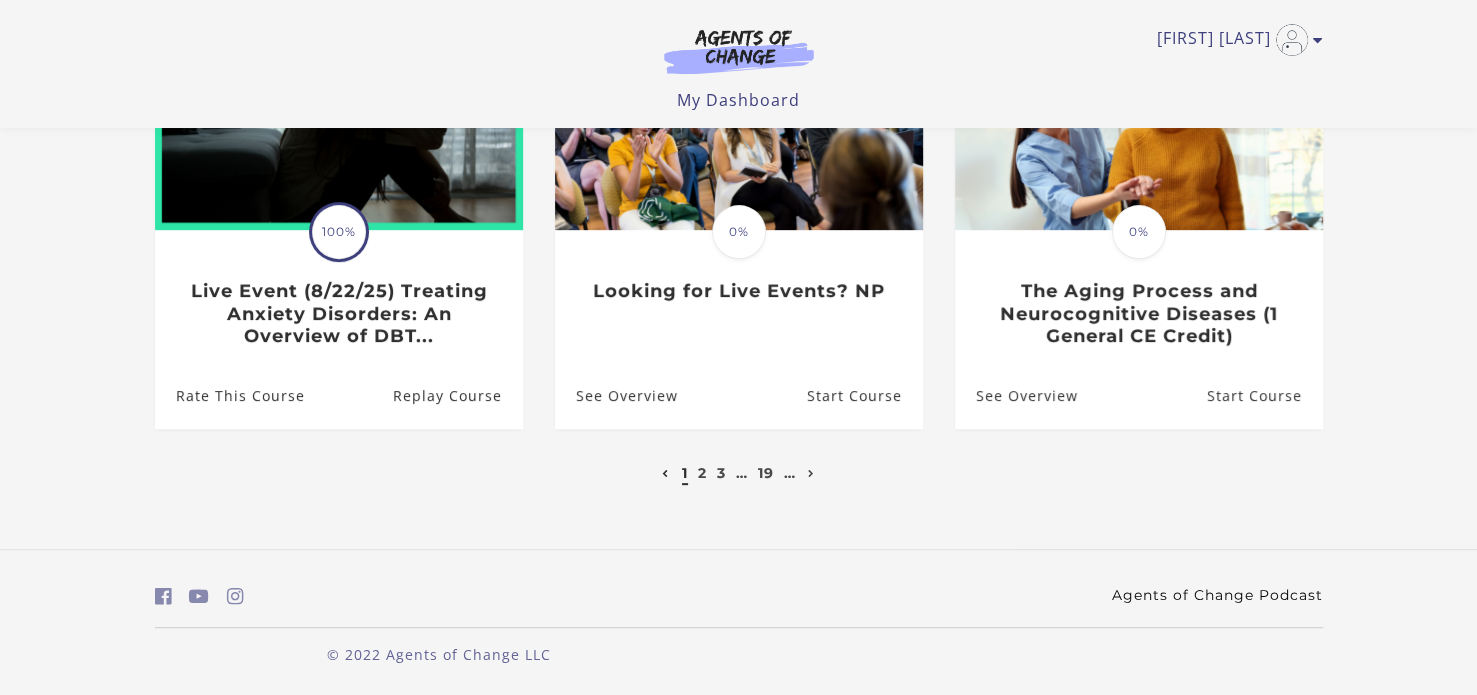 click on "Agents of Change Podcast" at bounding box center [1217, 595] 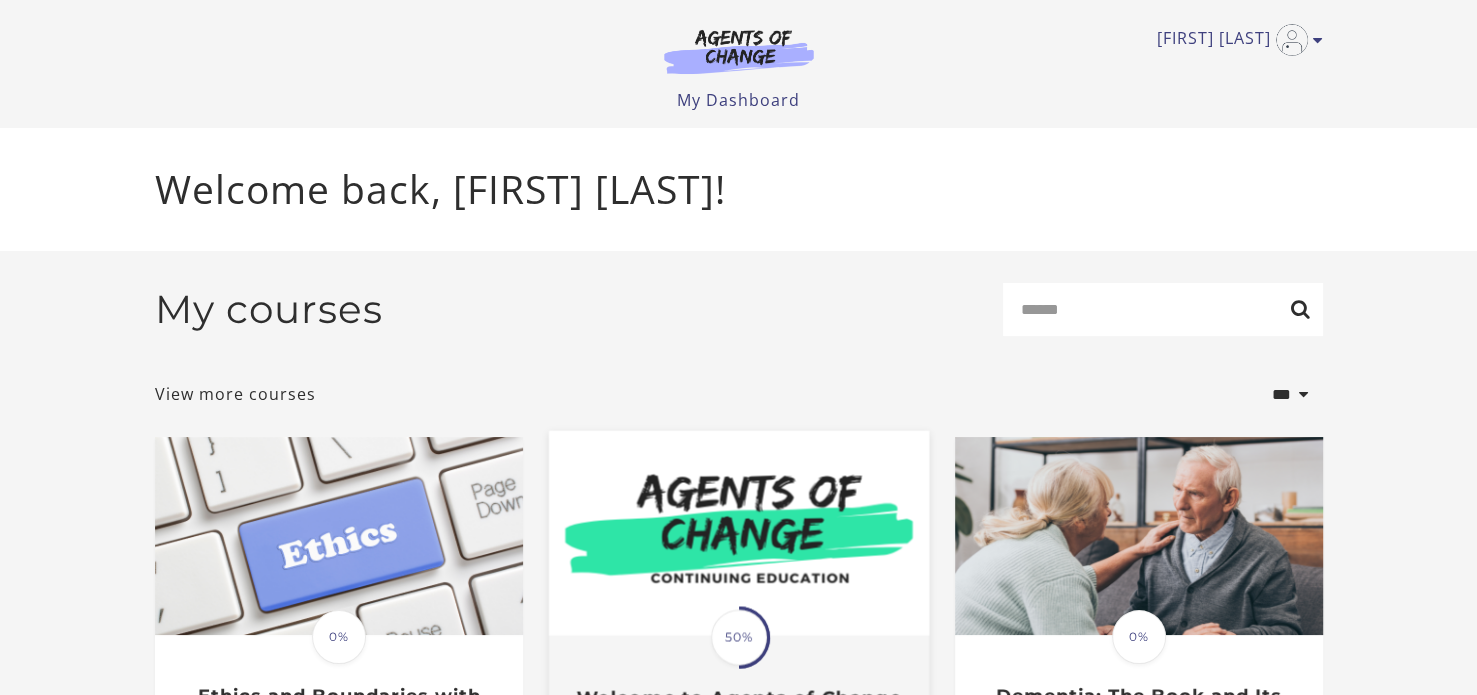 scroll, scrollTop: 0, scrollLeft: 0, axis: both 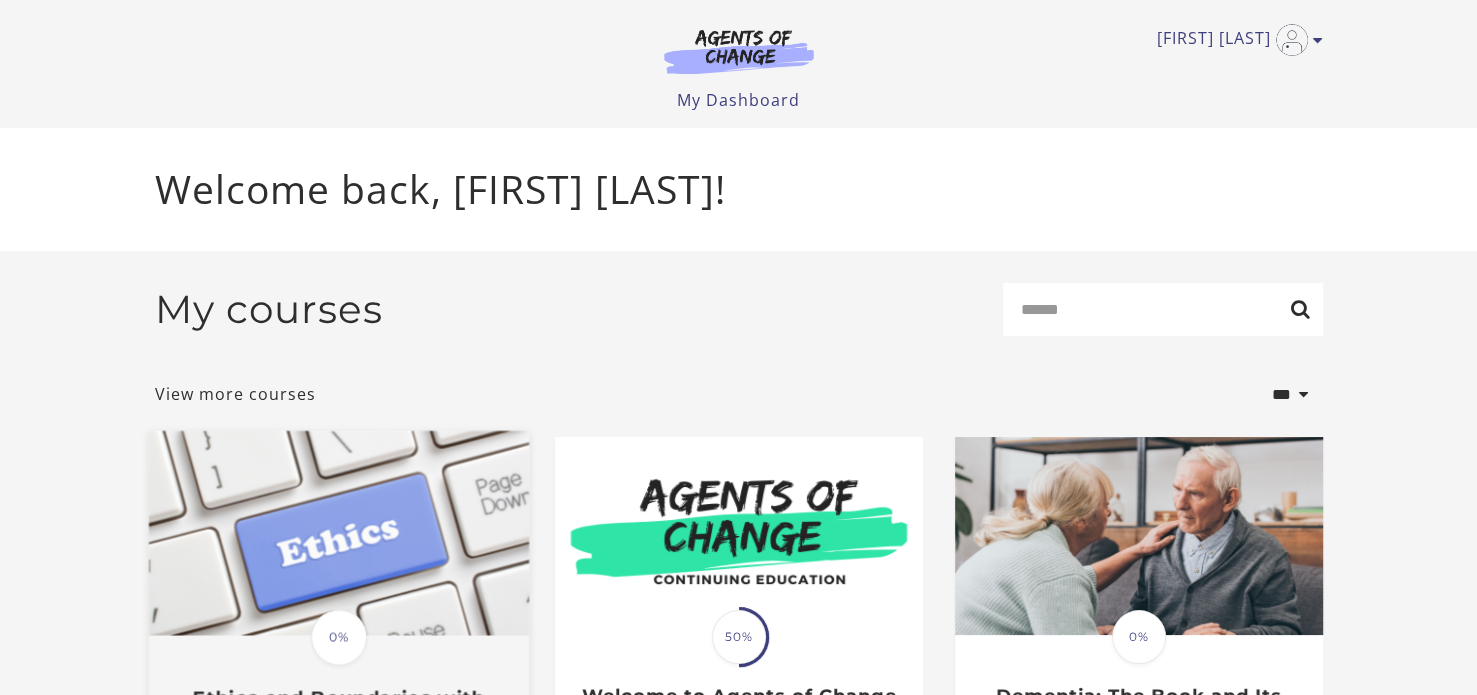 click at bounding box center (338, 533) 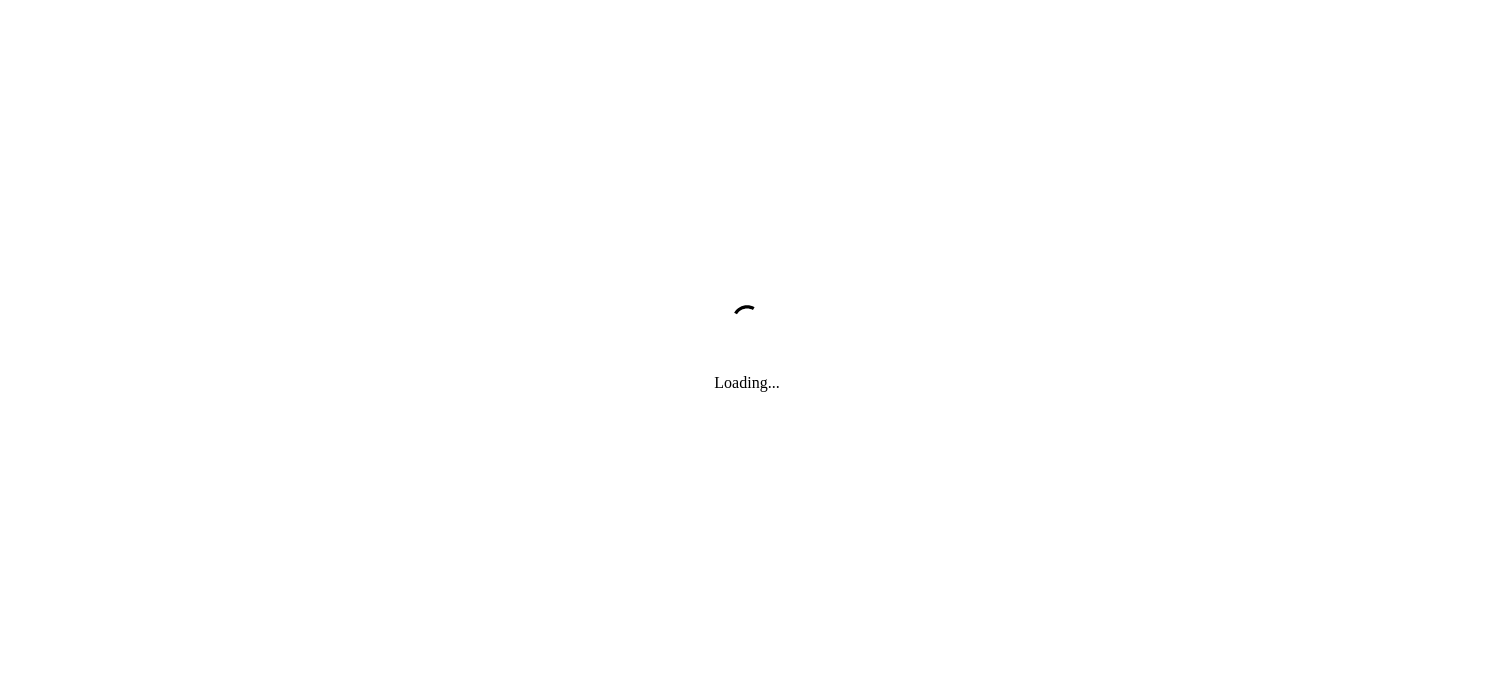 scroll, scrollTop: 0, scrollLeft: 0, axis: both 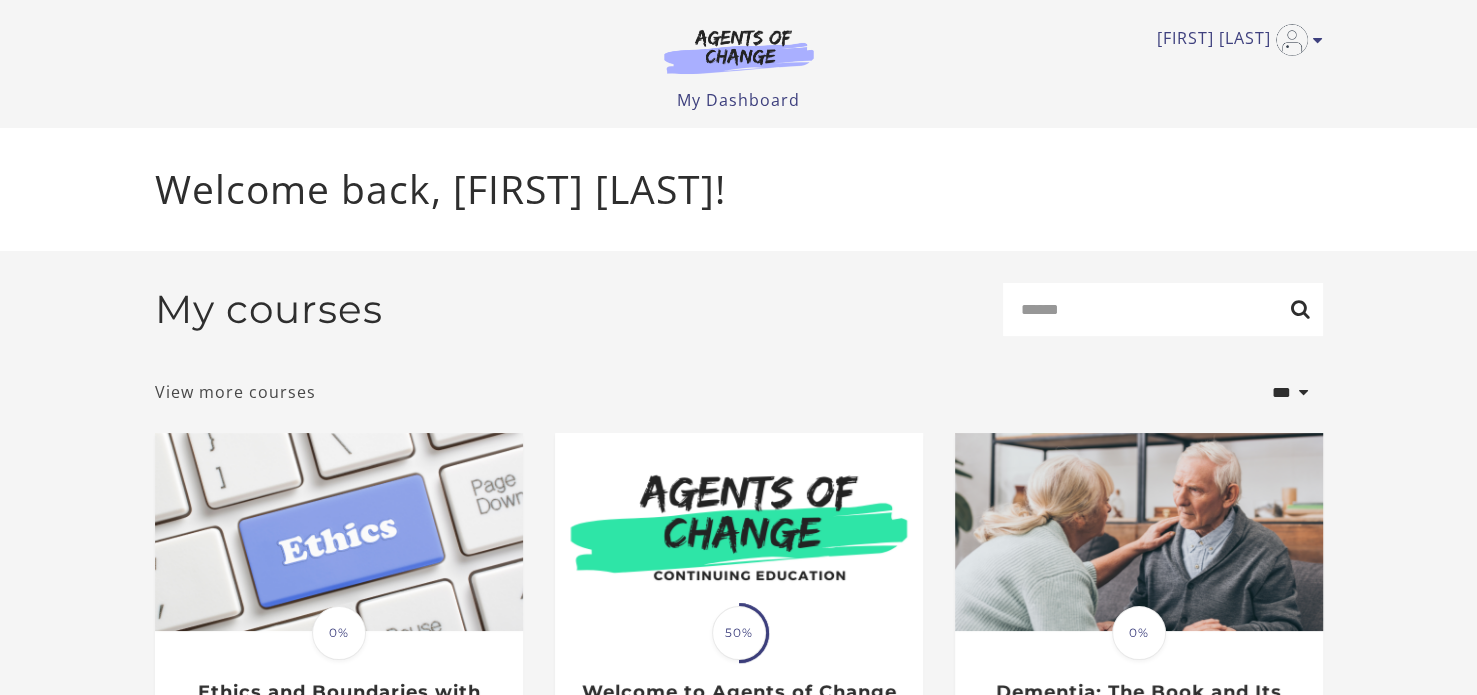 click on "View more courses" at bounding box center [235, 392] 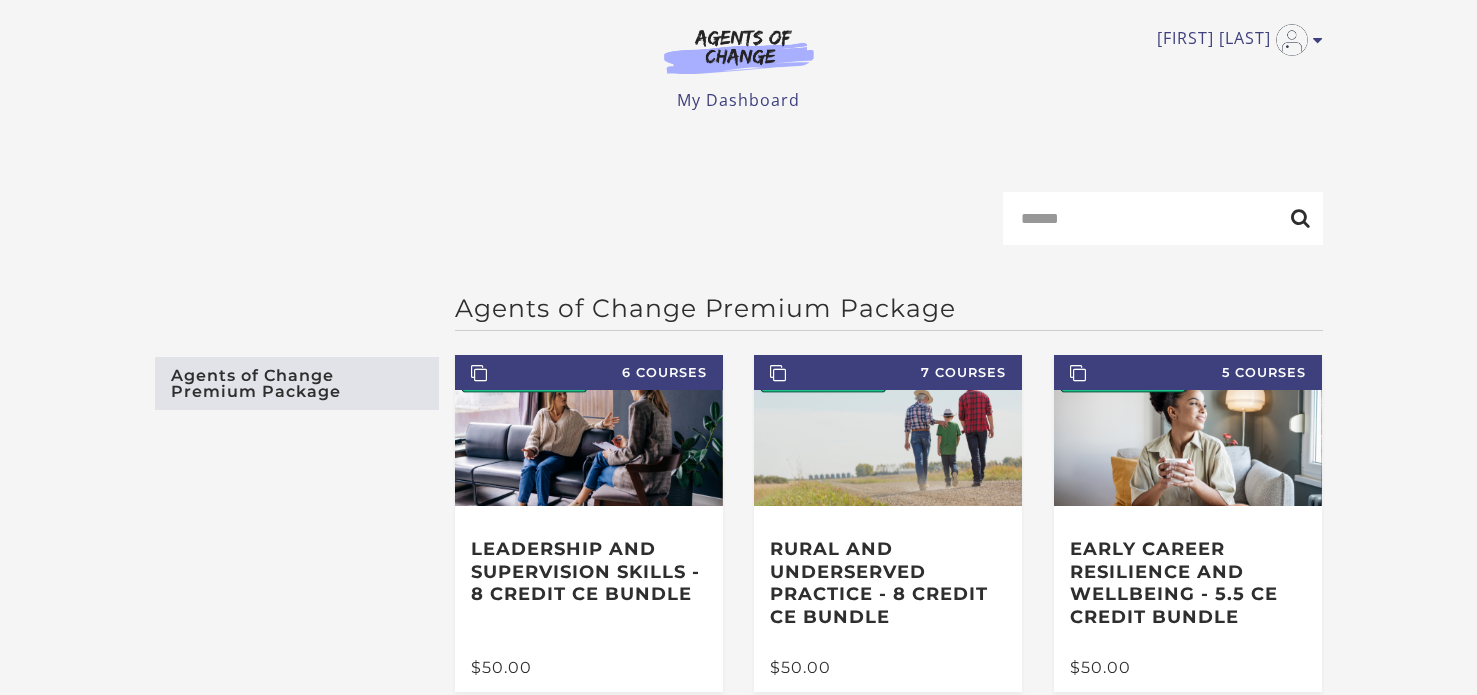 scroll, scrollTop: 0, scrollLeft: 0, axis: both 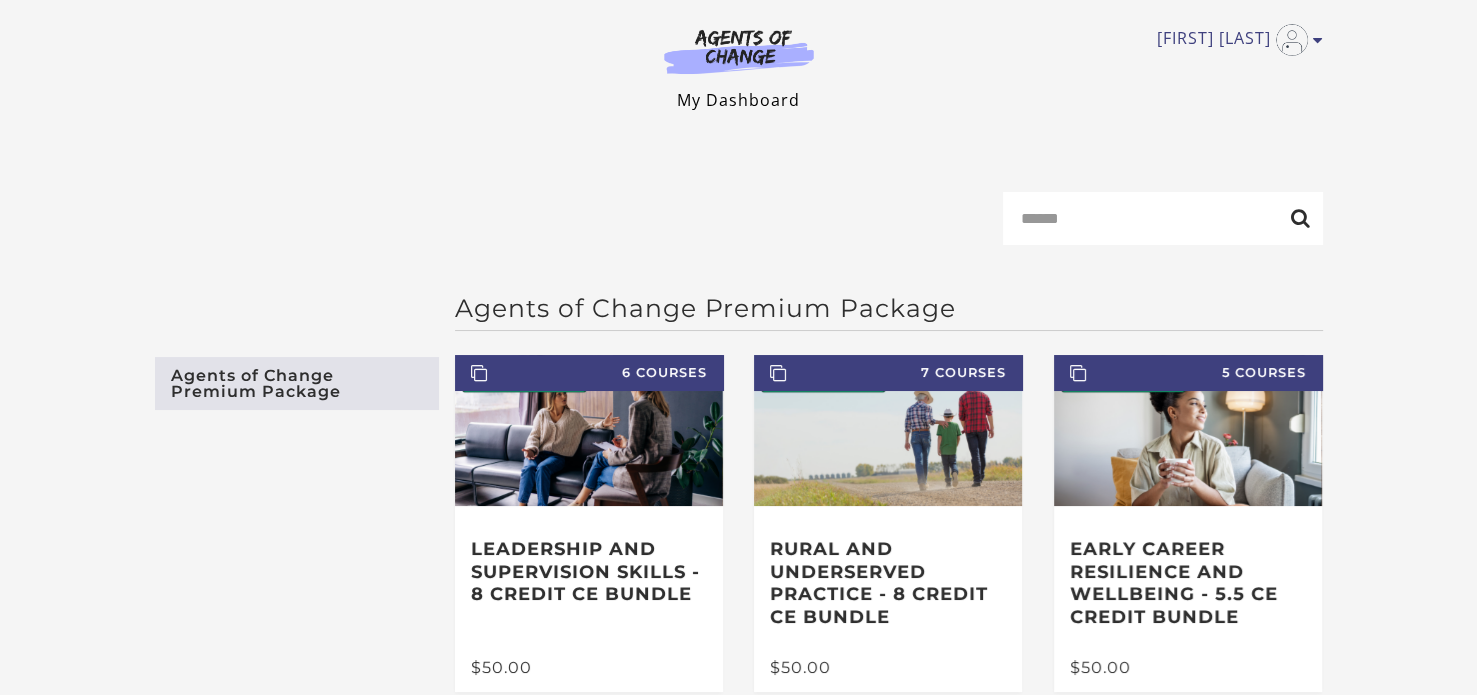 click on "My Dashboard" at bounding box center (738, 100) 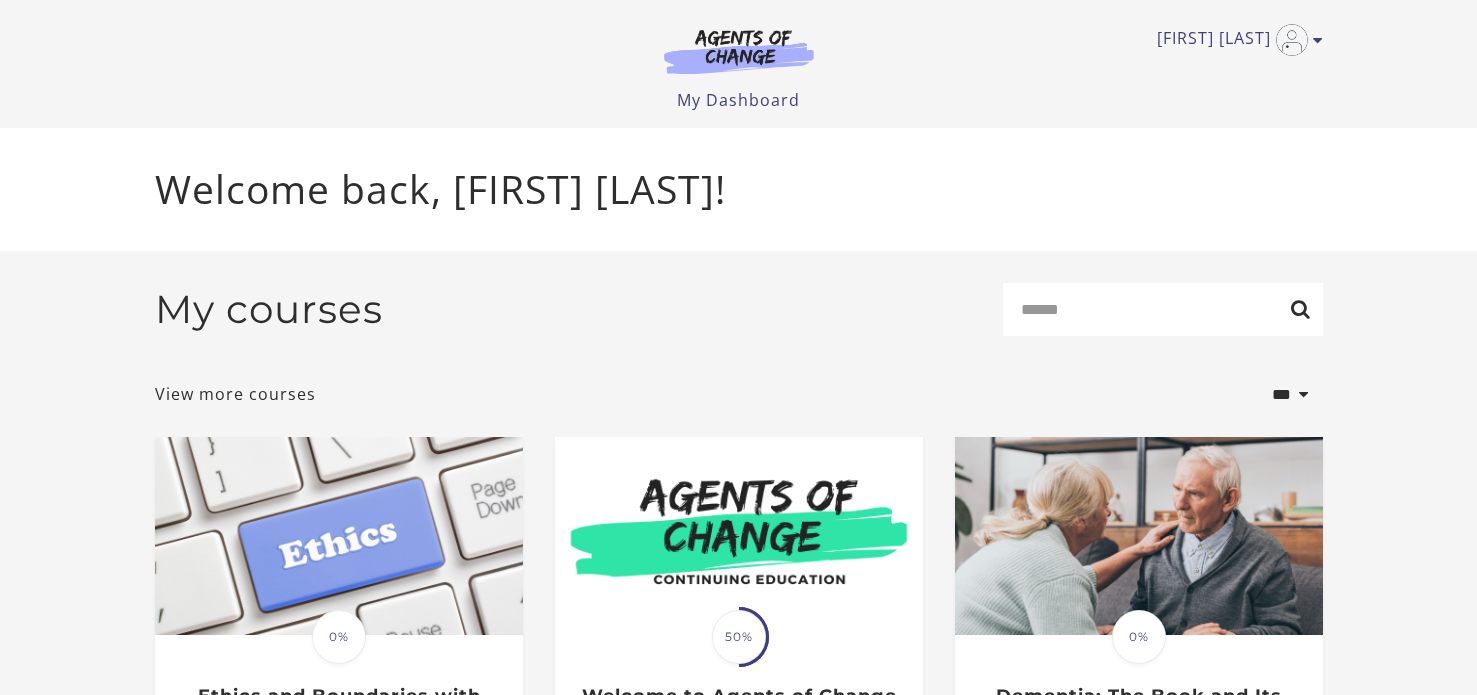 scroll, scrollTop: 0, scrollLeft: 0, axis: both 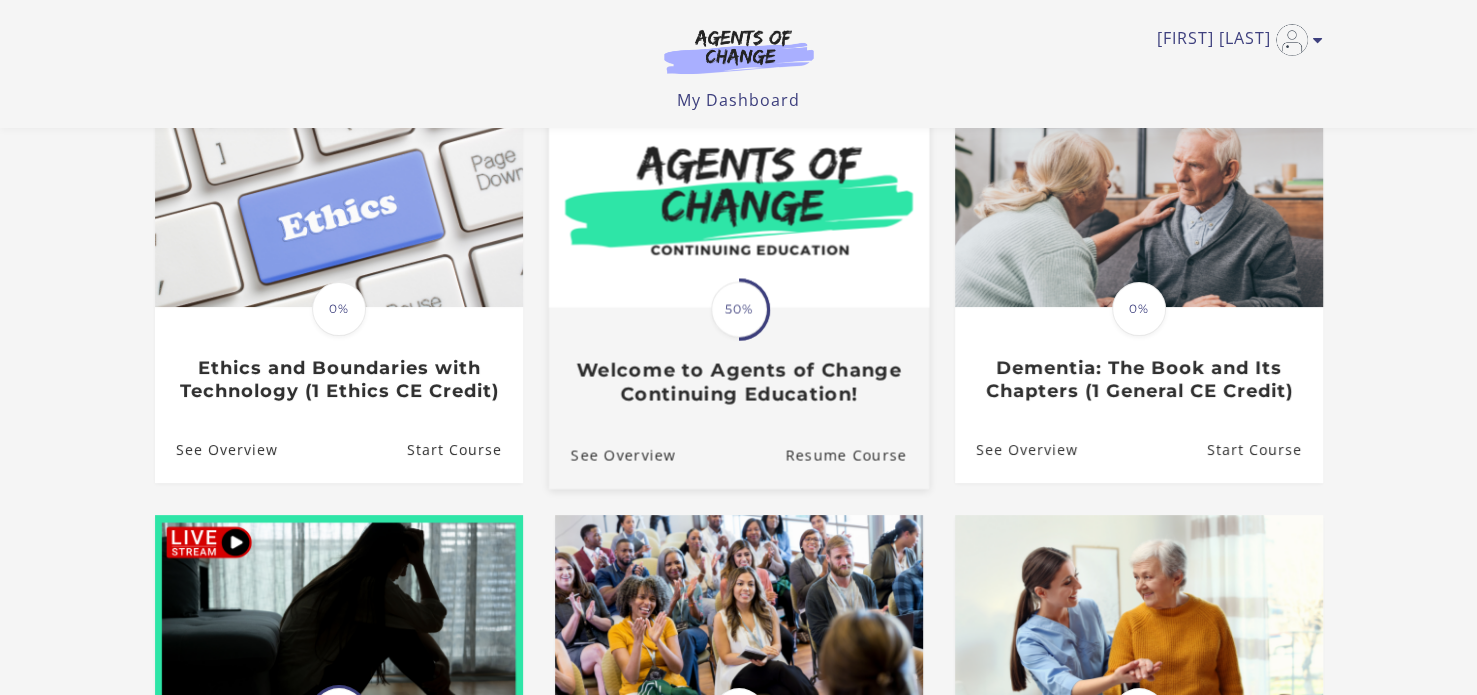 click at bounding box center [738, 205] 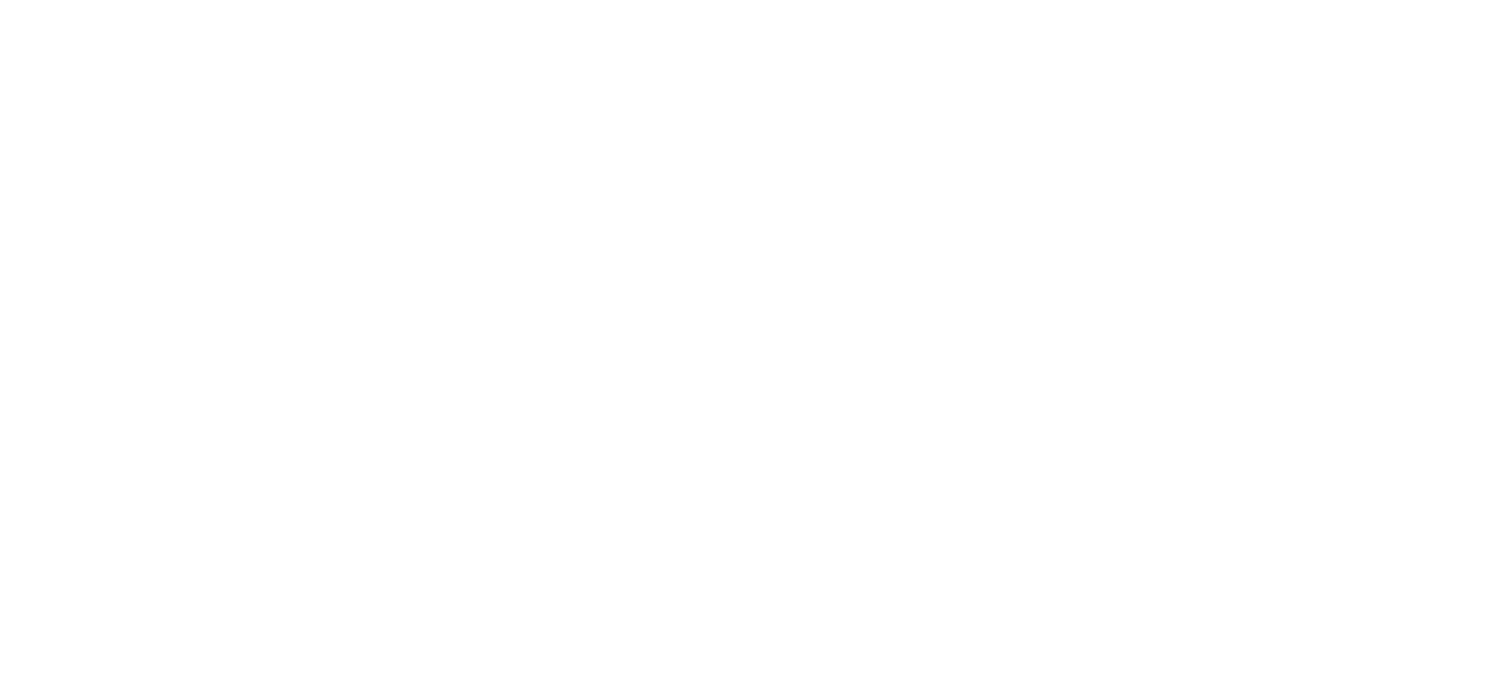 scroll, scrollTop: 0, scrollLeft: 0, axis: both 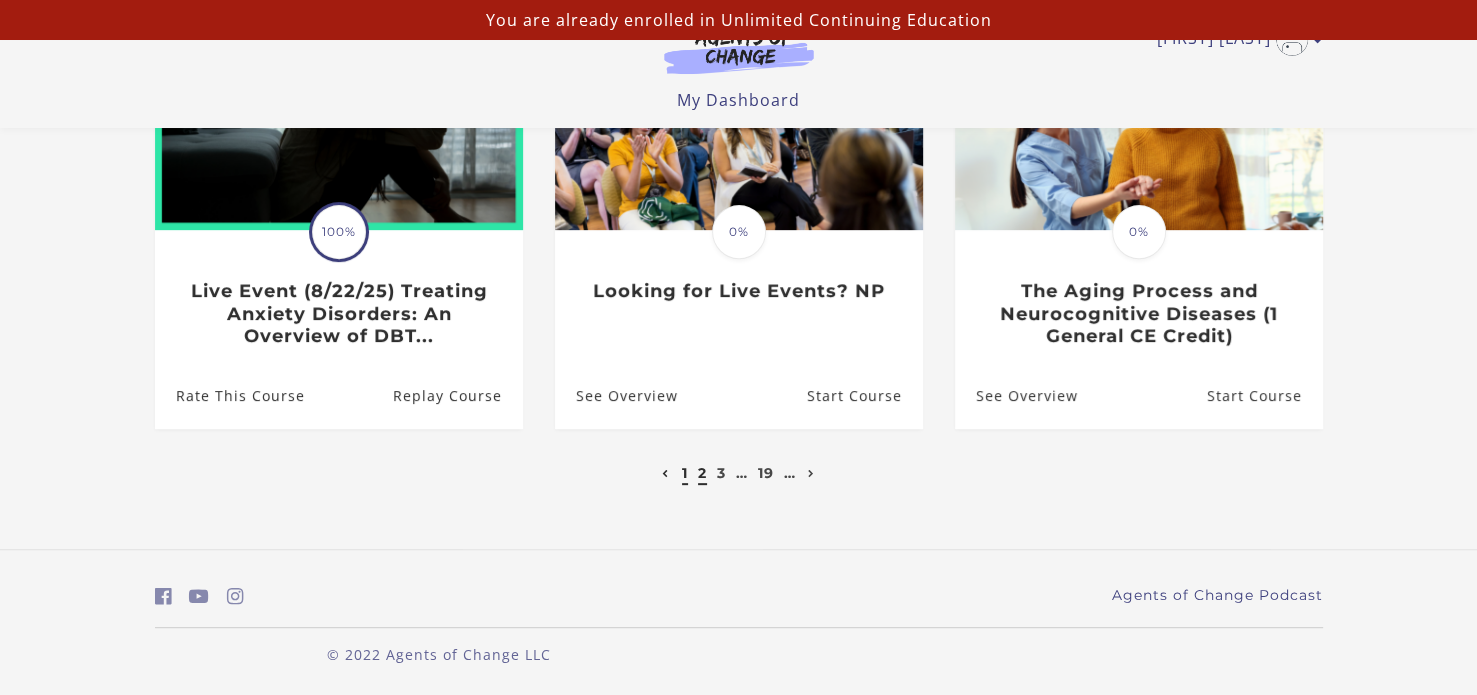 click on "2" at bounding box center [702, 473] 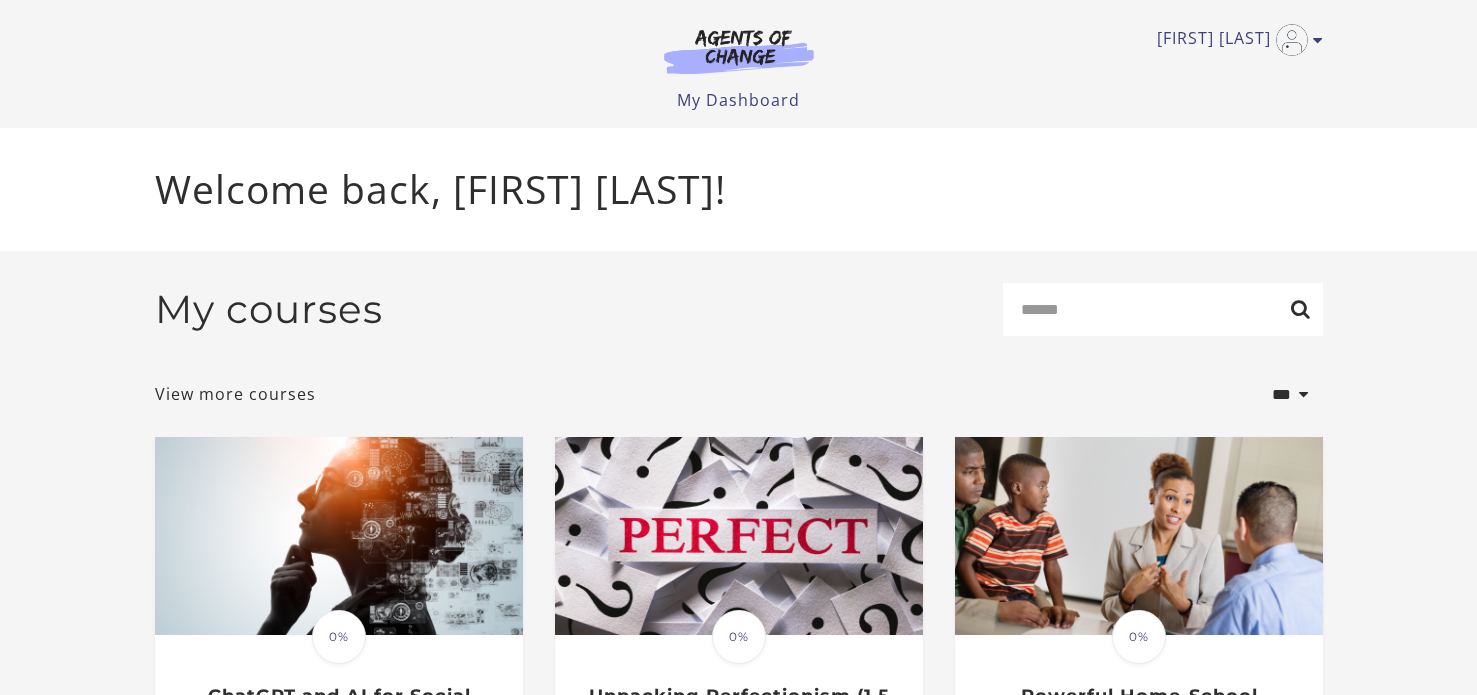 scroll, scrollTop: 0, scrollLeft: 0, axis: both 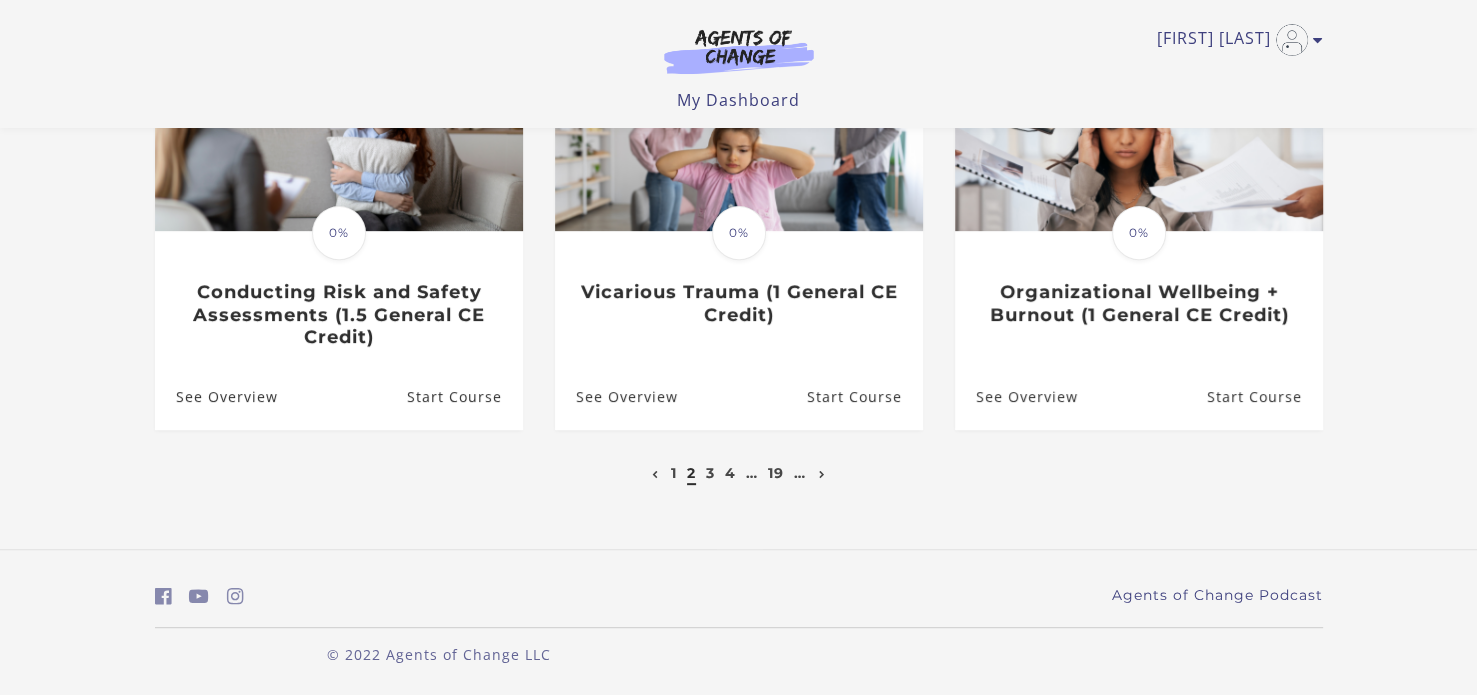 click on "3" at bounding box center (711, 473) 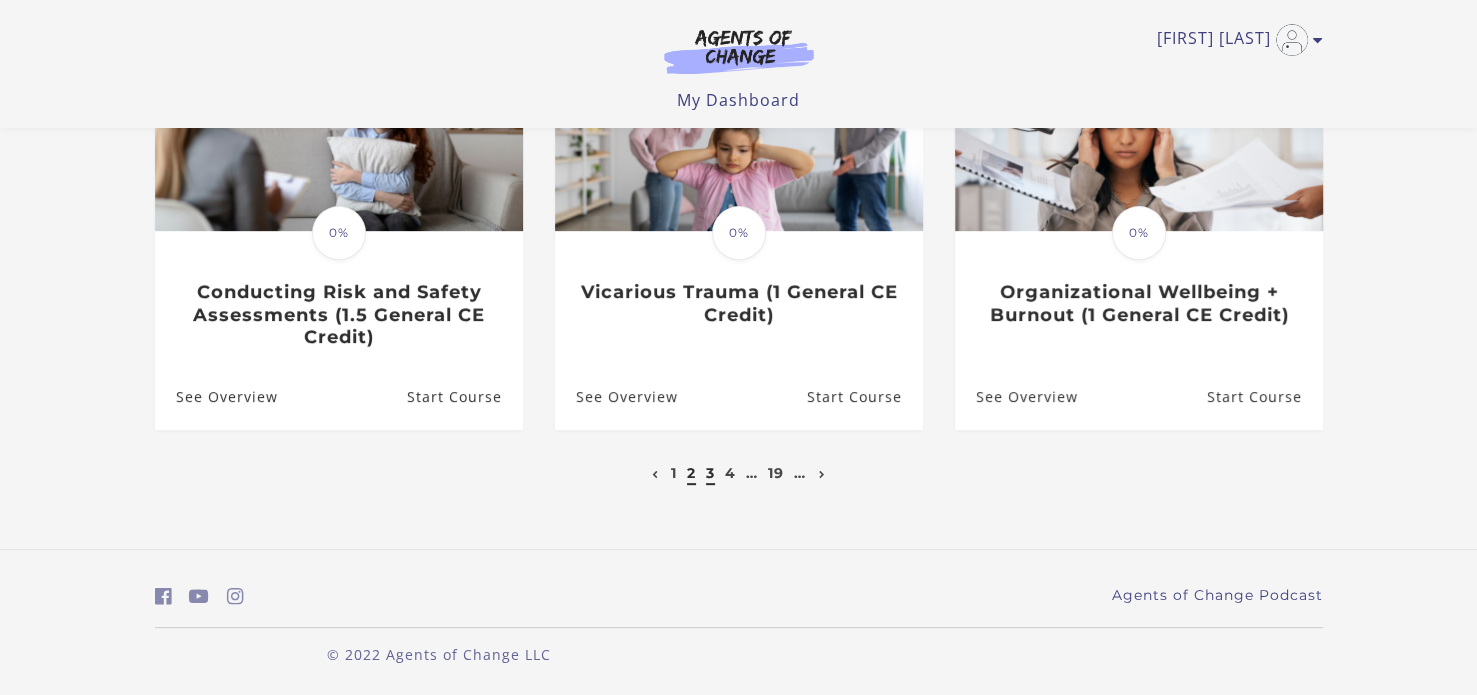 click on "3" at bounding box center (710, 473) 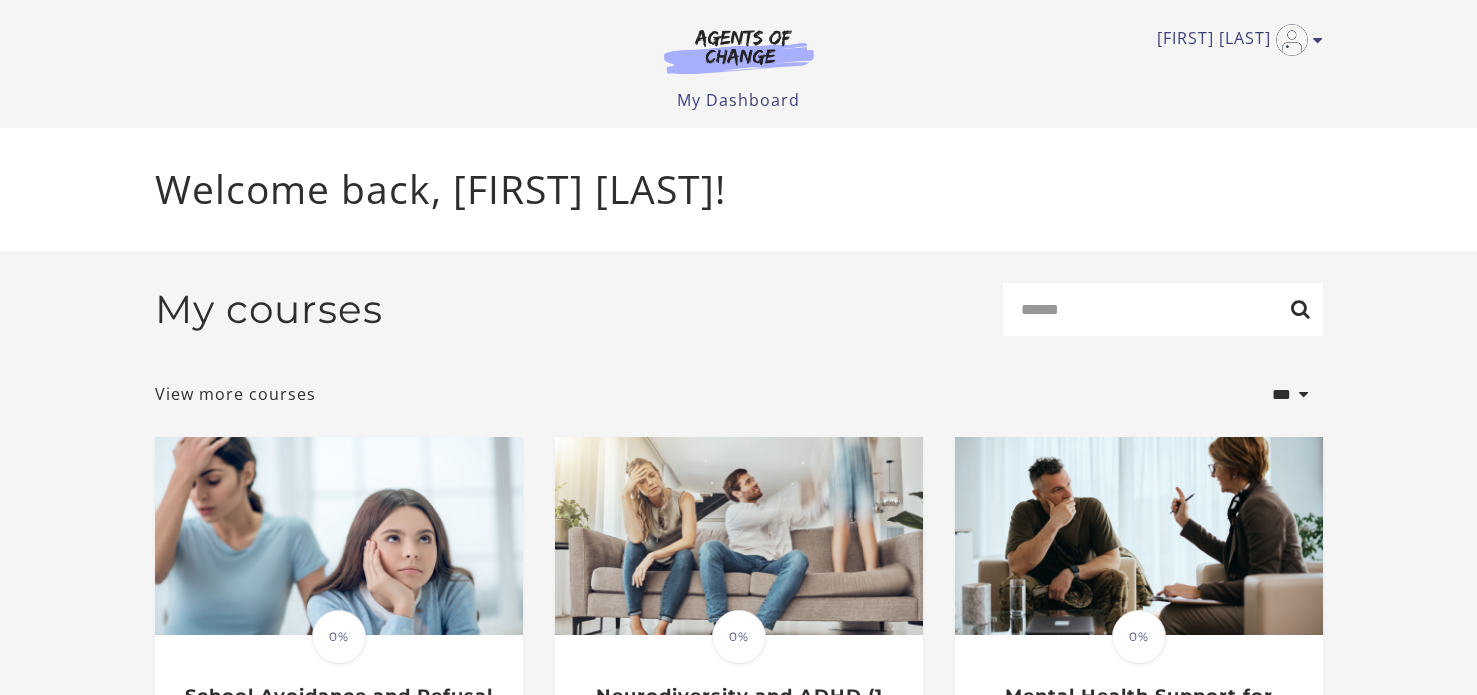 scroll, scrollTop: 0, scrollLeft: 0, axis: both 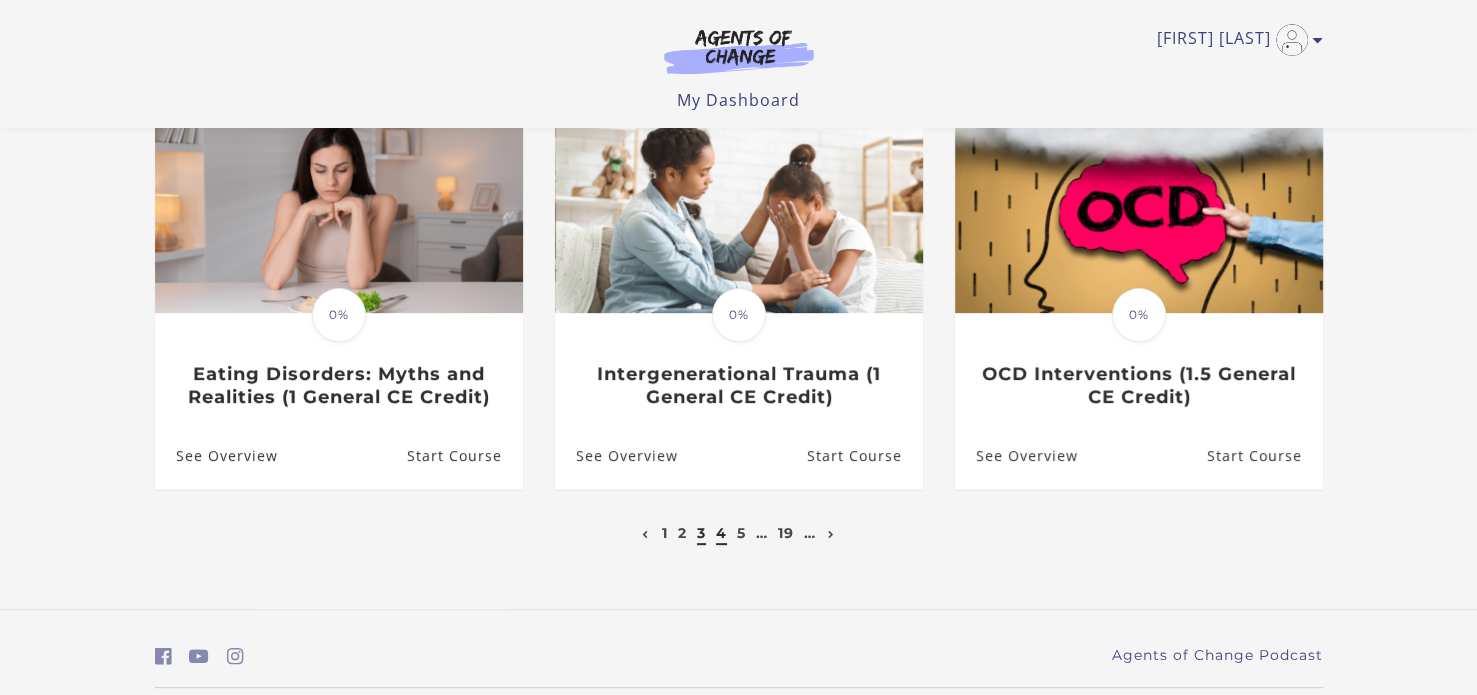 click on "4" at bounding box center (721, 533) 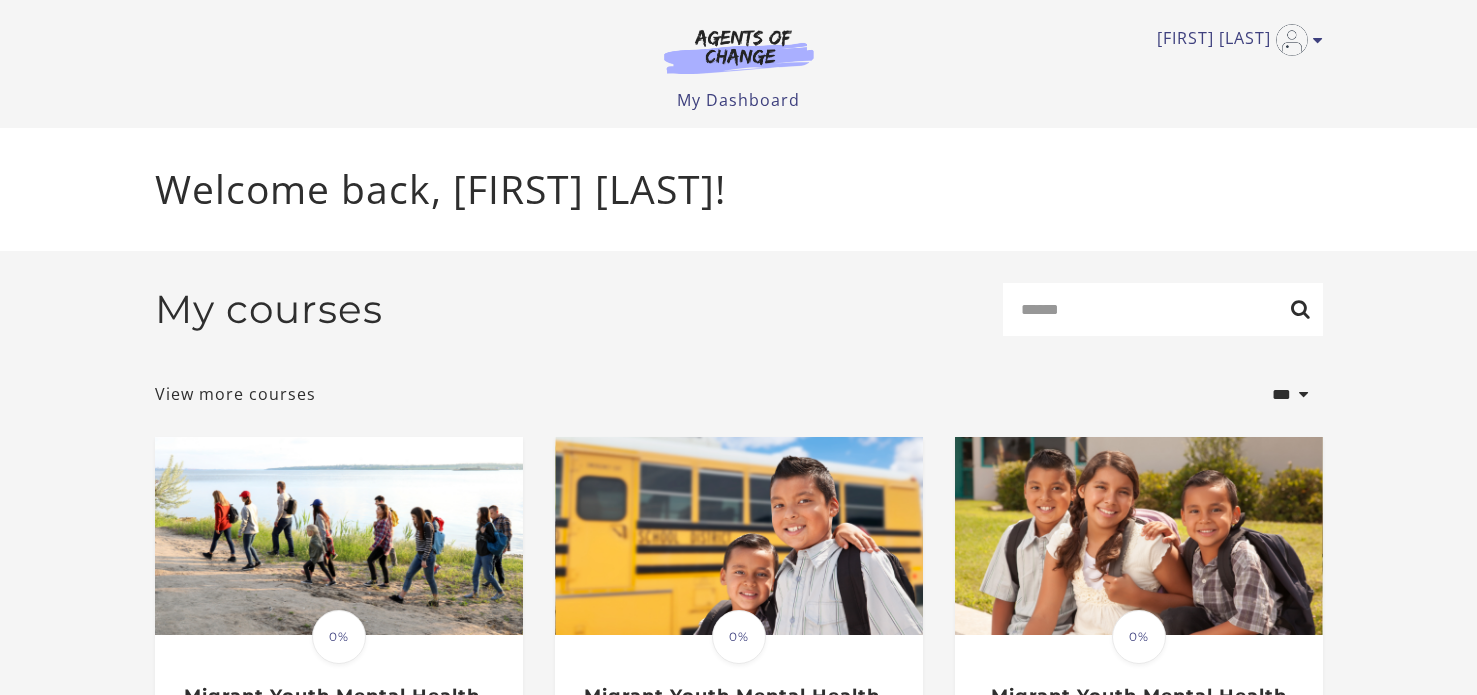 scroll, scrollTop: 0, scrollLeft: 0, axis: both 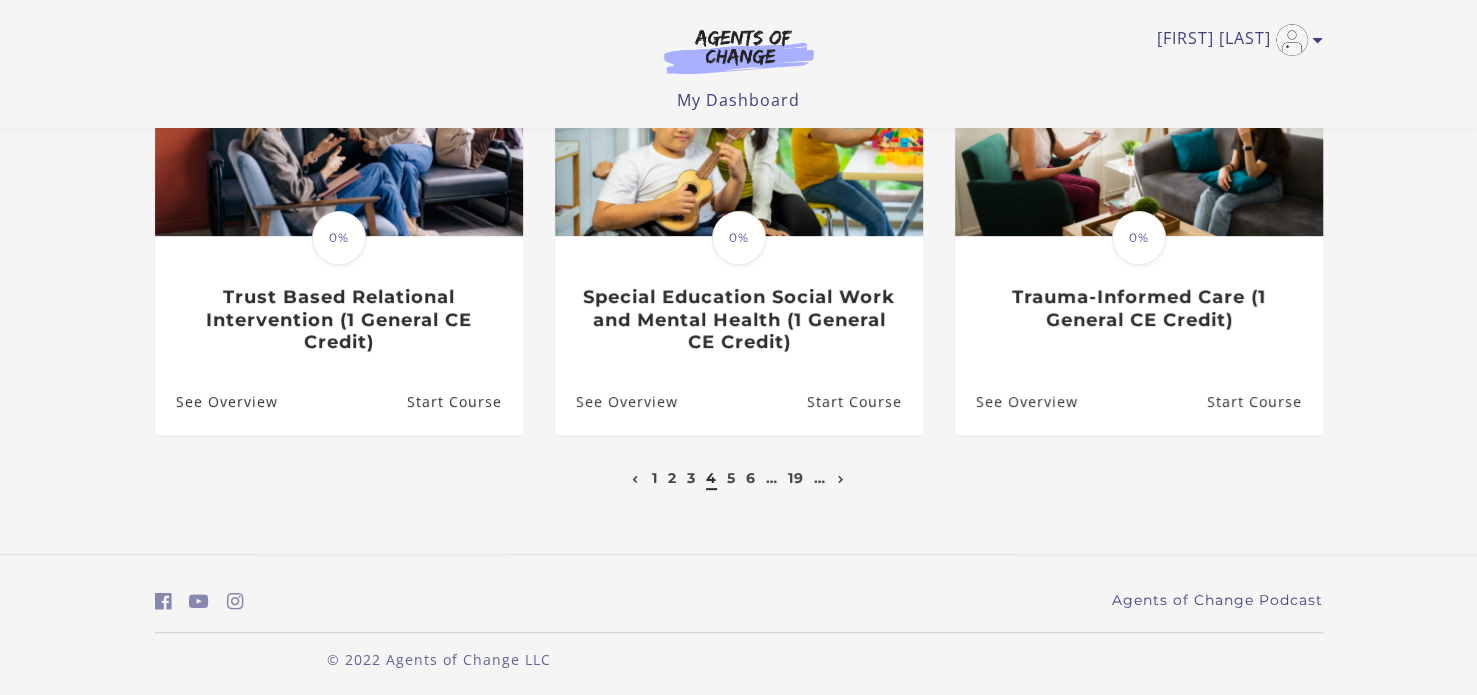 click on "5" at bounding box center (731, 478) 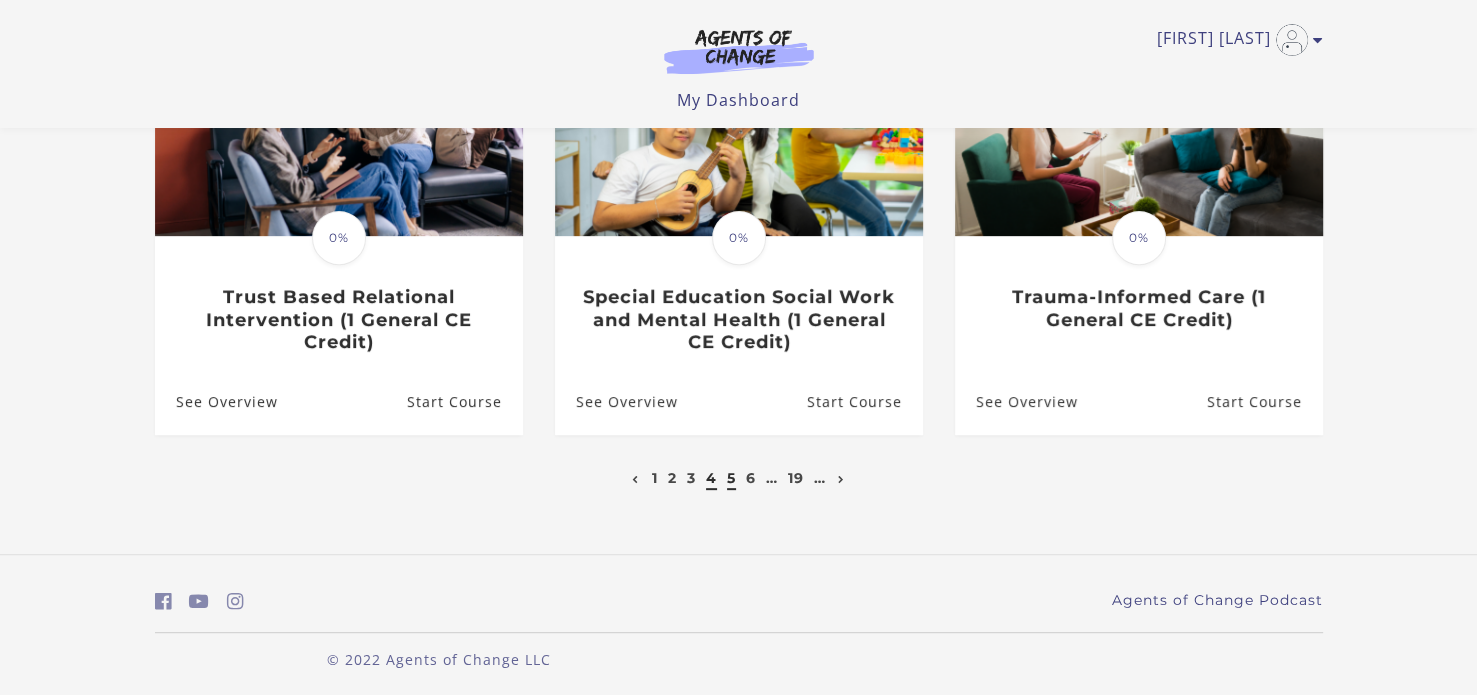 click on "5" at bounding box center [731, 478] 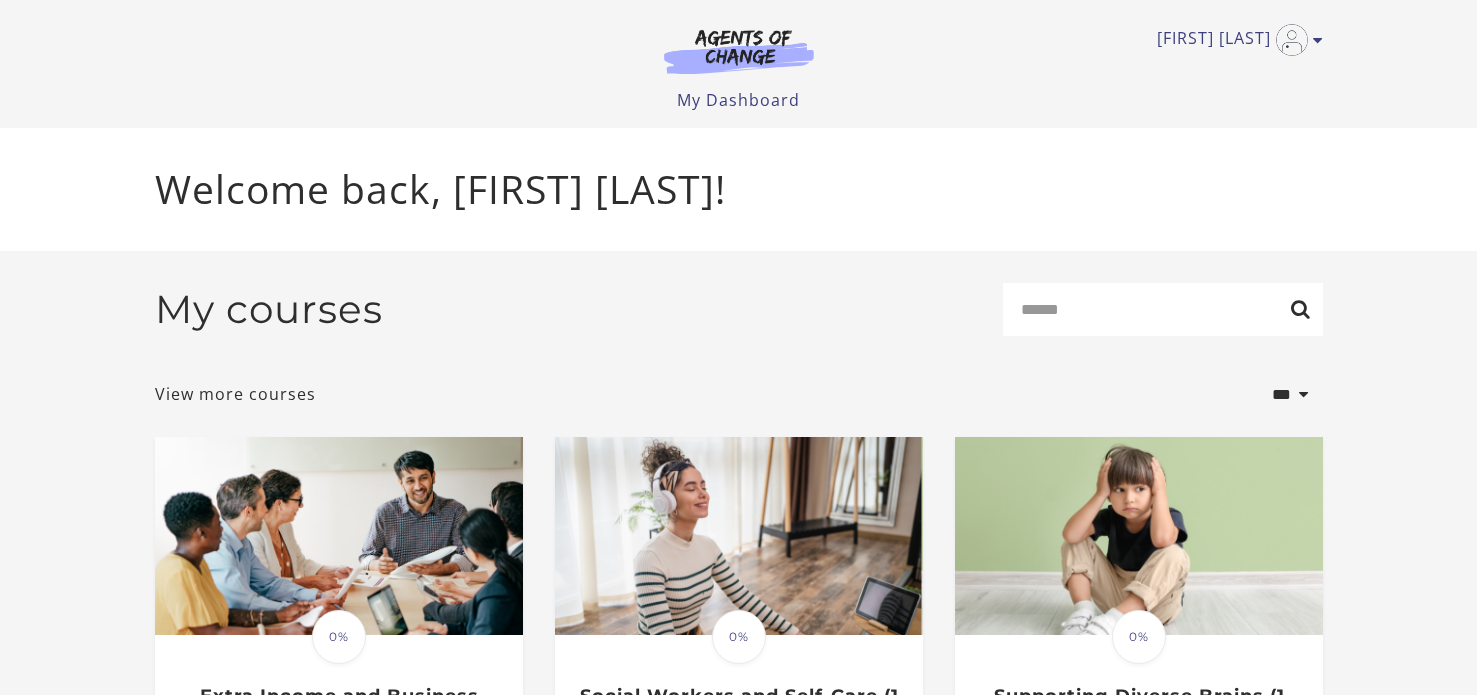 scroll, scrollTop: 0, scrollLeft: 0, axis: both 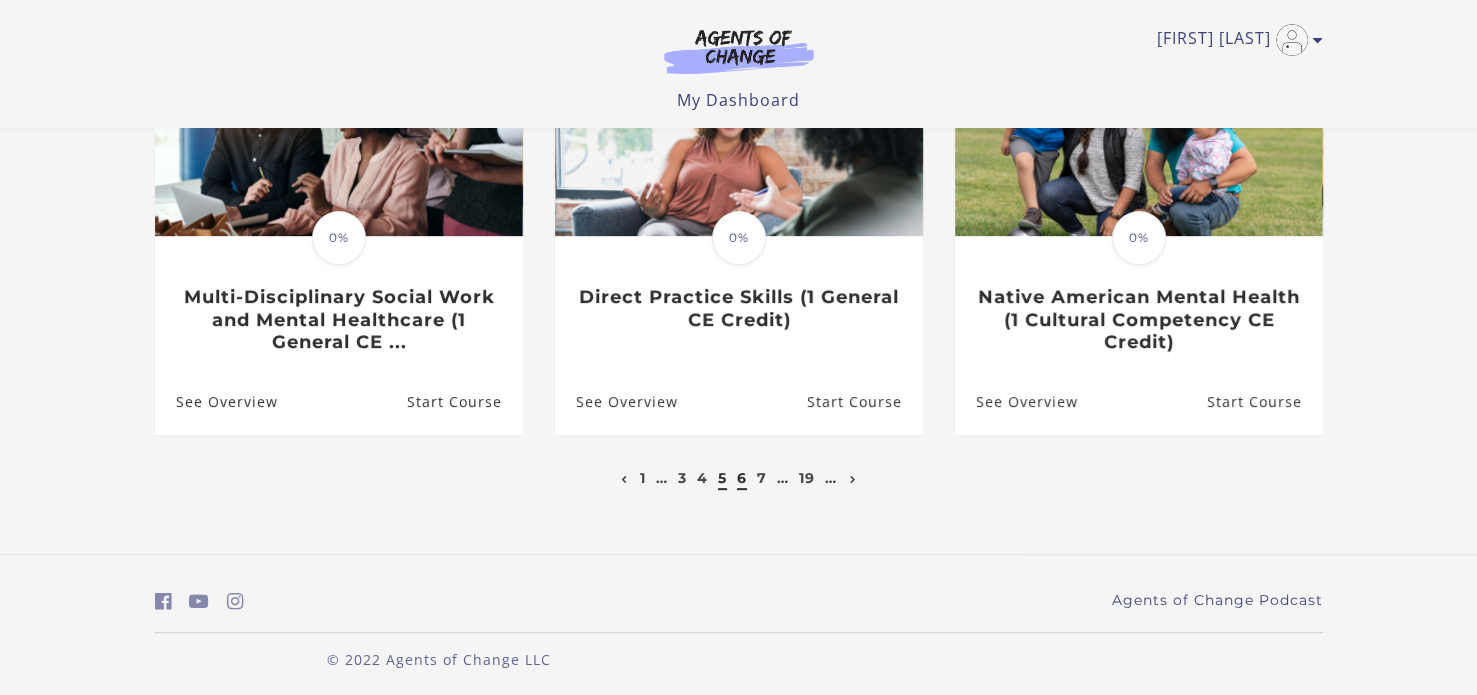 click on "6" at bounding box center (742, 478) 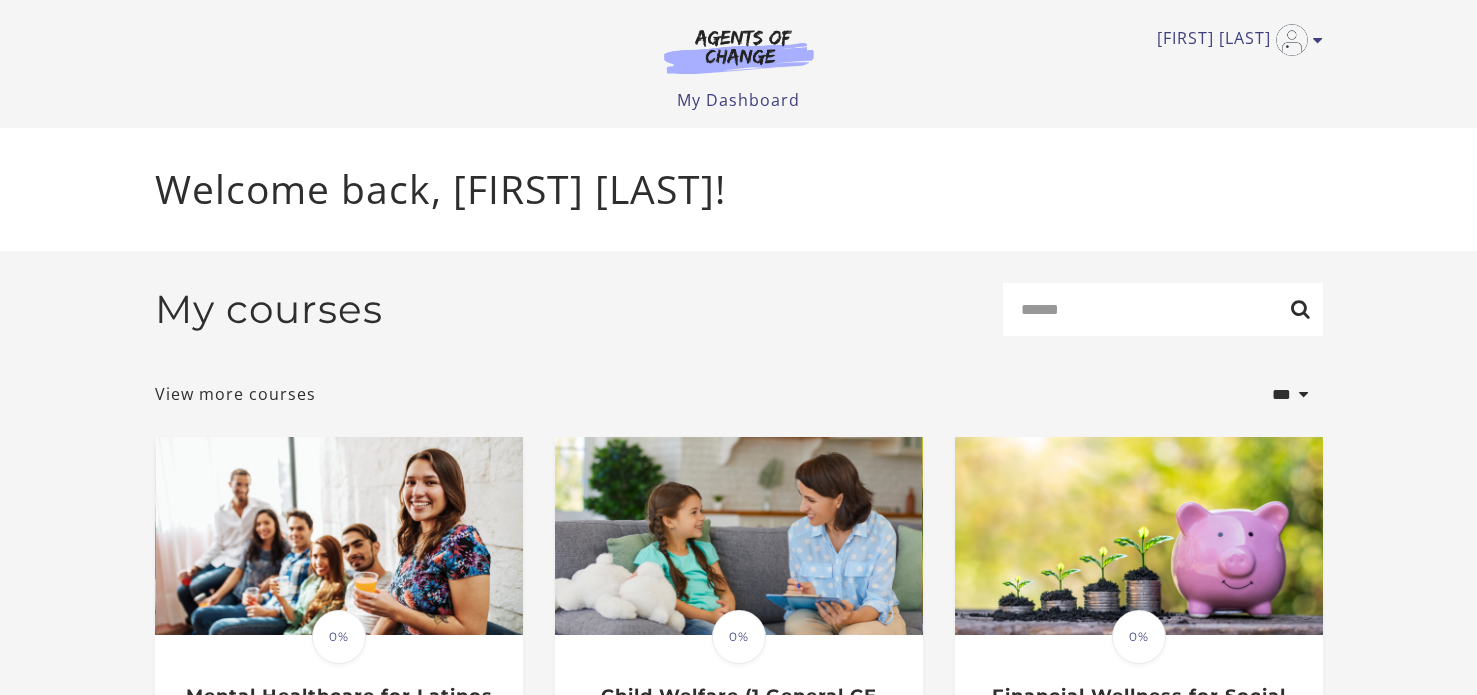 scroll, scrollTop: 0, scrollLeft: 0, axis: both 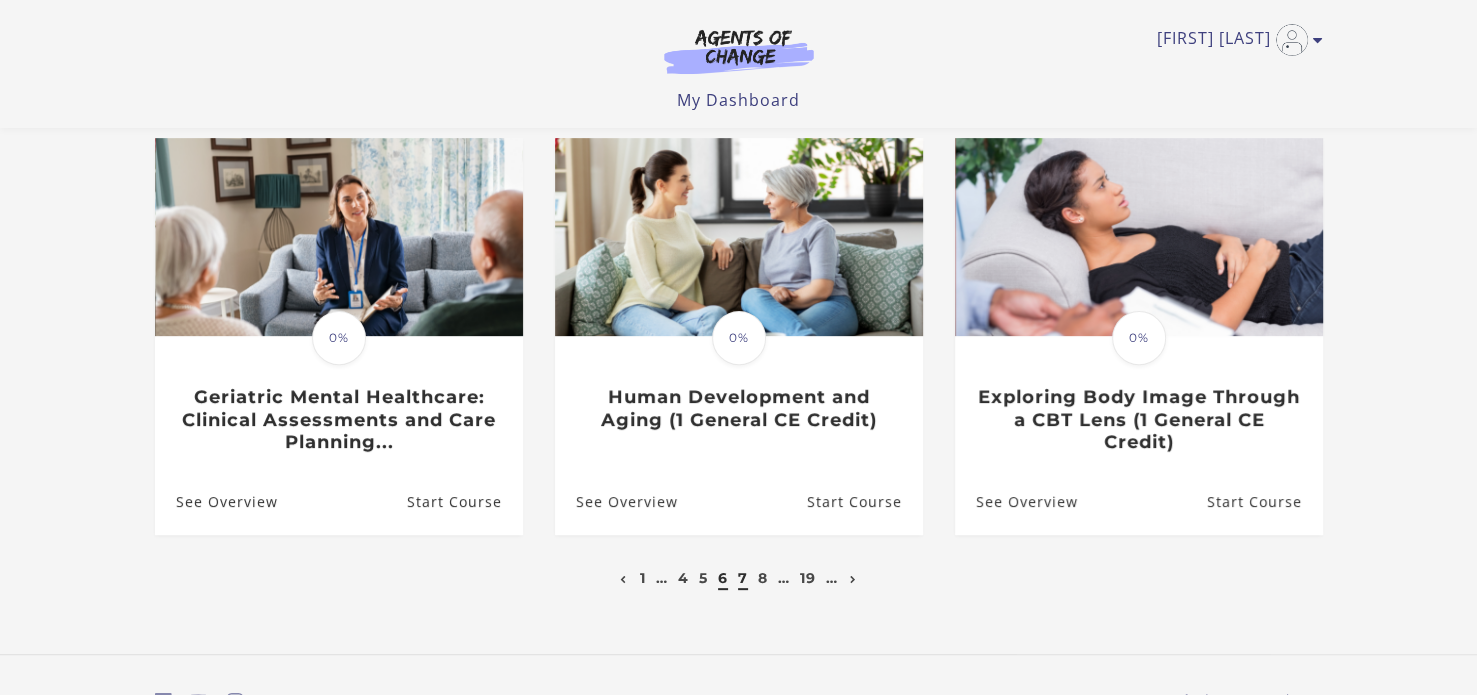 click on "7" at bounding box center [743, 578] 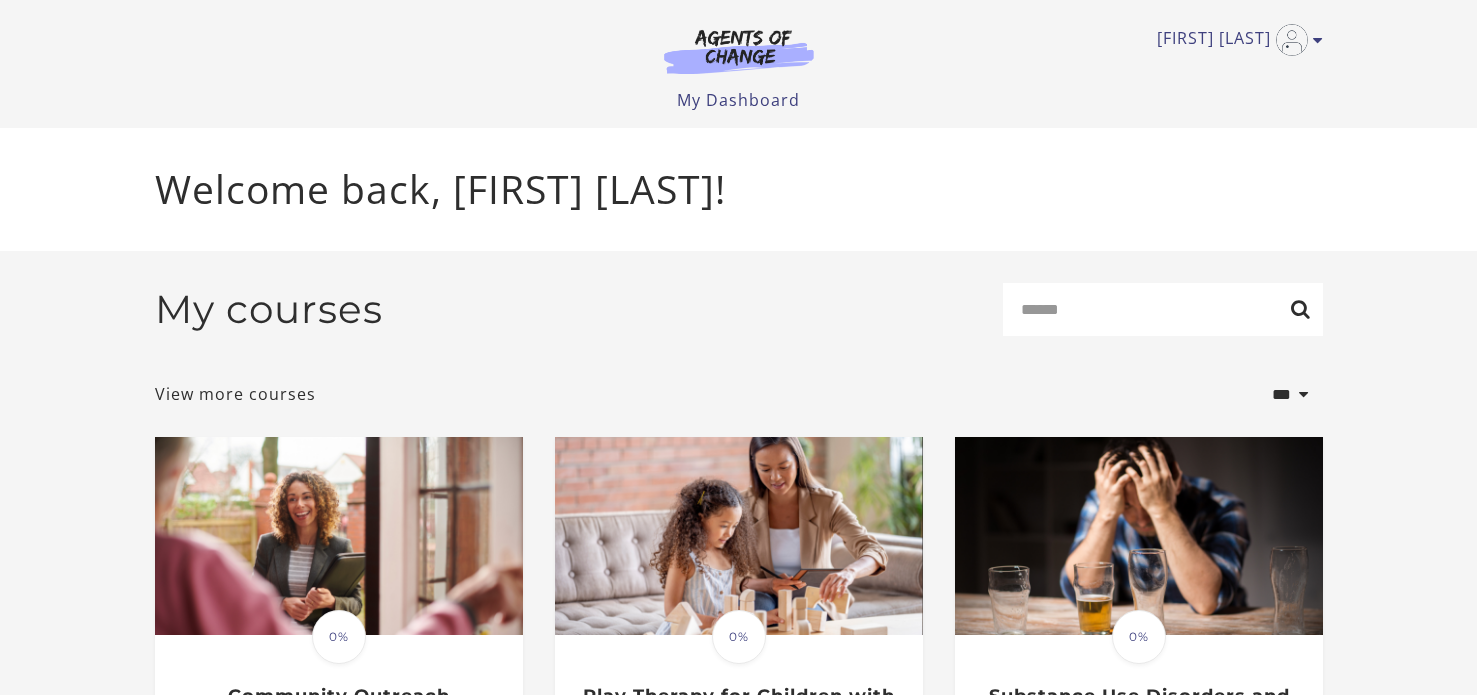 scroll, scrollTop: 0, scrollLeft: 0, axis: both 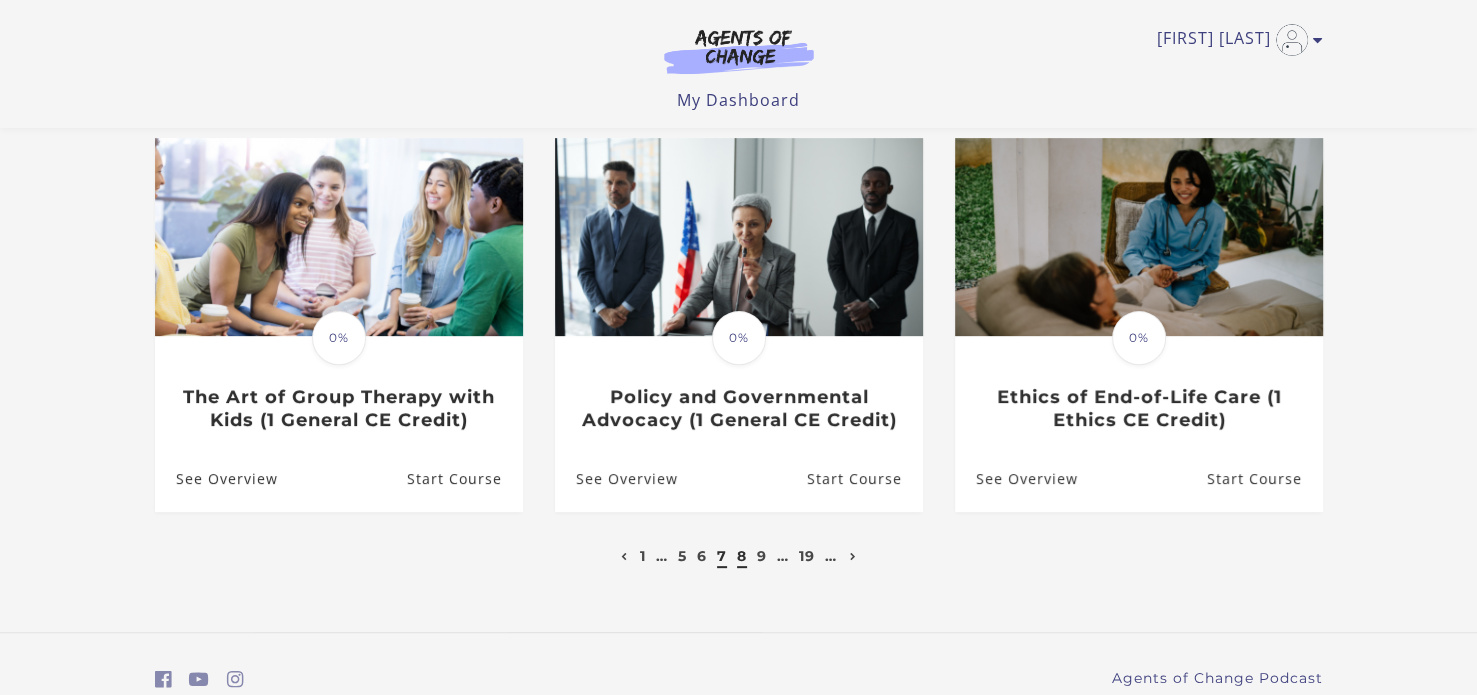 click on "8" at bounding box center (742, 556) 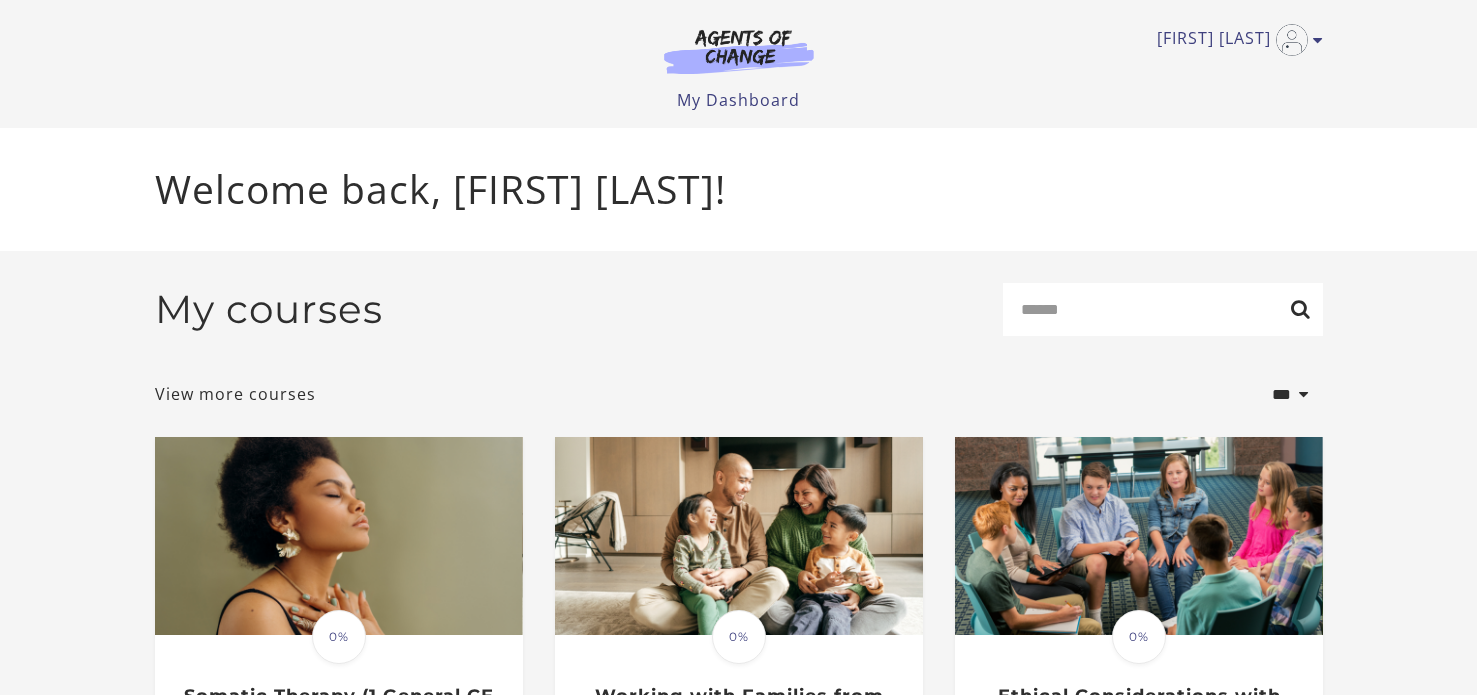 scroll, scrollTop: 0, scrollLeft: 0, axis: both 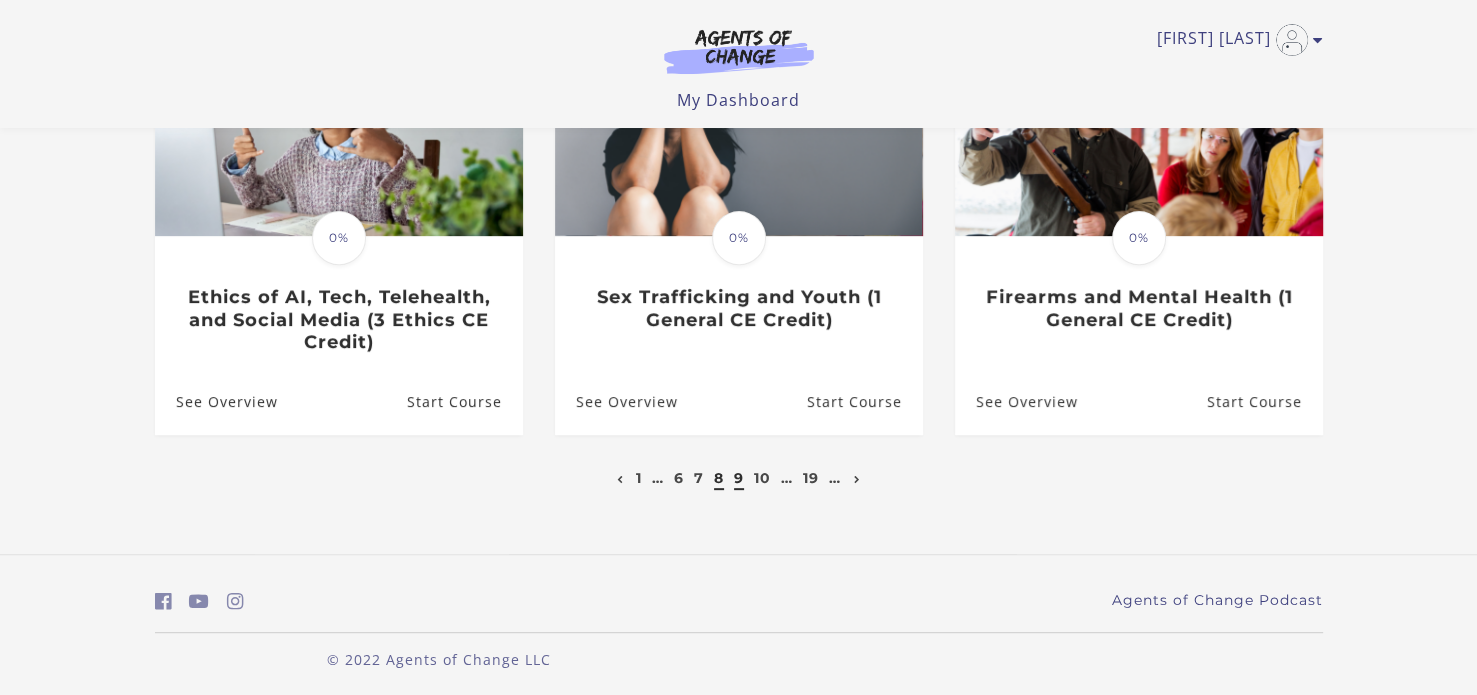 click on "9" at bounding box center [739, 478] 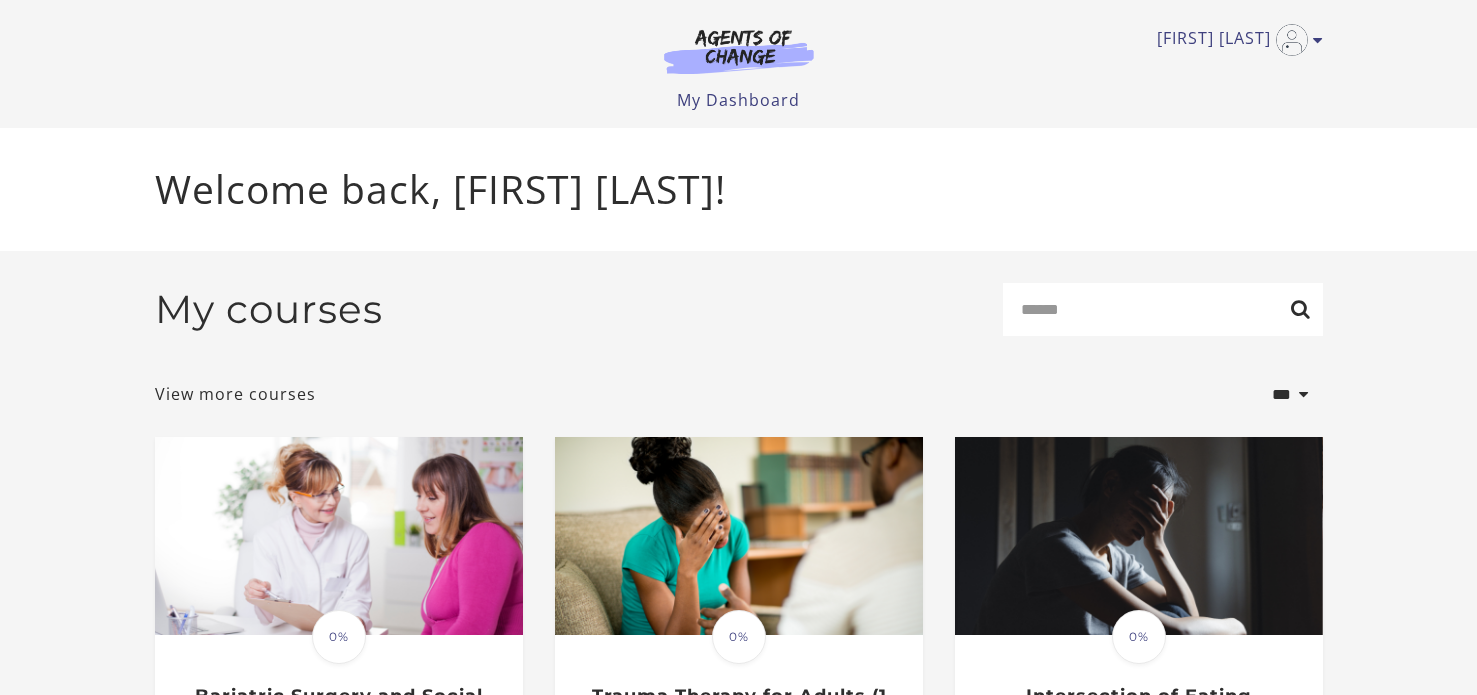 scroll, scrollTop: 0, scrollLeft: 0, axis: both 